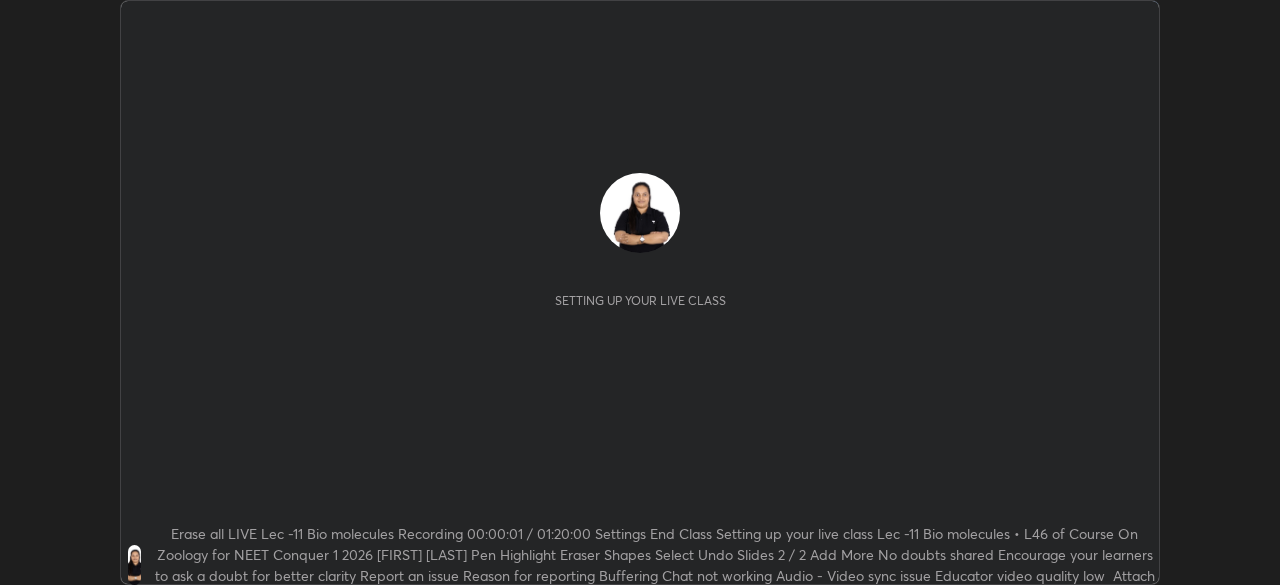 scroll, scrollTop: 0, scrollLeft: 0, axis: both 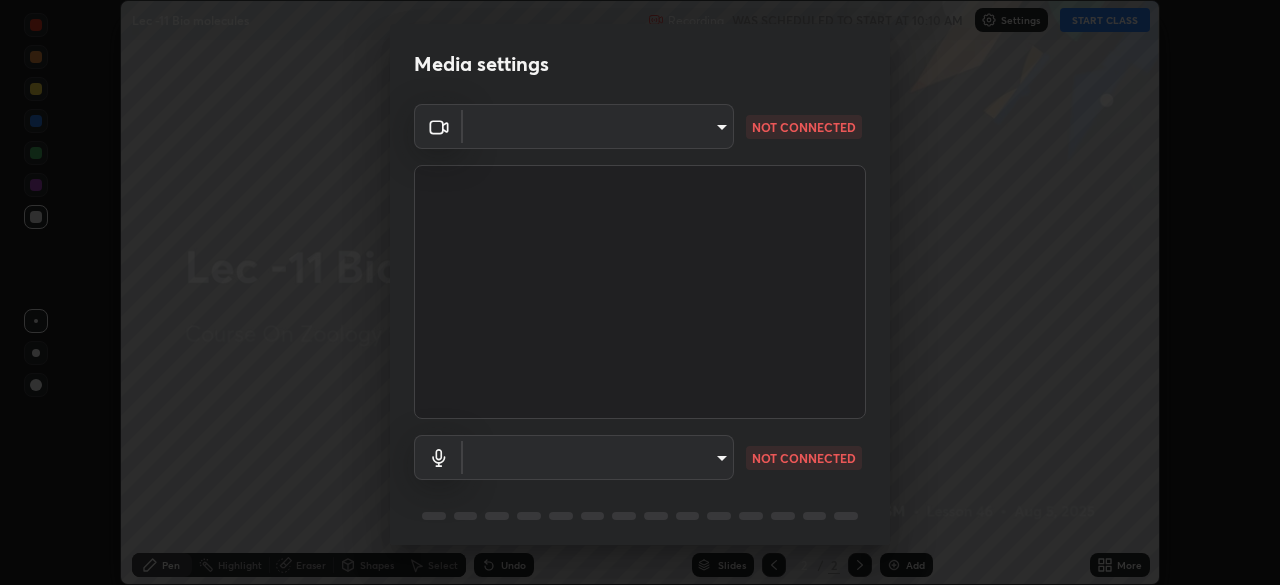 type on "d06bfa8f304afa3967ea8099af1d7ab49983dfb03d10ec62852b72a31e22bf4d" 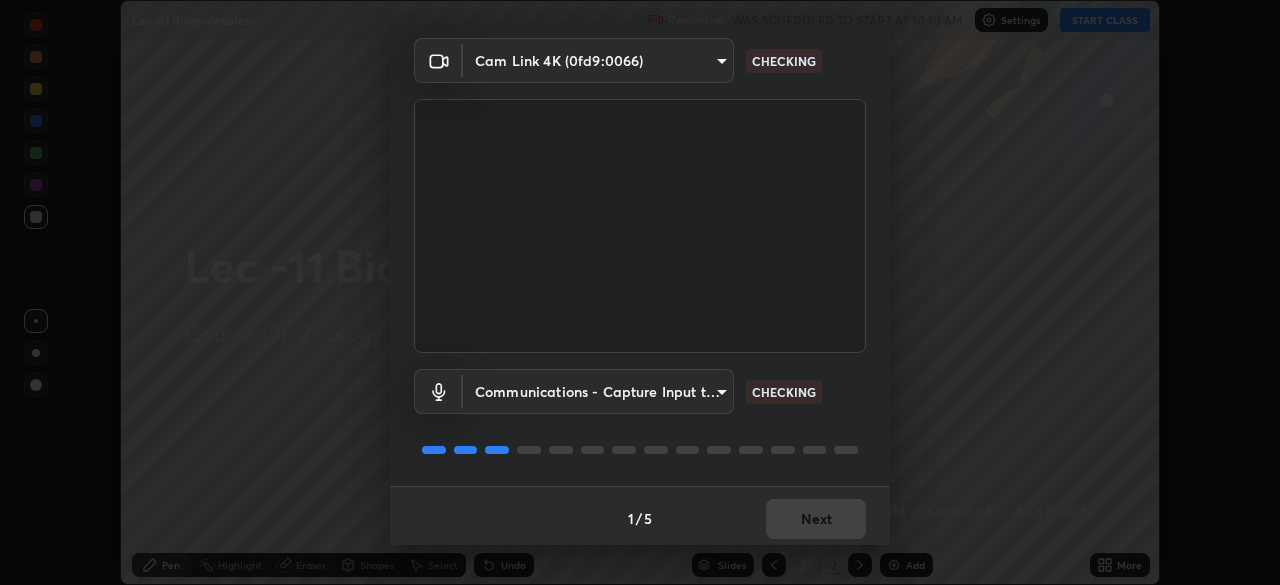 scroll, scrollTop: 71, scrollLeft: 0, axis: vertical 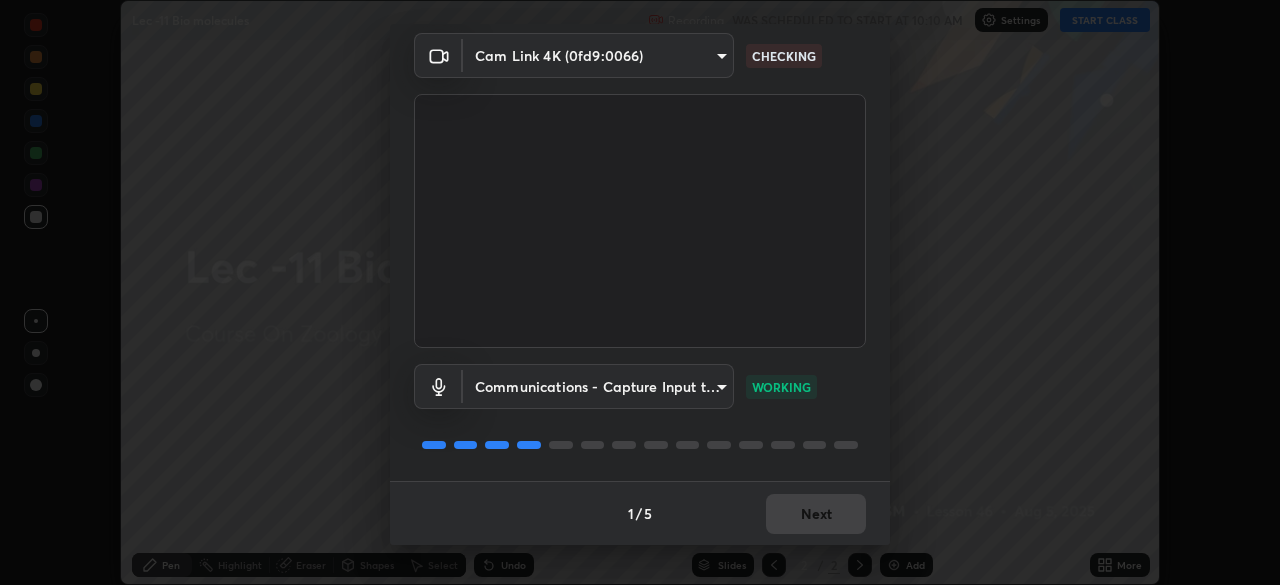 click on "1 / 5 Next" at bounding box center [640, 513] 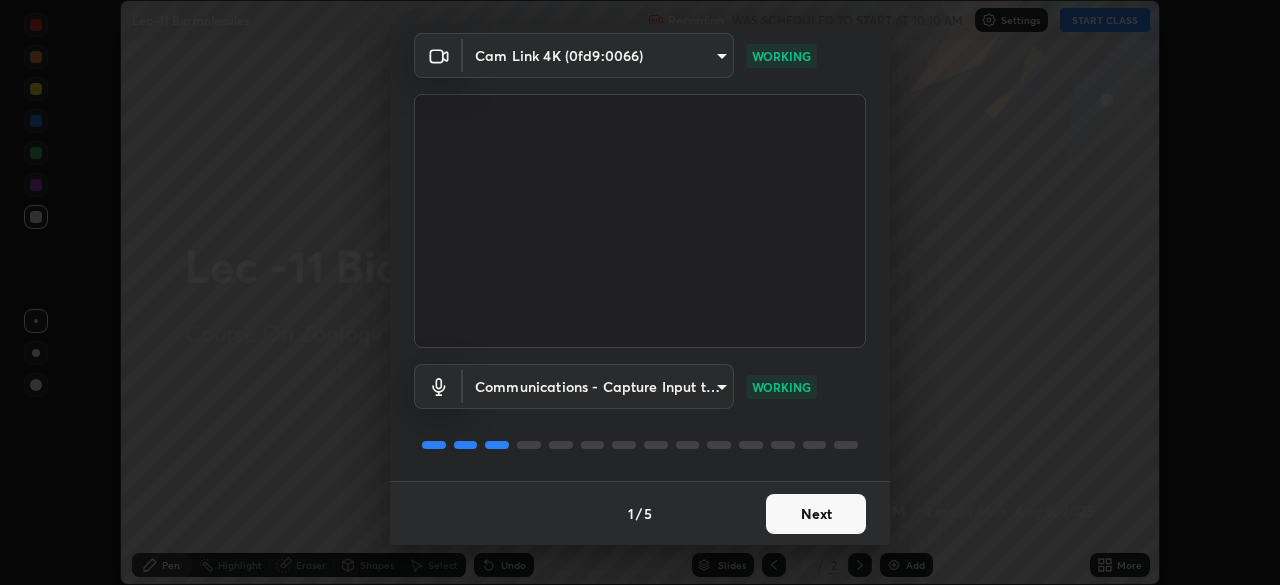 click on "Next" at bounding box center [816, 514] 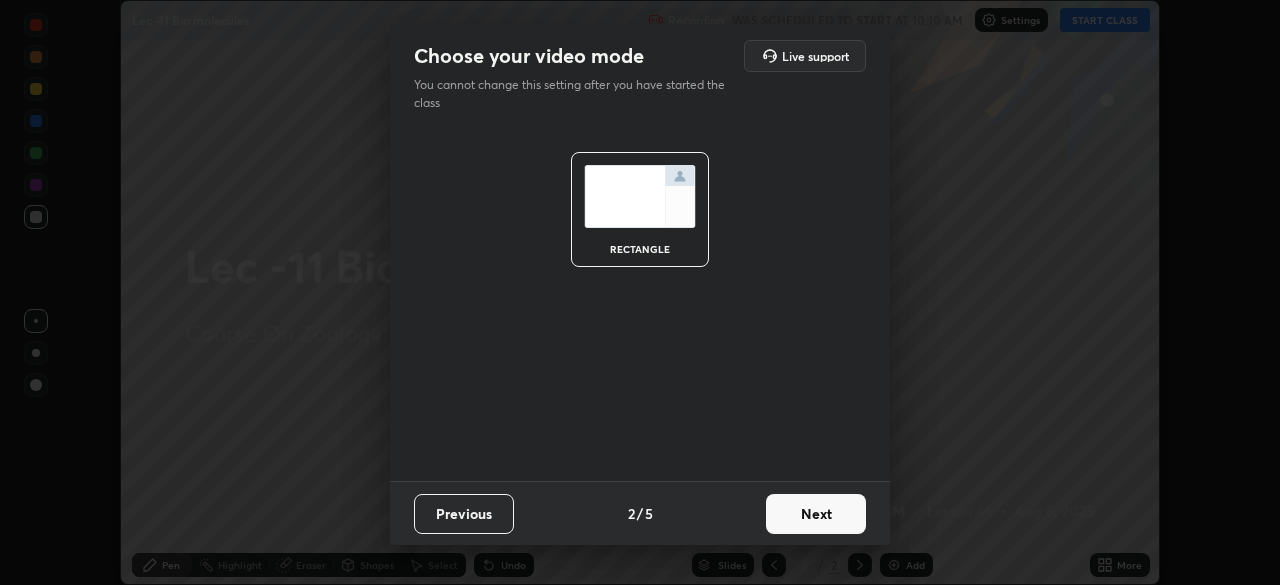 scroll, scrollTop: 0, scrollLeft: 0, axis: both 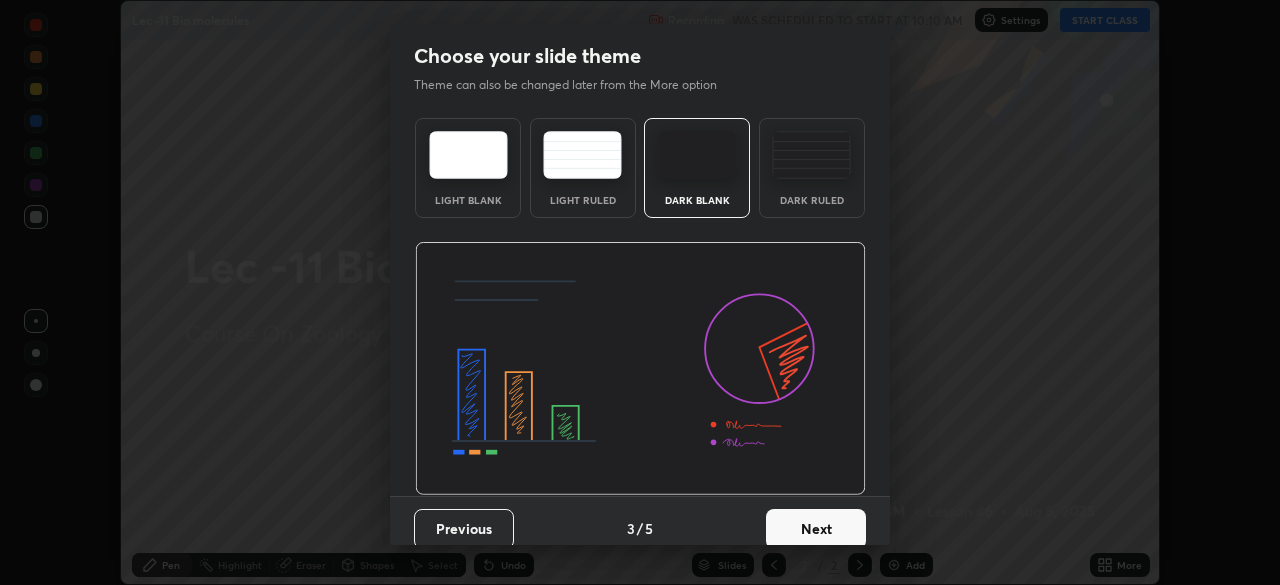 click on "Next" at bounding box center (816, 529) 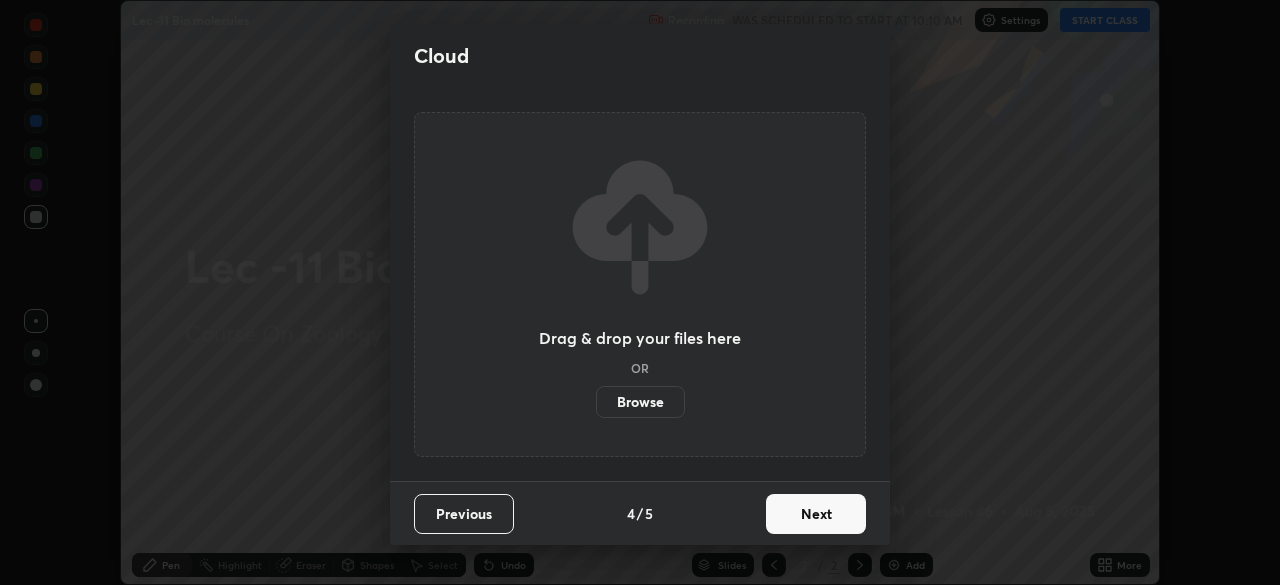 click on "Next" at bounding box center (816, 514) 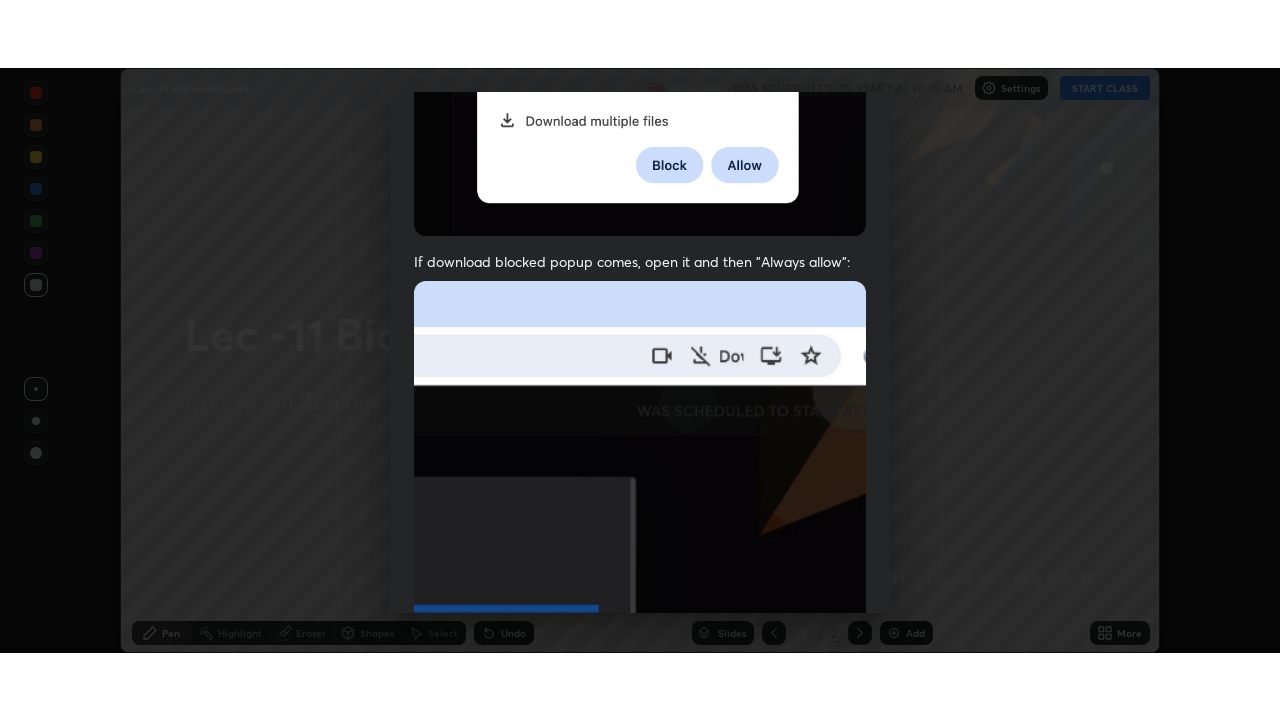 scroll, scrollTop: 440, scrollLeft: 0, axis: vertical 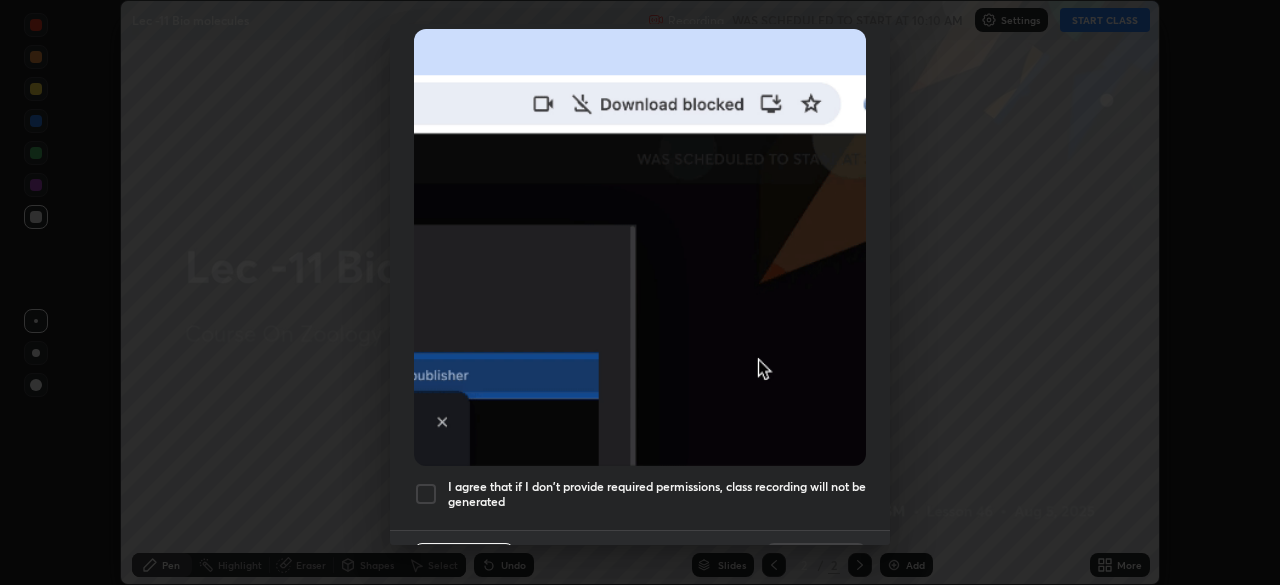 click at bounding box center (426, 494) 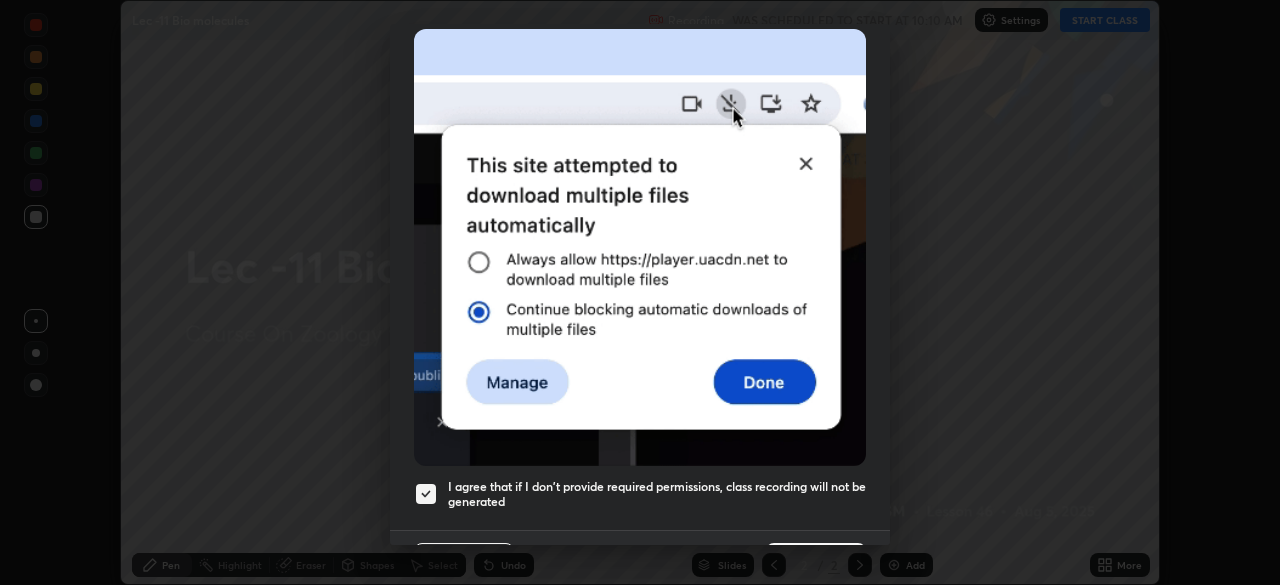 click on "Done" at bounding box center (816, 563) 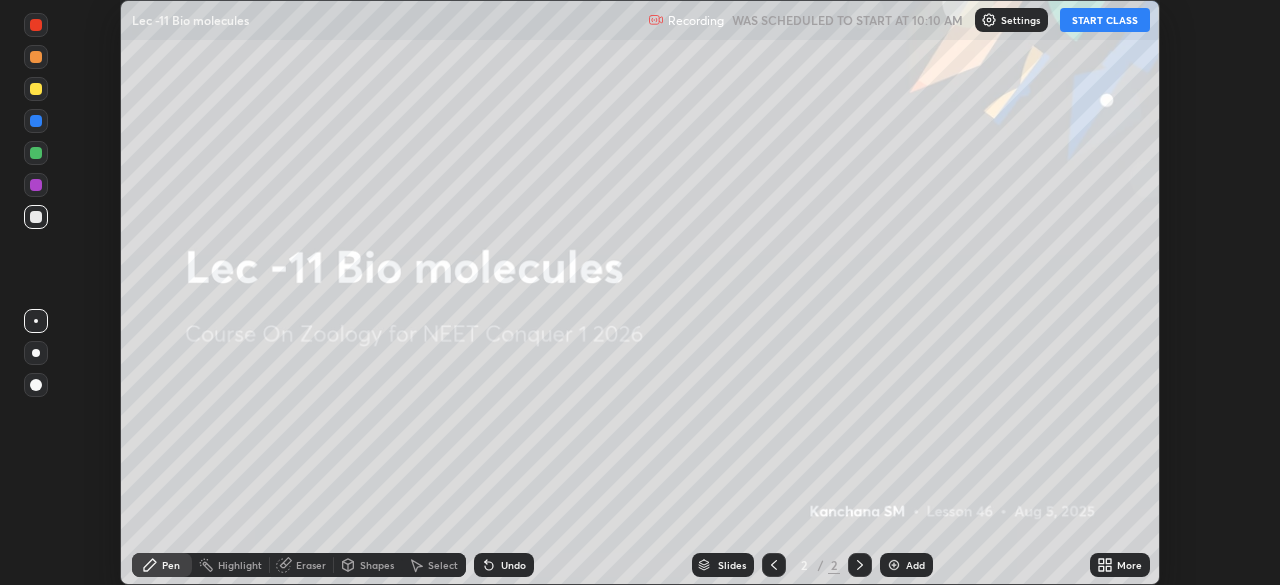 click on "START CLASS" at bounding box center (1105, 20) 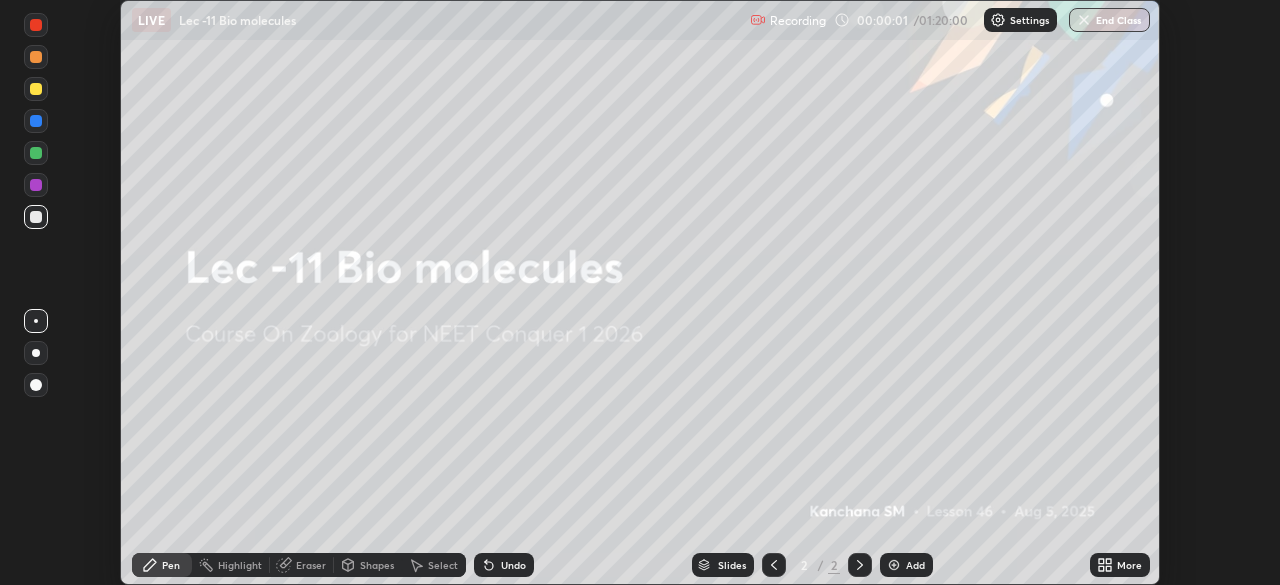click 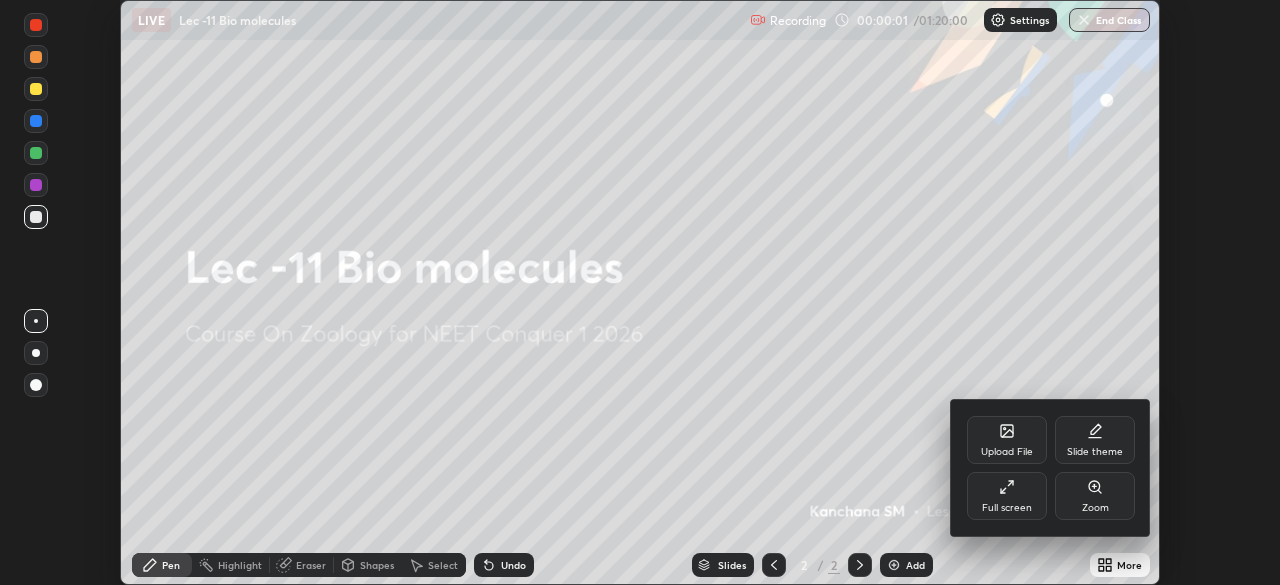 click 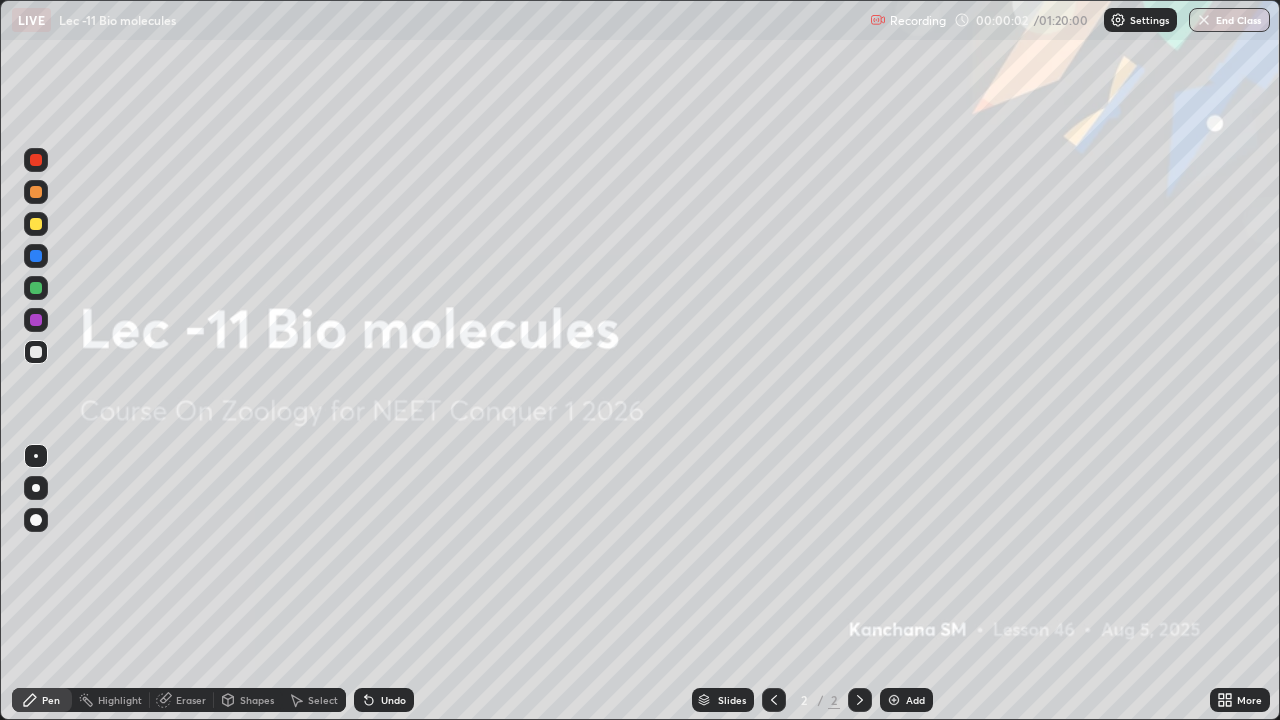 scroll, scrollTop: 99280, scrollLeft: 98720, axis: both 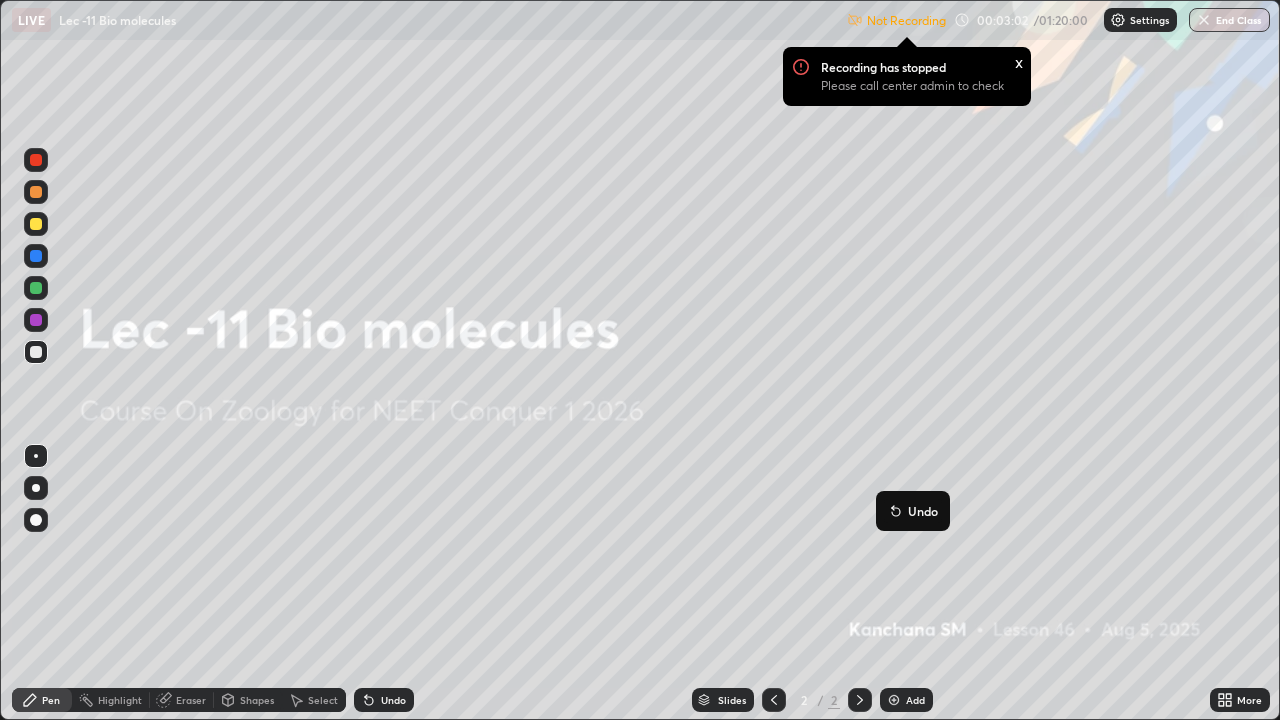 click 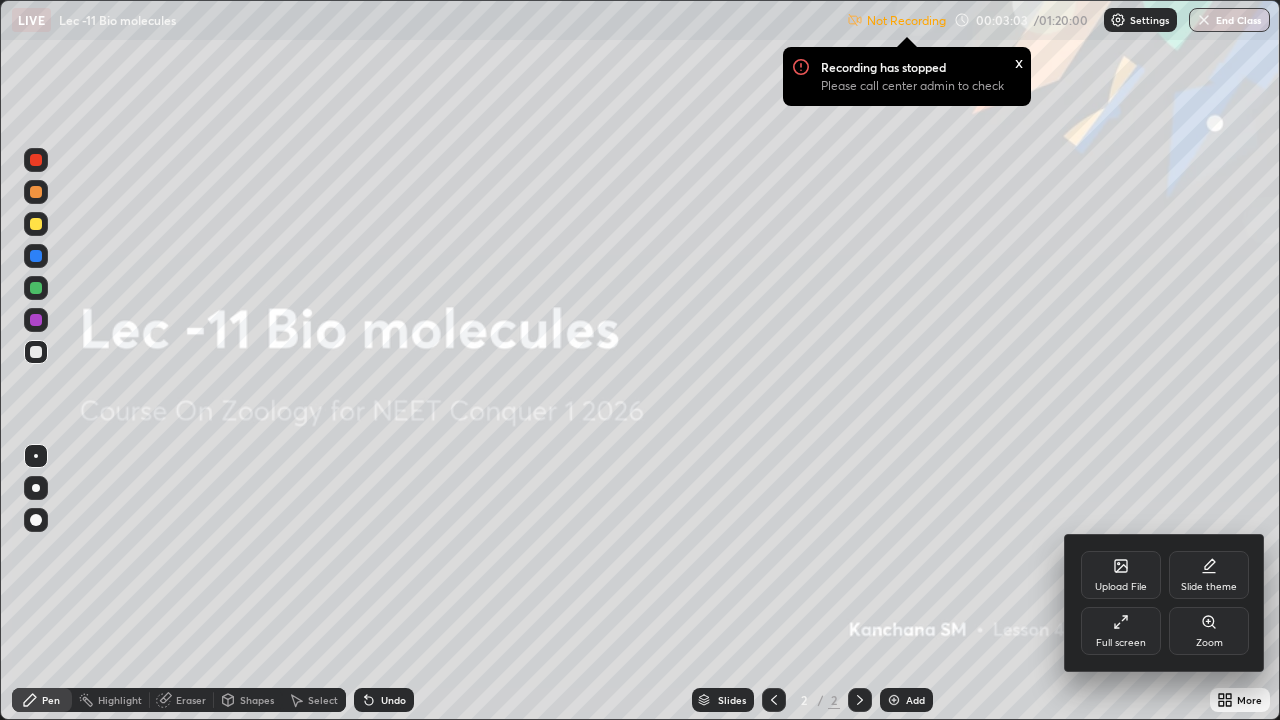 click on "Full screen" at bounding box center [1121, 631] 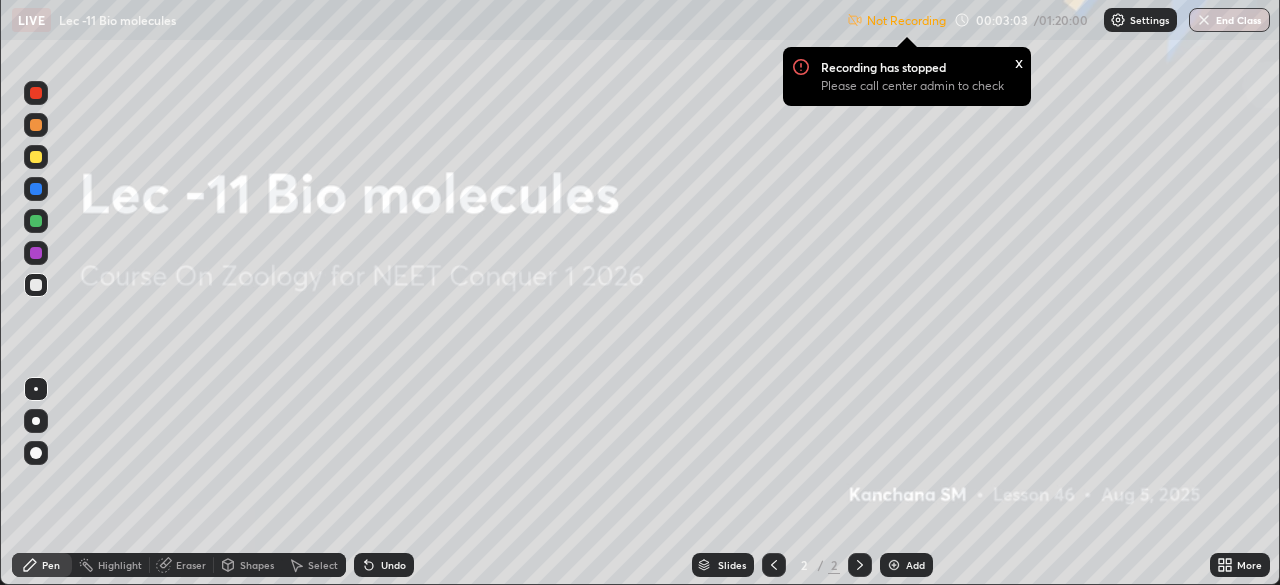 scroll, scrollTop: 585, scrollLeft: 1280, axis: both 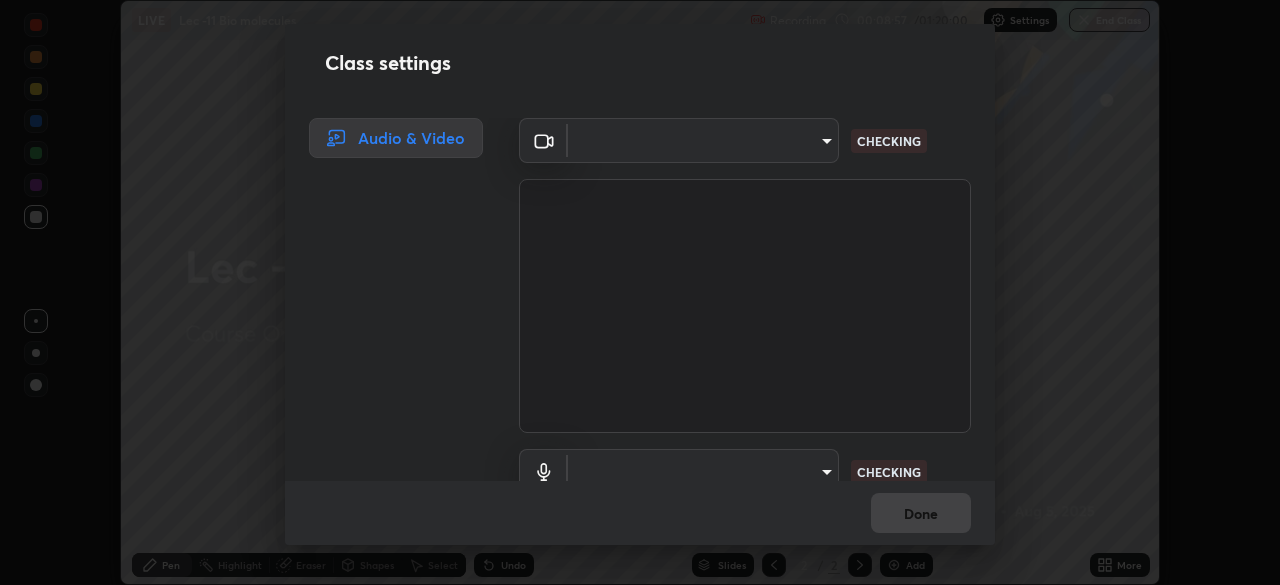 type on "d06bfa8f304afa3967ea8099af1d7ab49983dfb03d10ec62852b72a31e22bf4d" 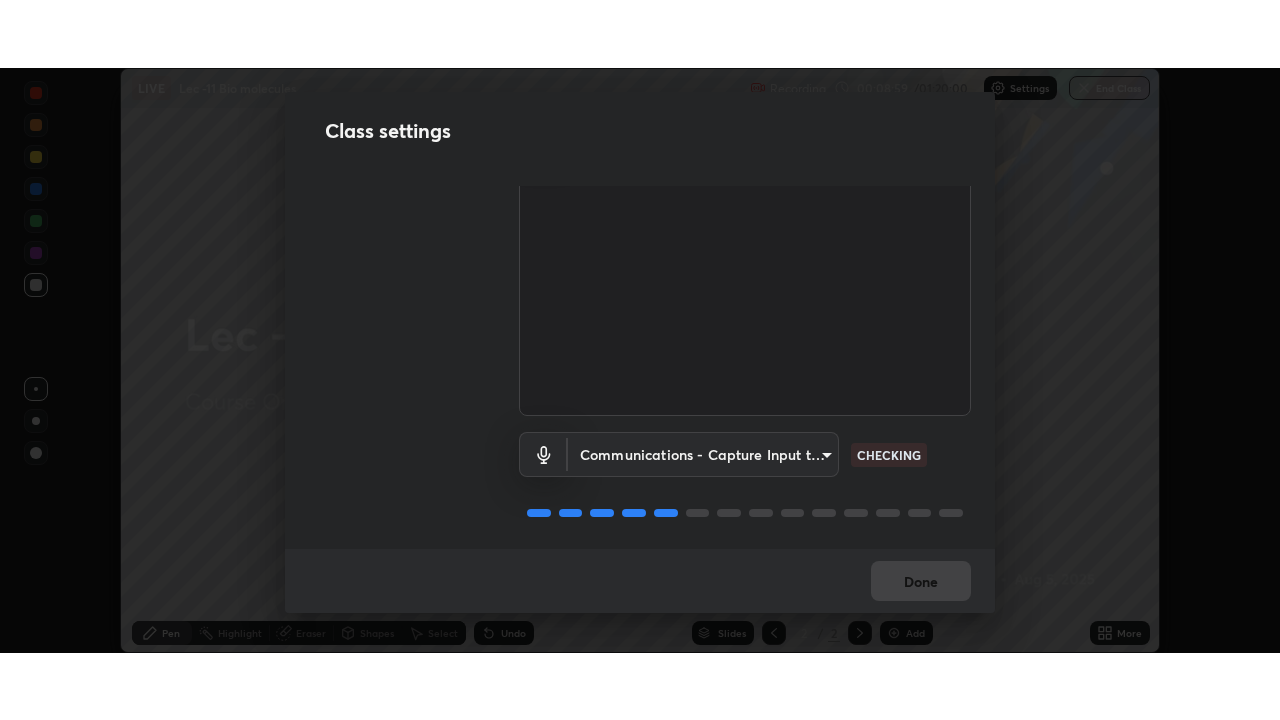 scroll, scrollTop: 91, scrollLeft: 0, axis: vertical 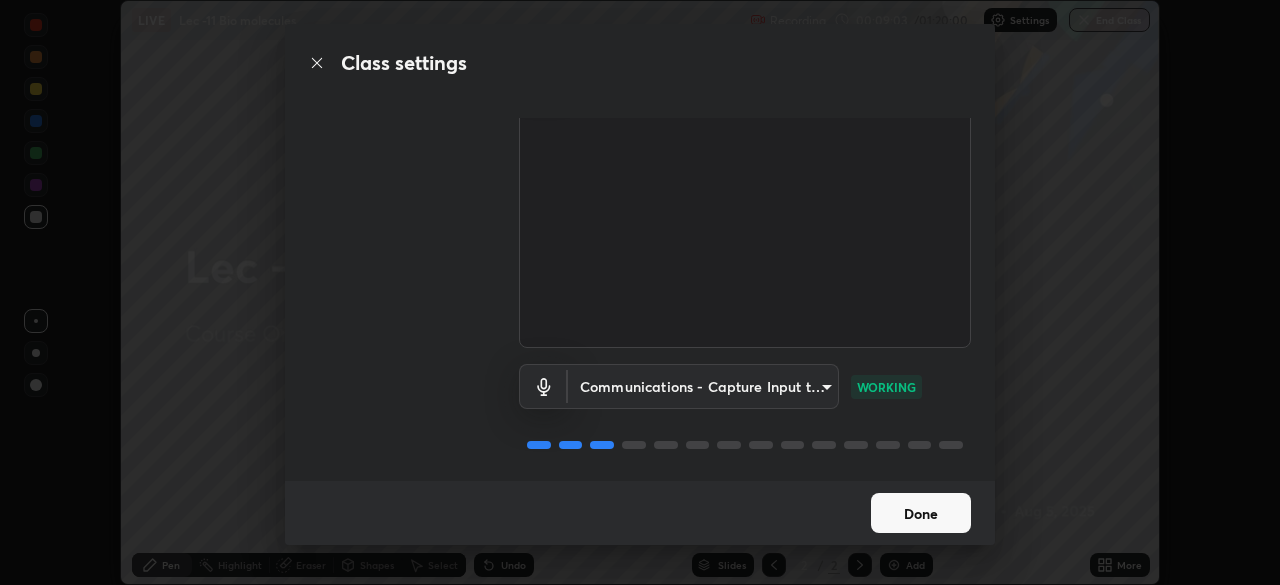 click on "Done" at bounding box center (921, 513) 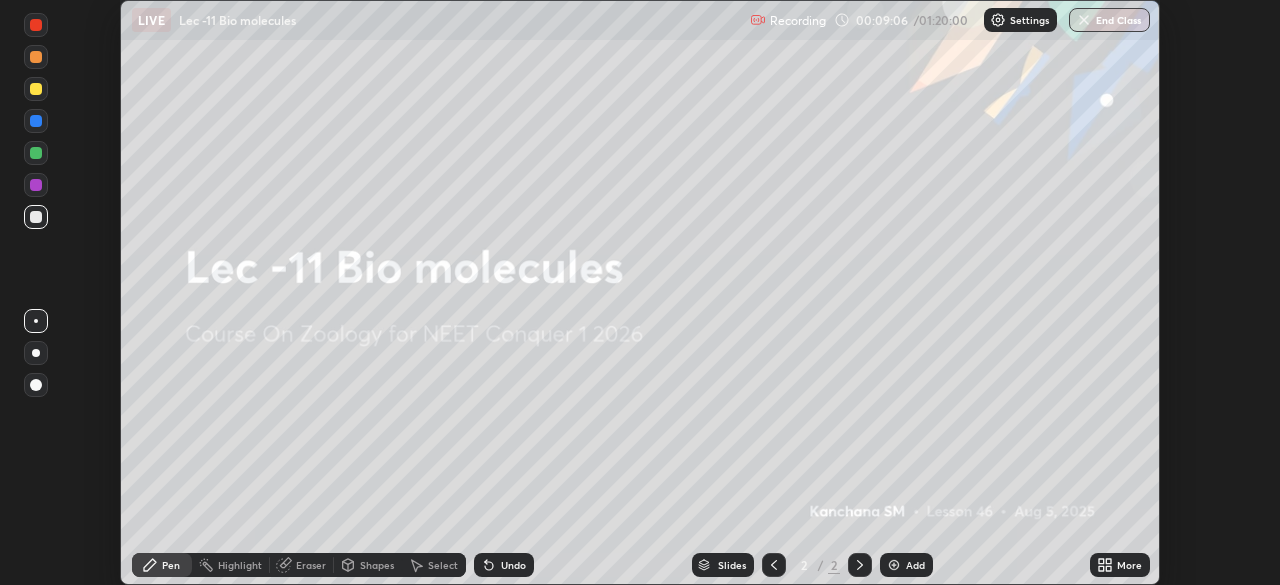 click 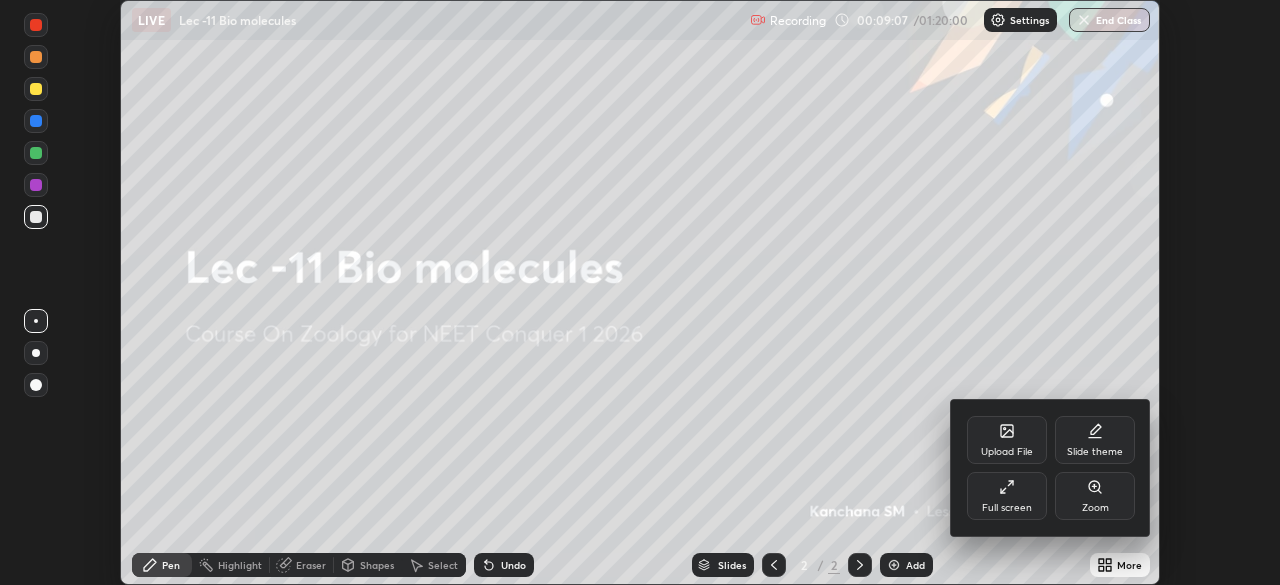 click on "Full screen" at bounding box center [1007, 496] 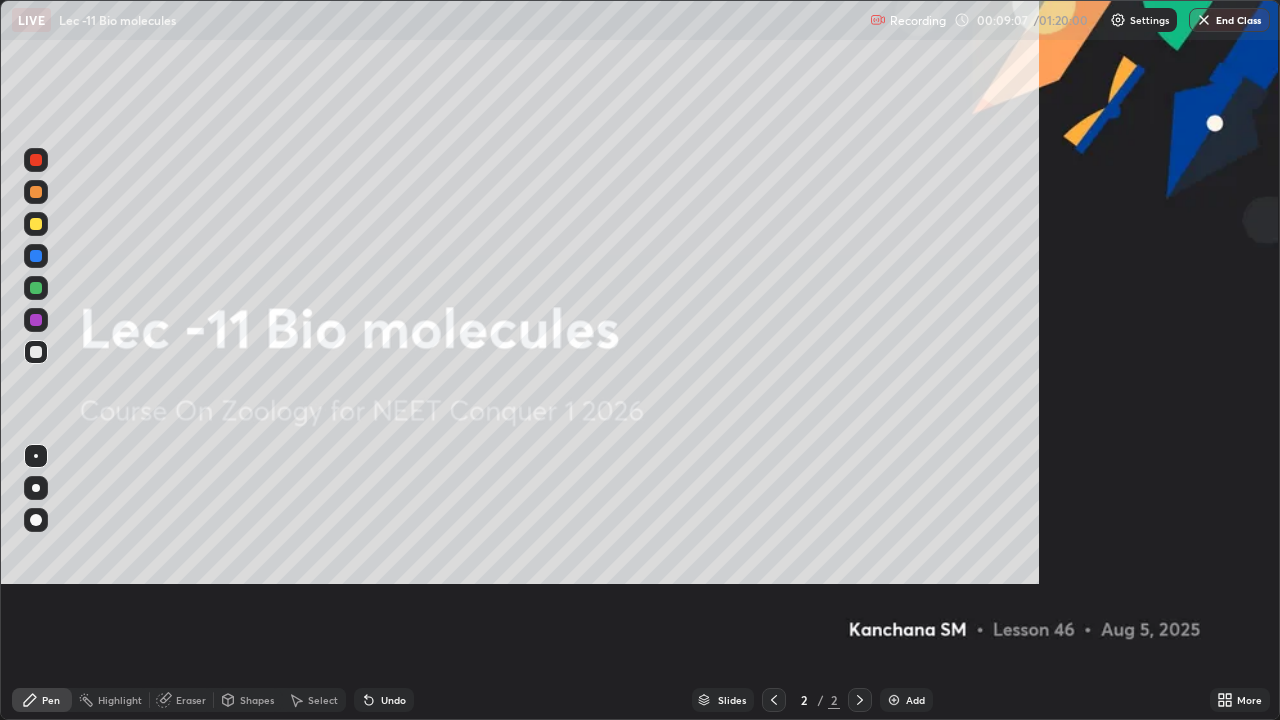 scroll, scrollTop: 99280, scrollLeft: 98720, axis: both 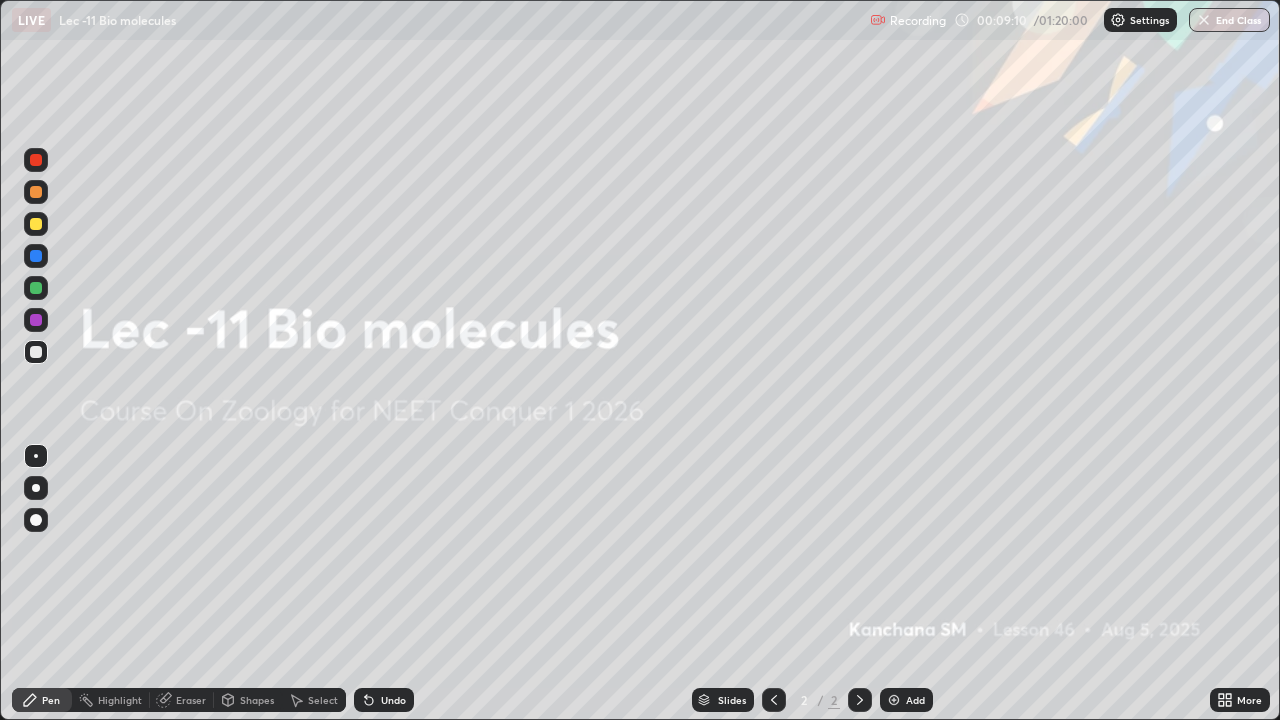 click at bounding box center [894, 700] 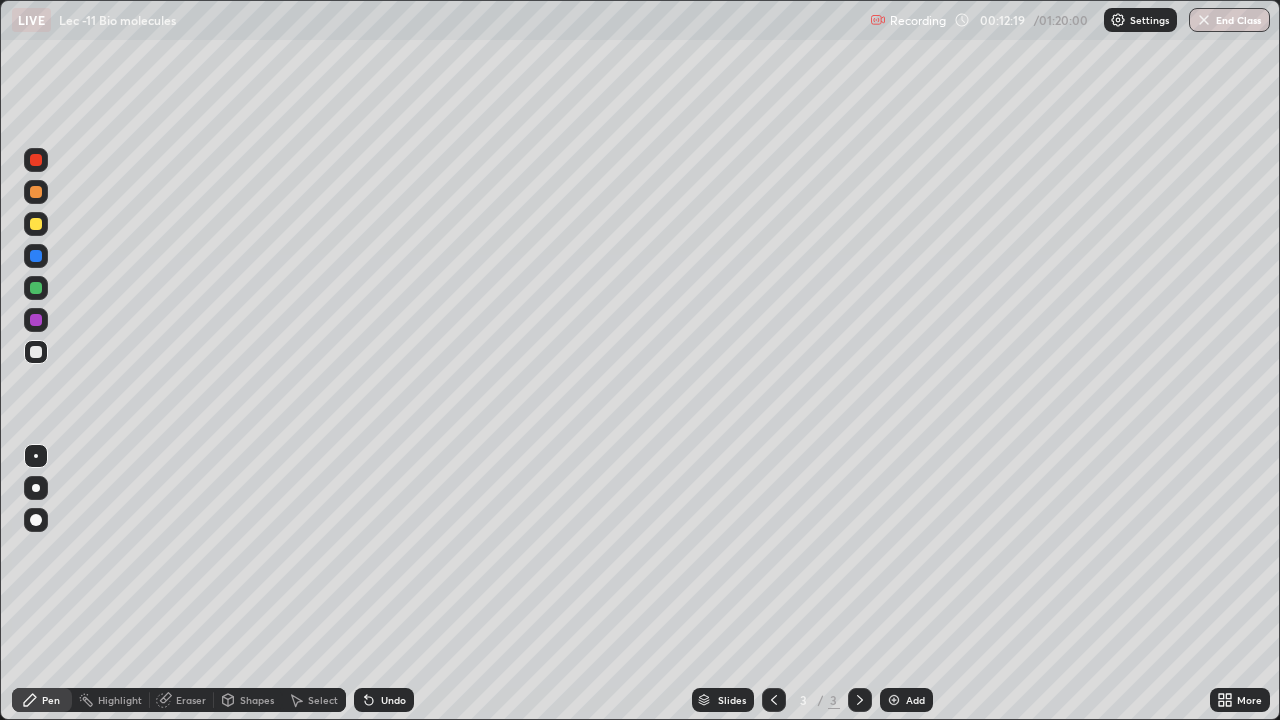 click at bounding box center (36, 224) 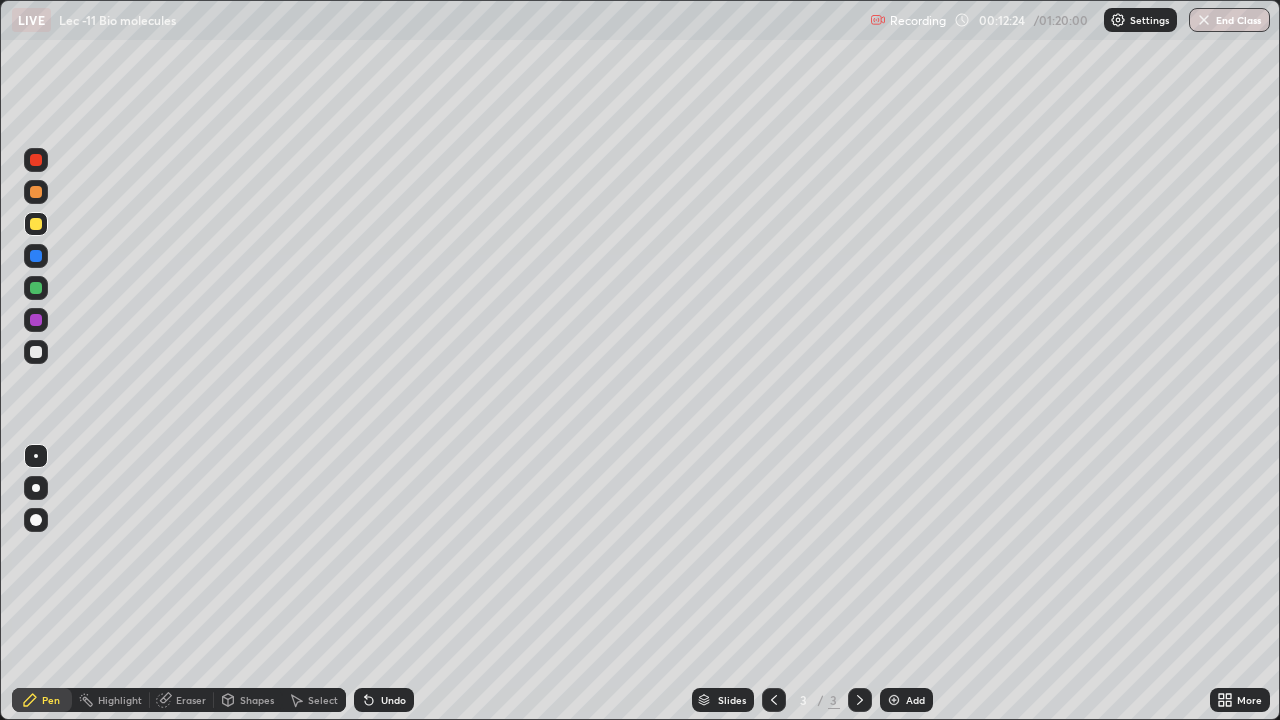click on "Undo" at bounding box center [384, 700] 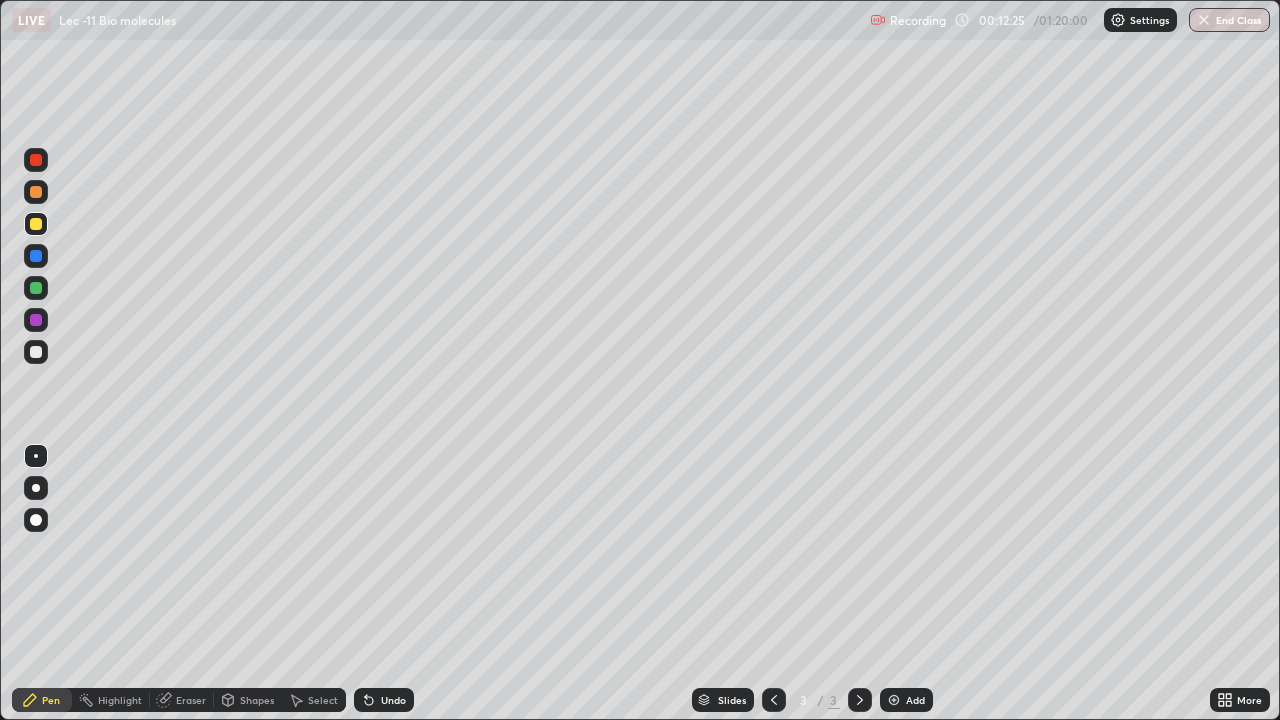 click on "Undo" at bounding box center [384, 700] 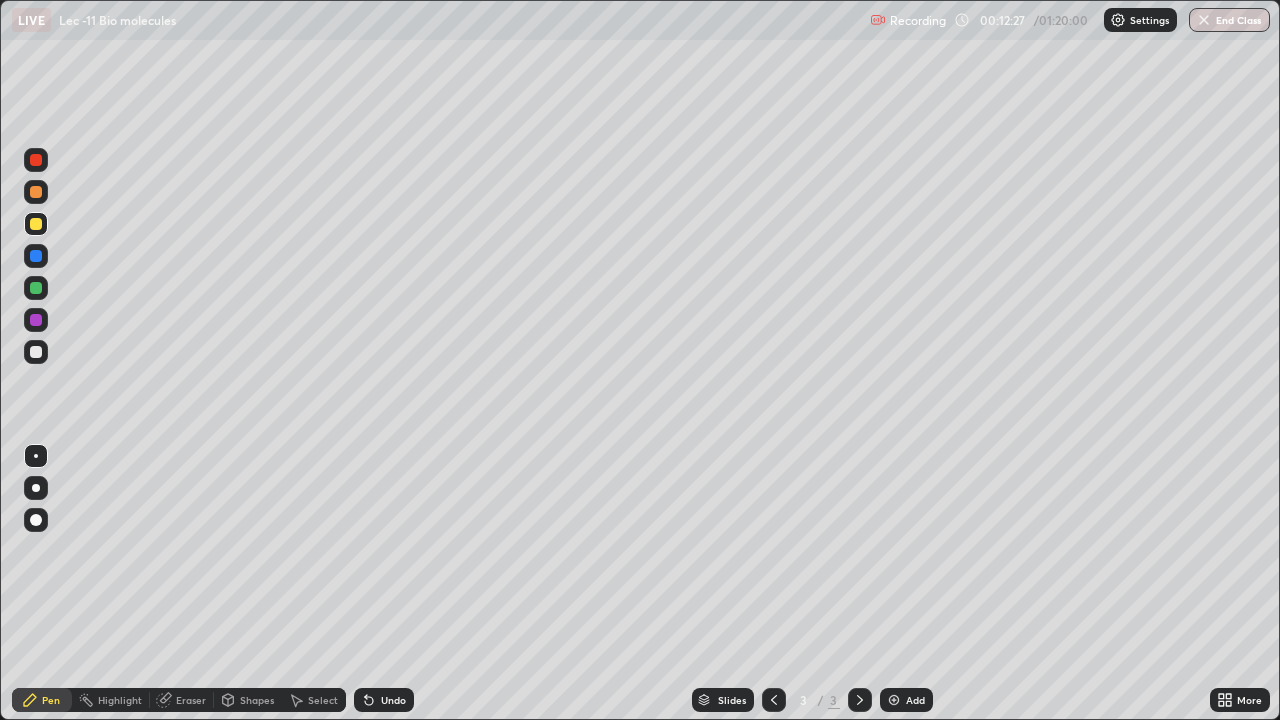click at bounding box center [36, 520] 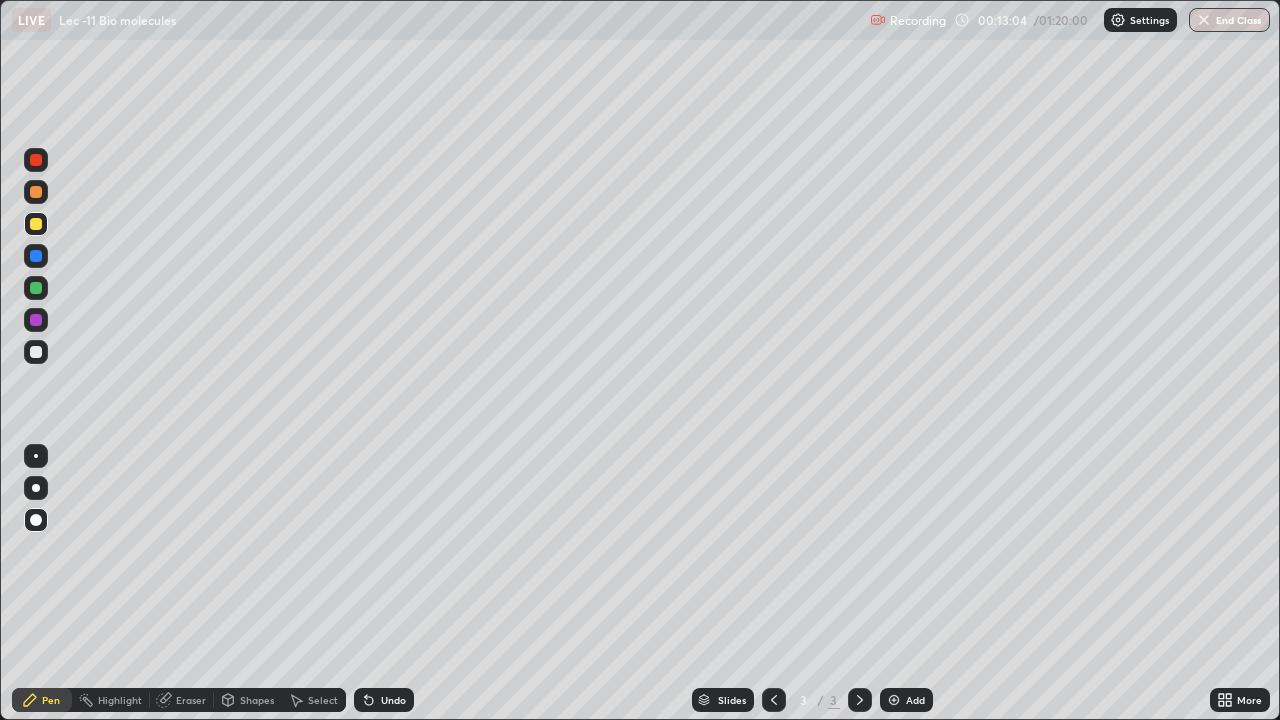 click at bounding box center [36, 352] 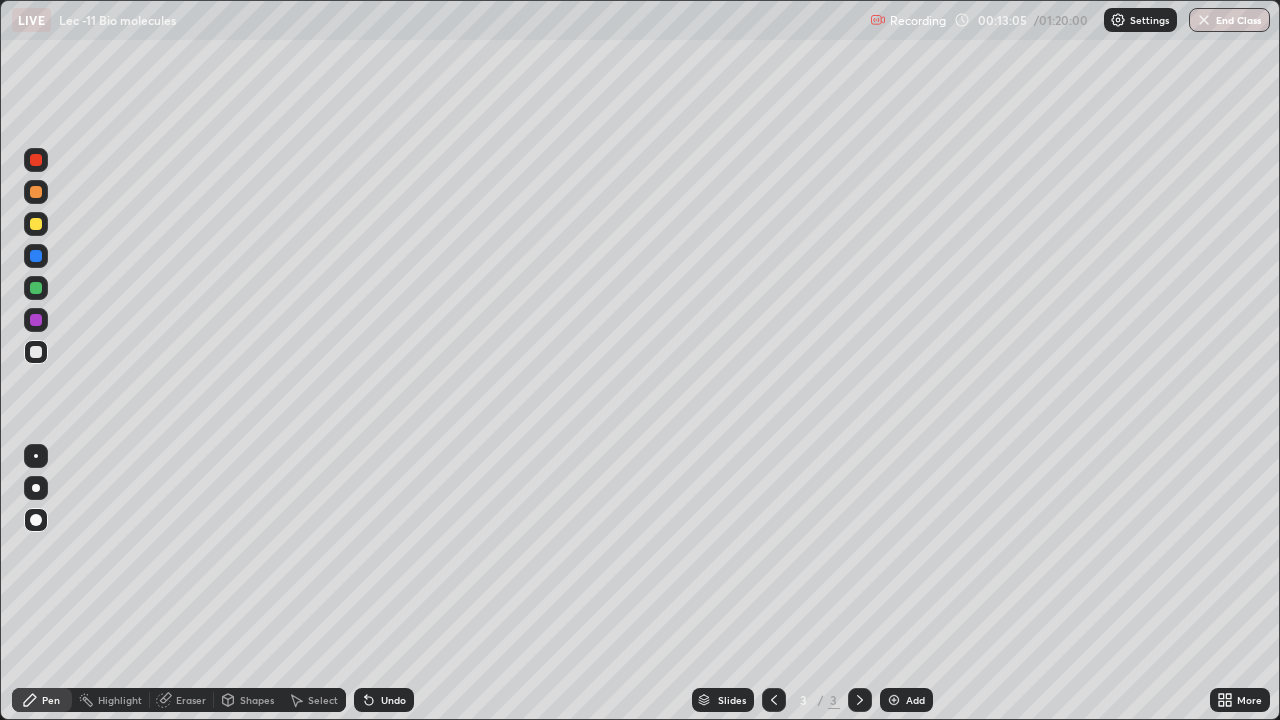 click at bounding box center (36, 488) 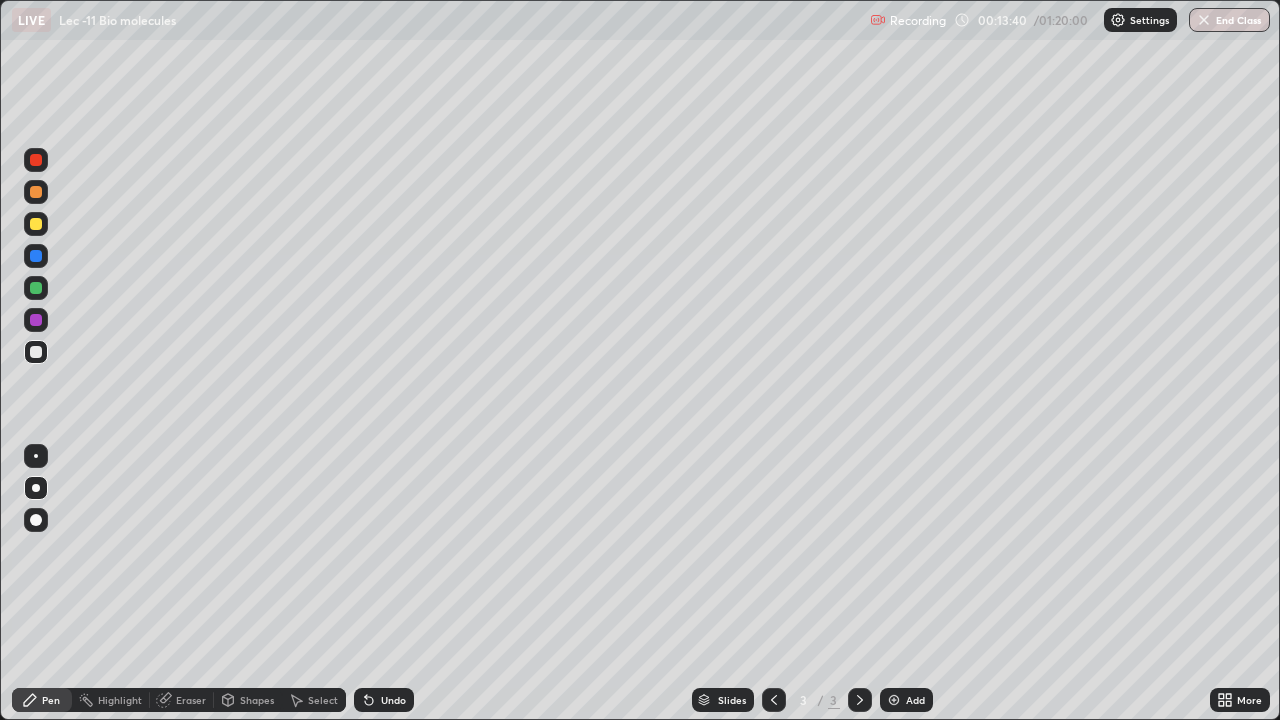 click at bounding box center (36, 224) 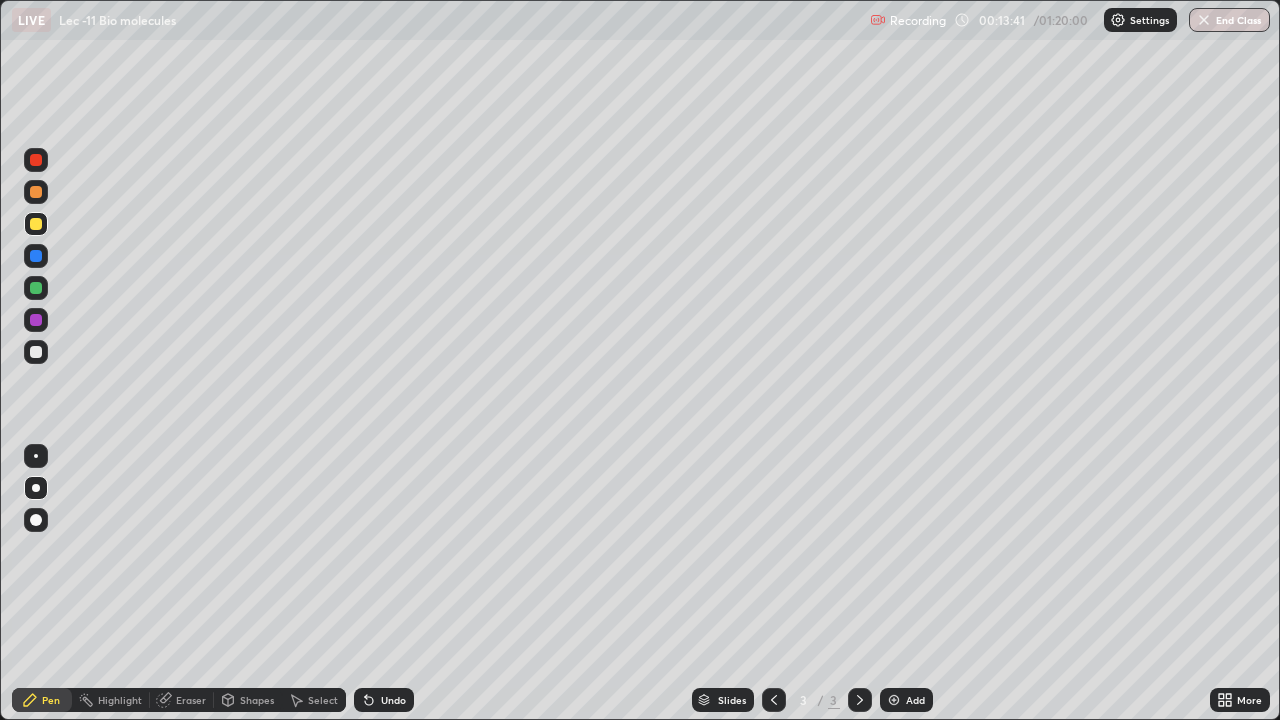 click at bounding box center [36, 520] 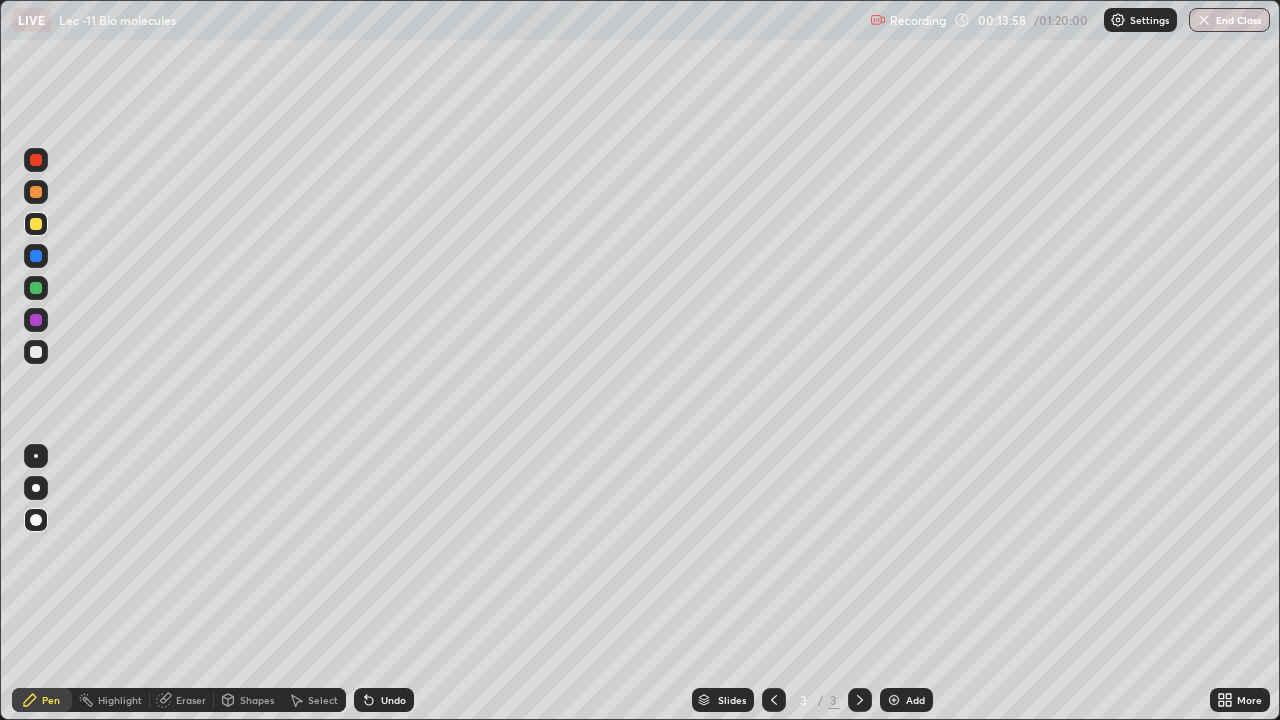 click at bounding box center (36, 352) 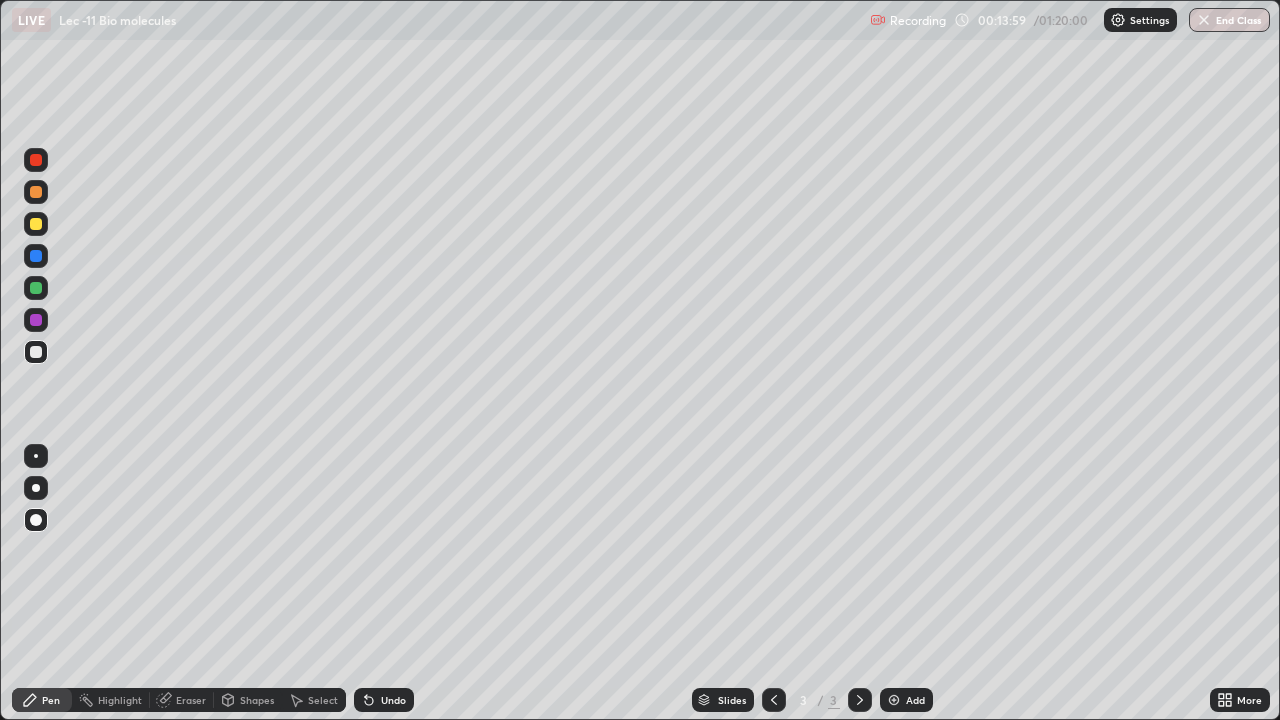 click at bounding box center (36, 488) 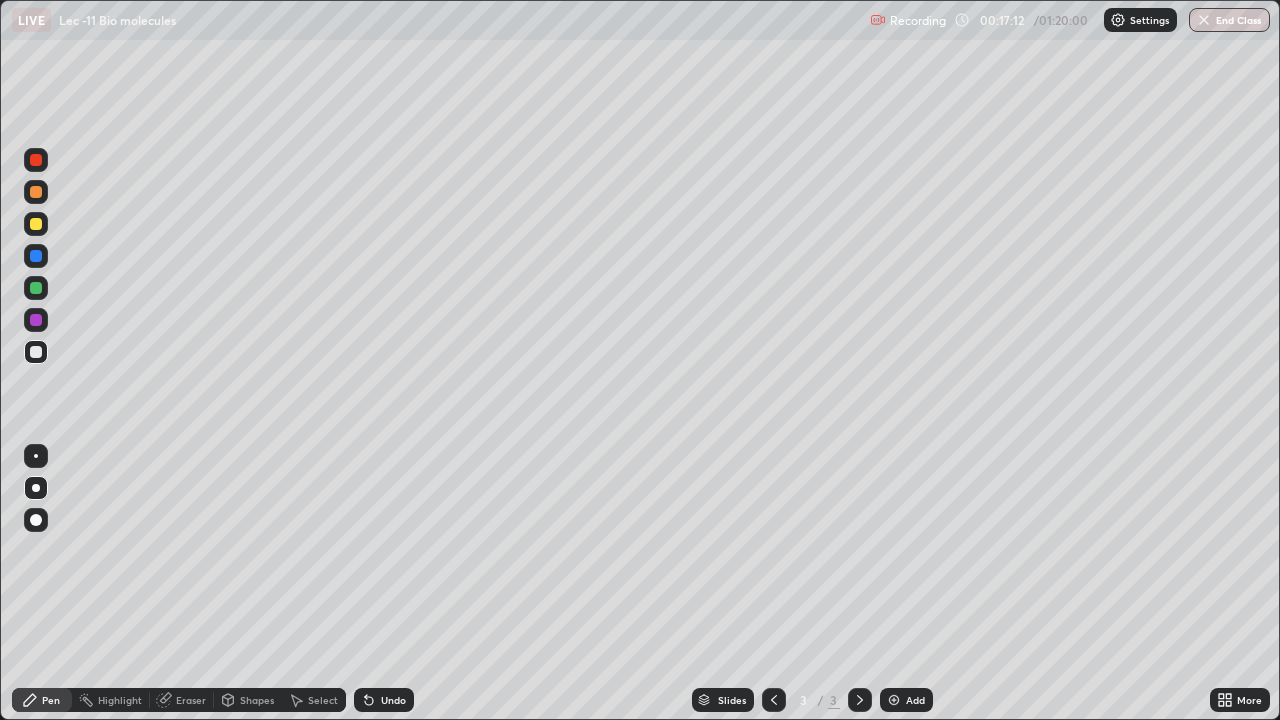 click at bounding box center [894, 700] 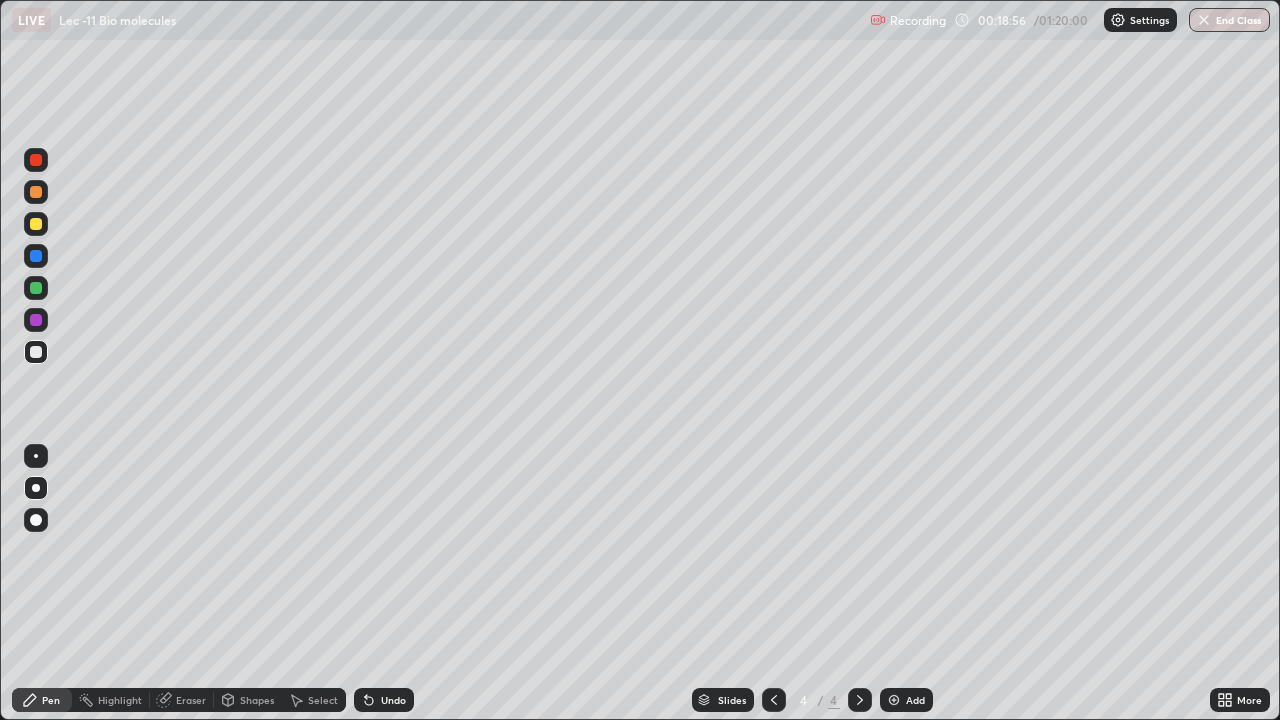 click at bounding box center (36, 320) 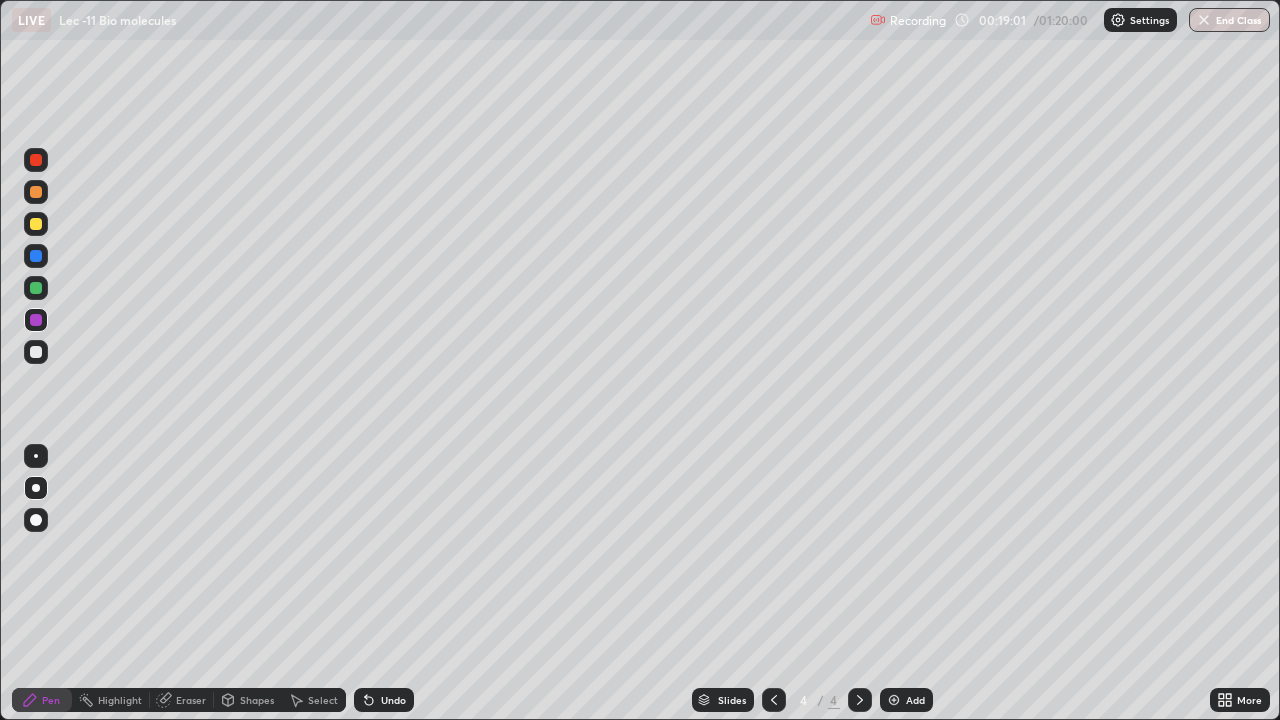 click at bounding box center (36, 520) 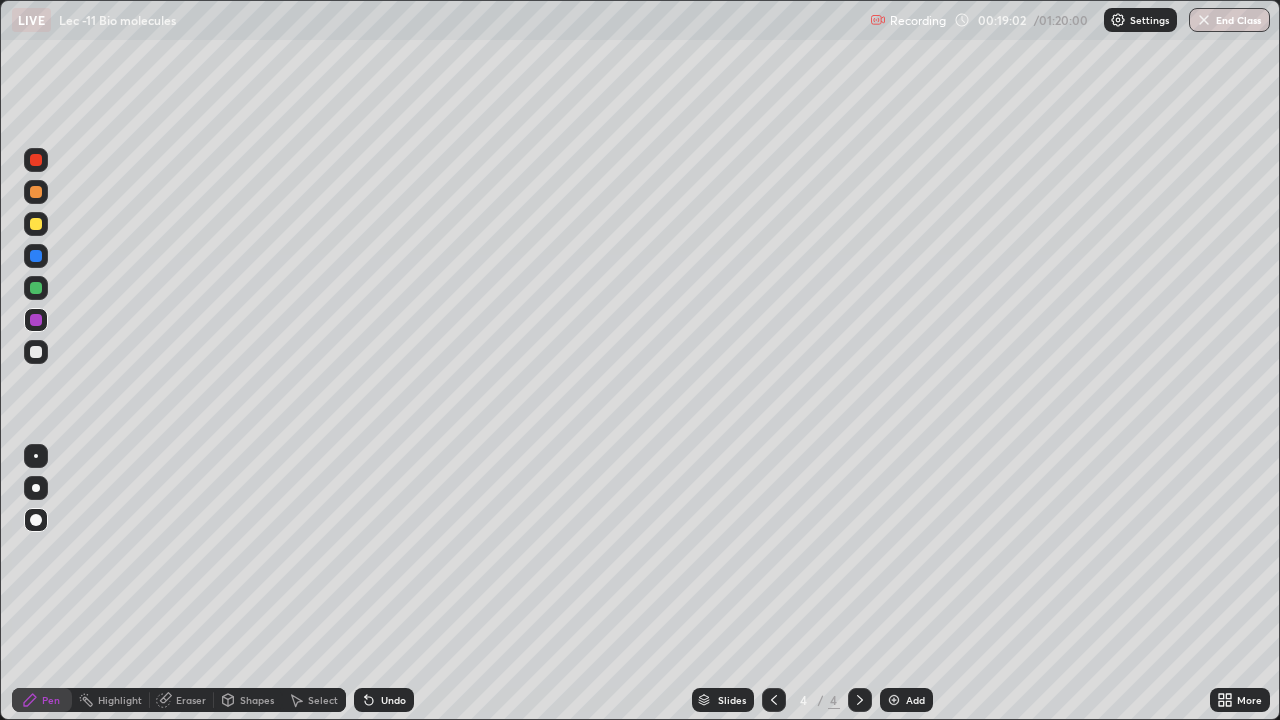 click at bounding box center (36, 288) 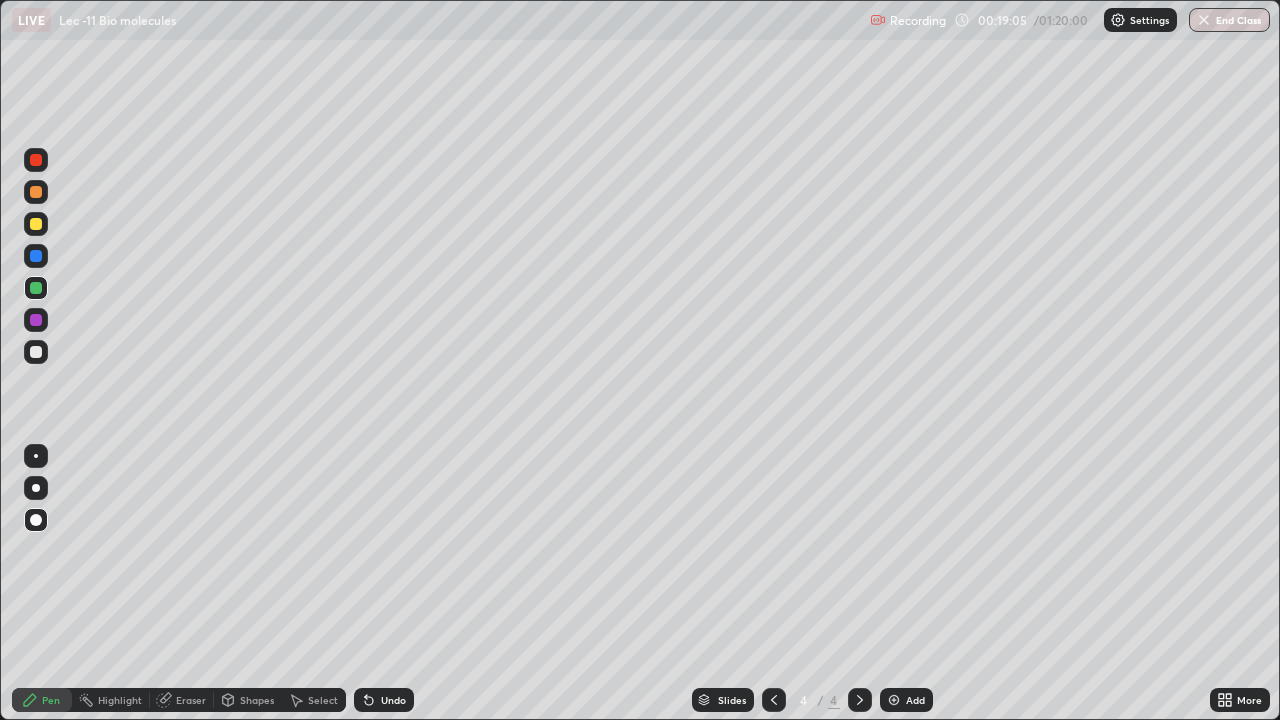 click at bounding box center [36, 256] 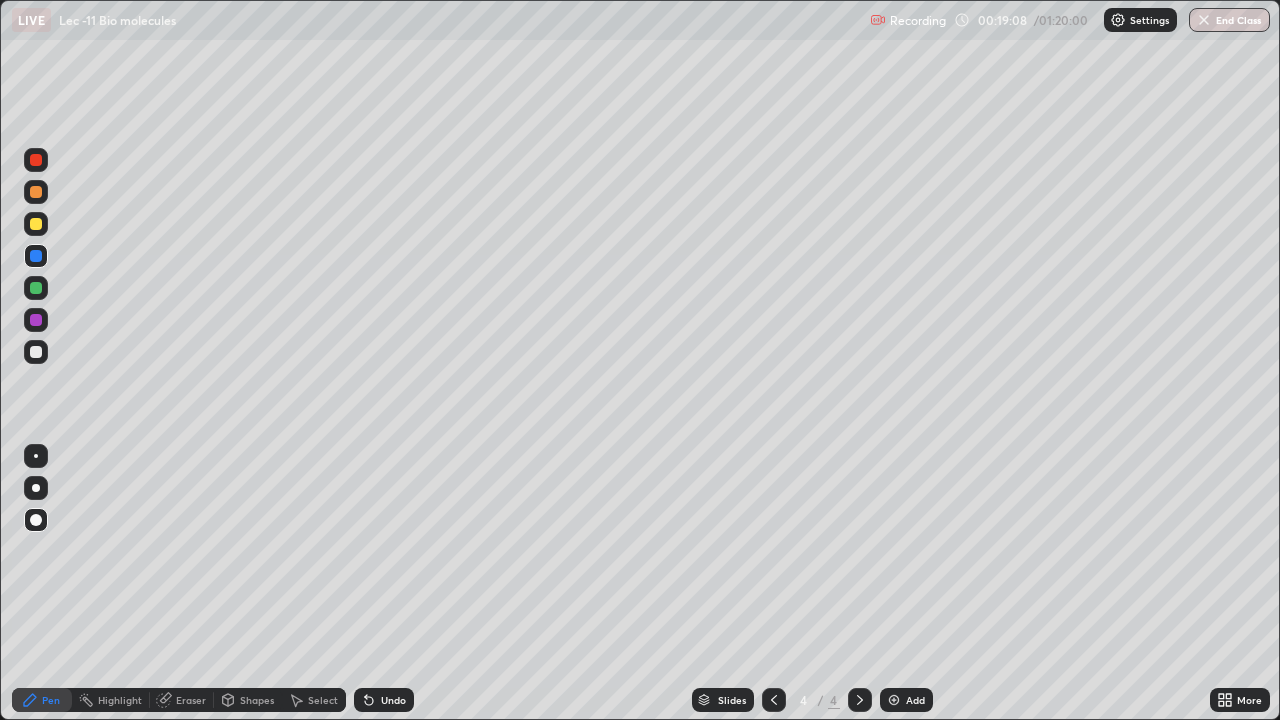 click at bounding box center [36, 456] 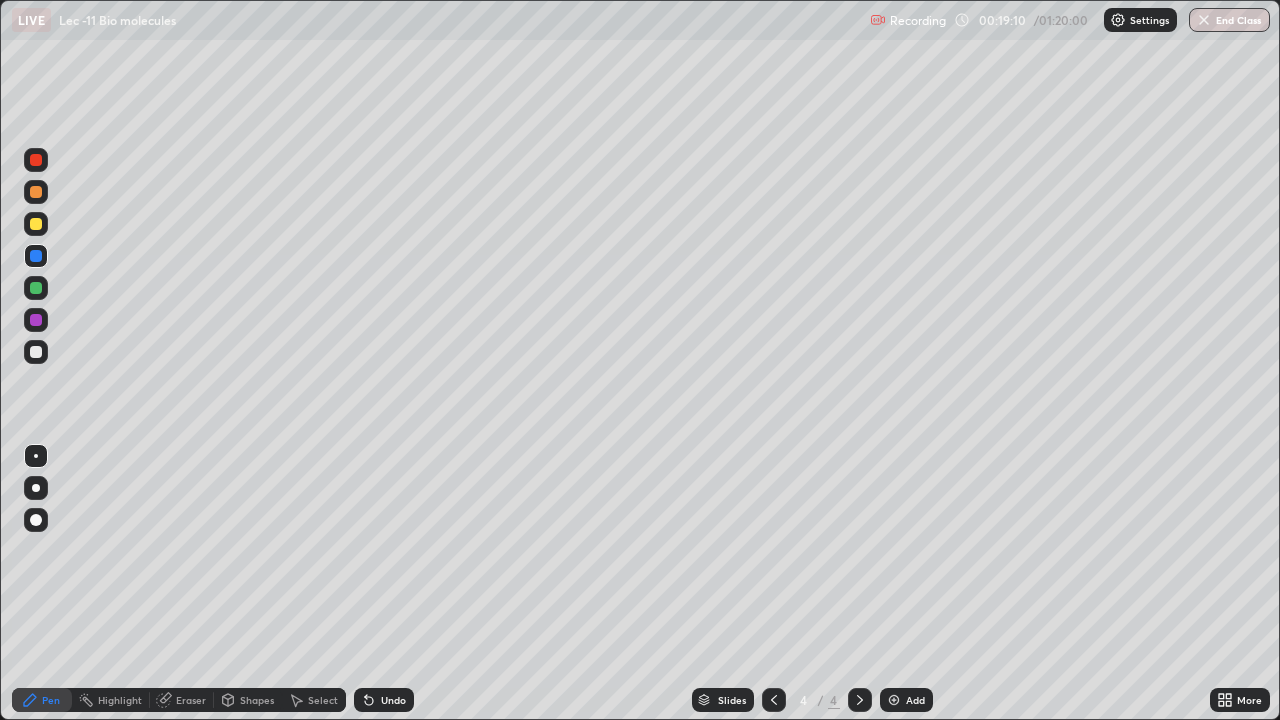 click at bounding box center (36, 352) 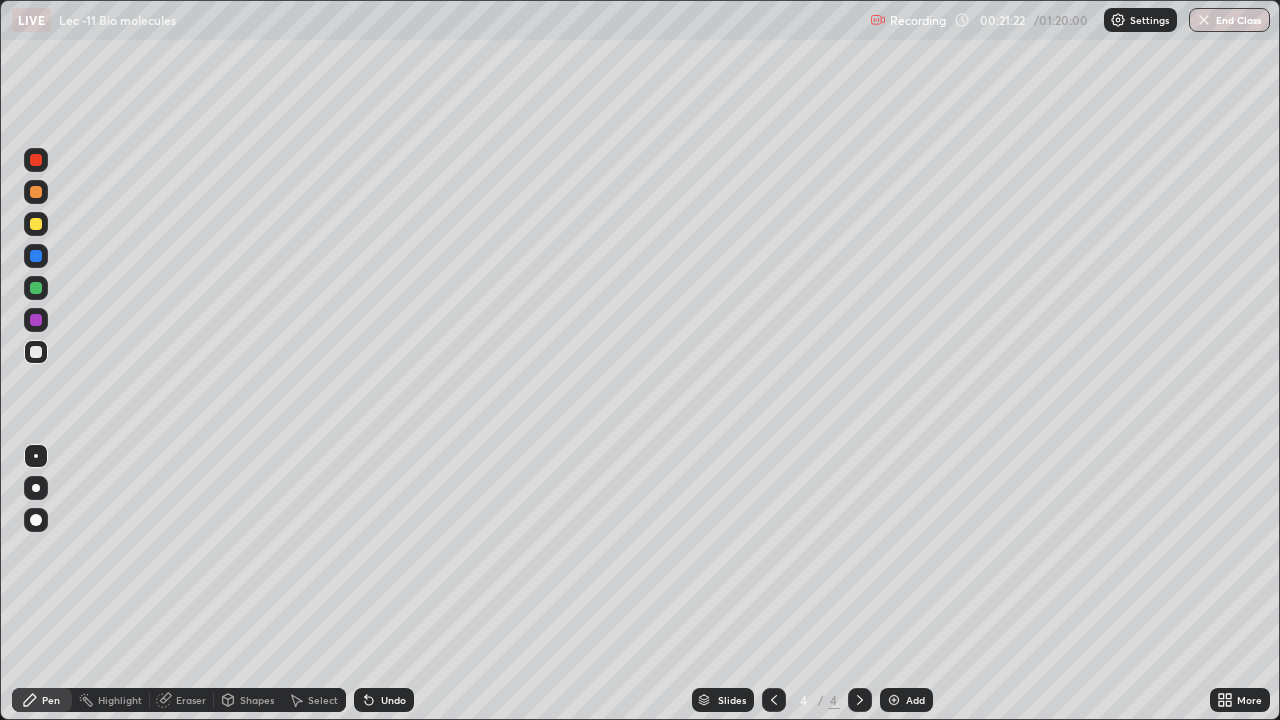 click at bounding box center (36, 256) 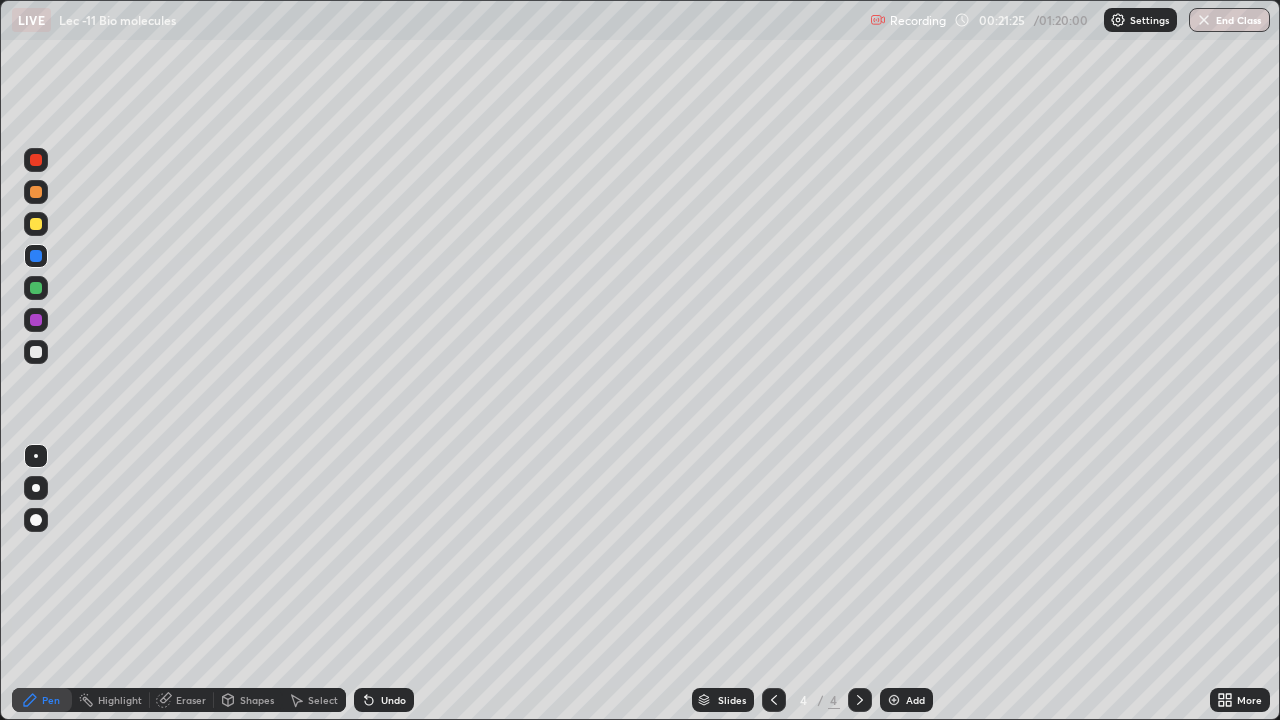 click at bounding box center (36, 224) 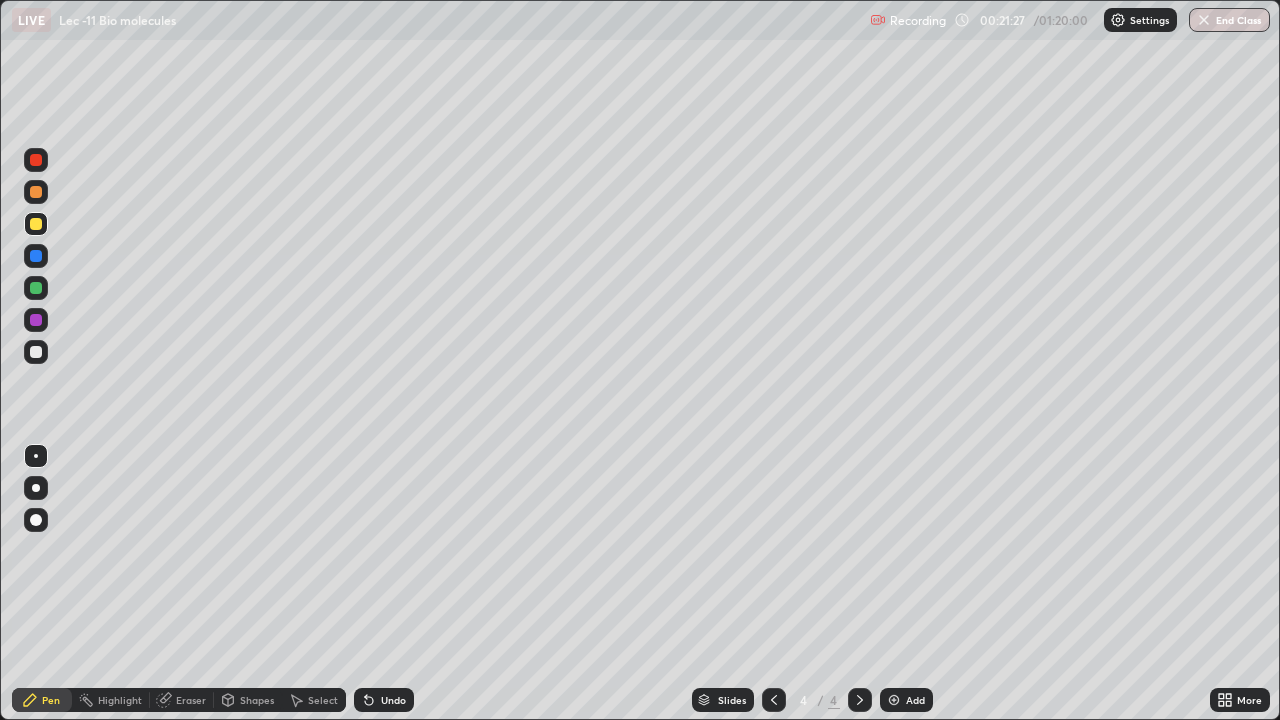 click at bounding box center (36, 192) 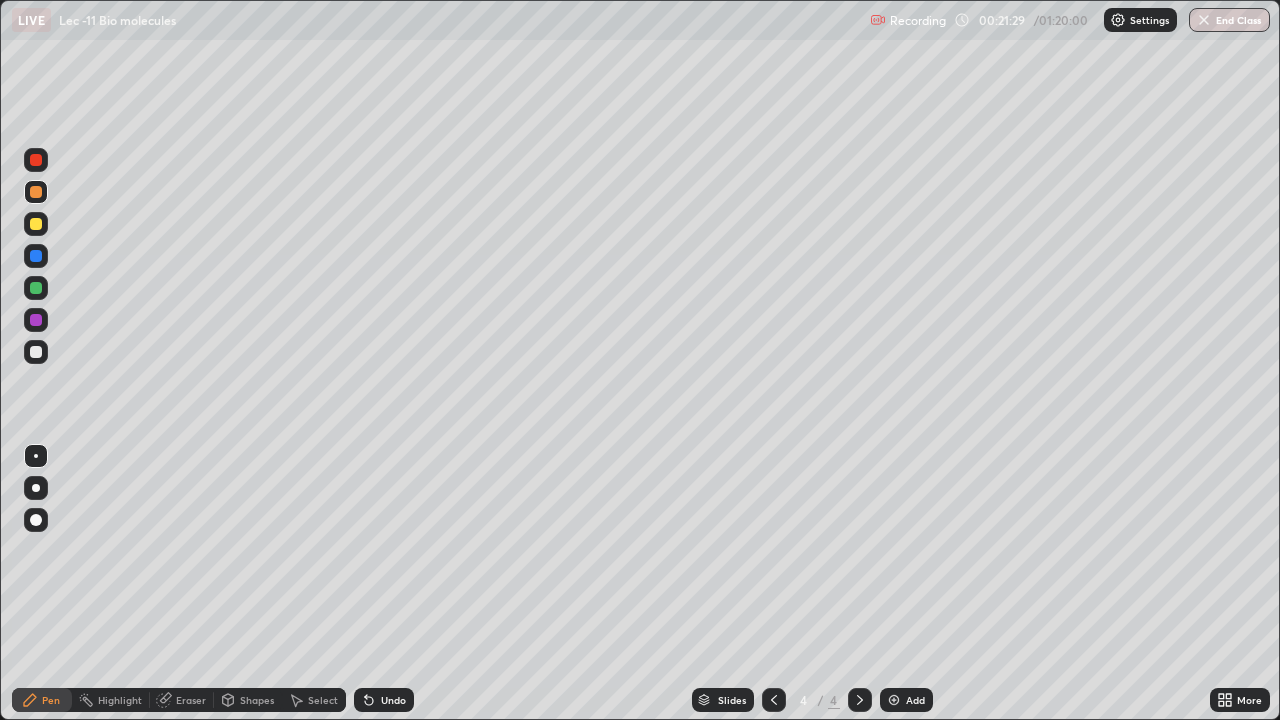 click at bounding box center [36, 320] 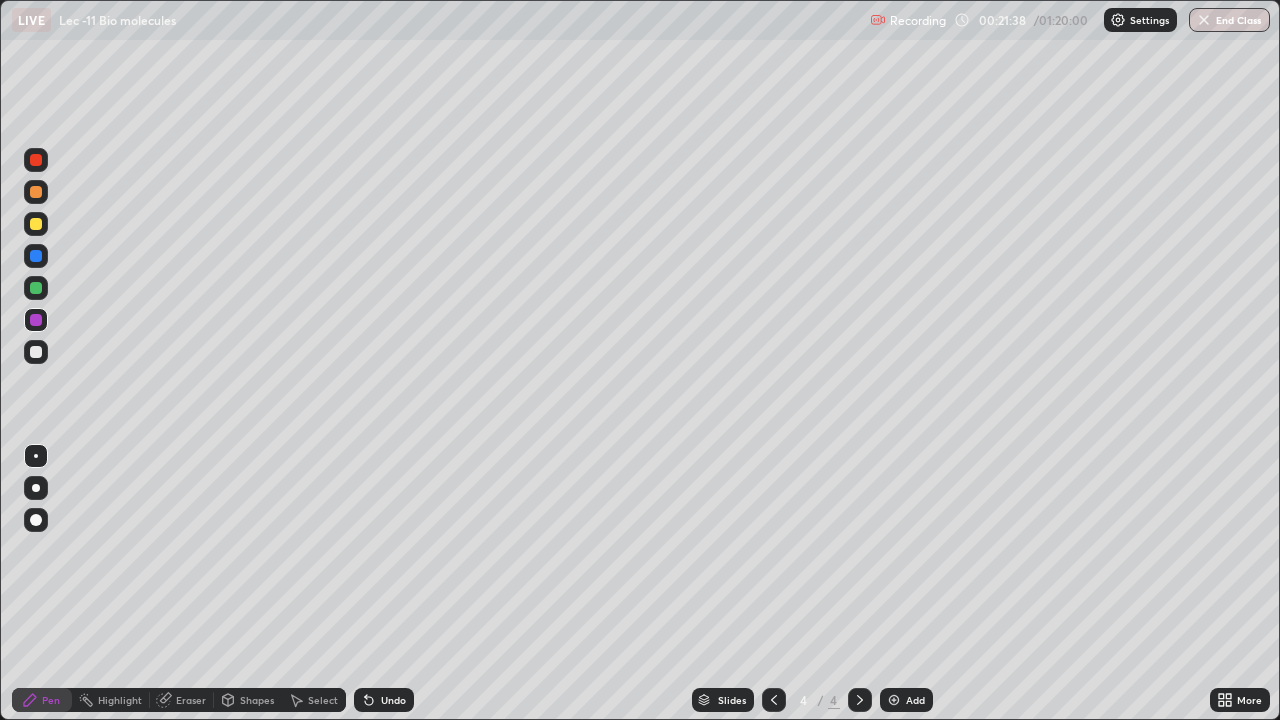 click 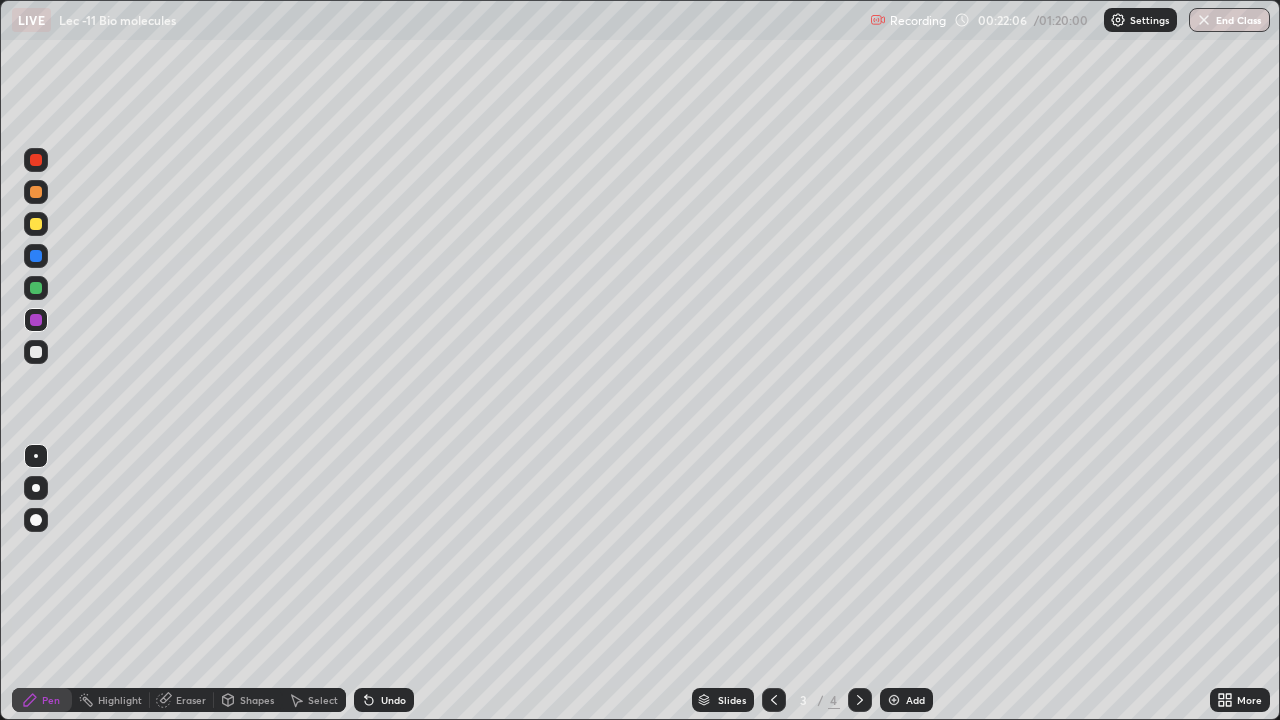 click 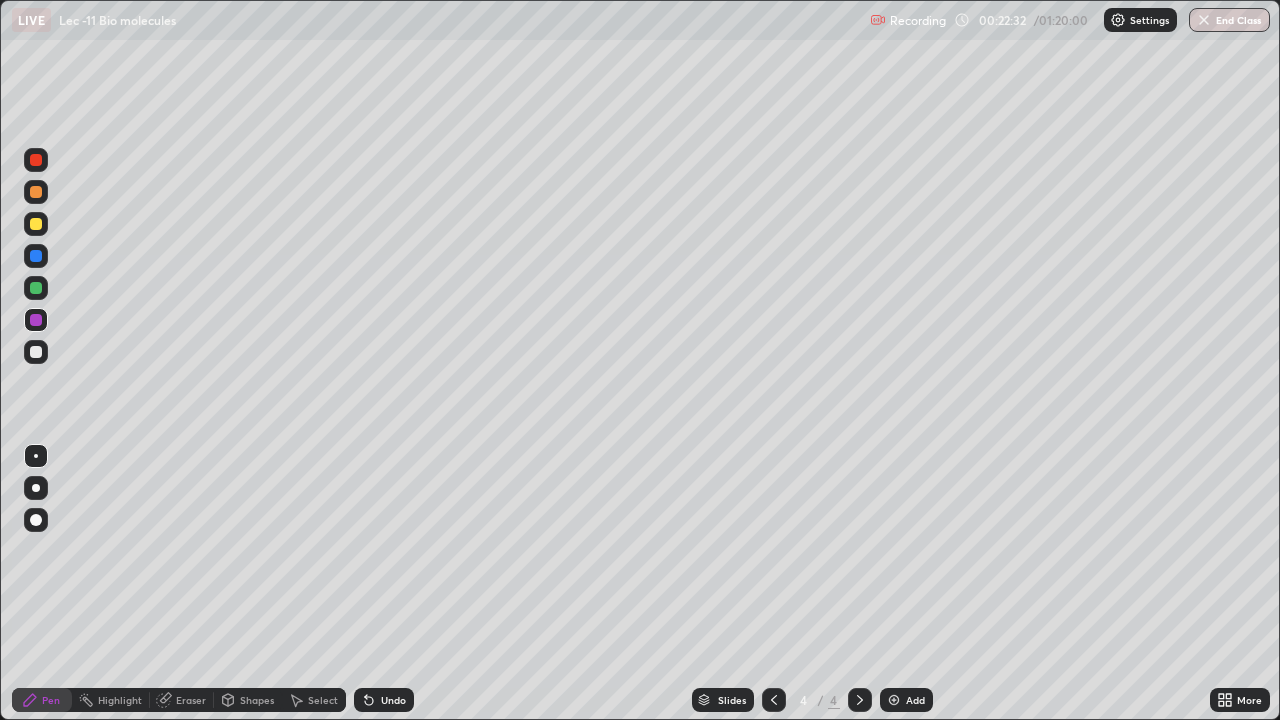click at bounding box center (894, 700) 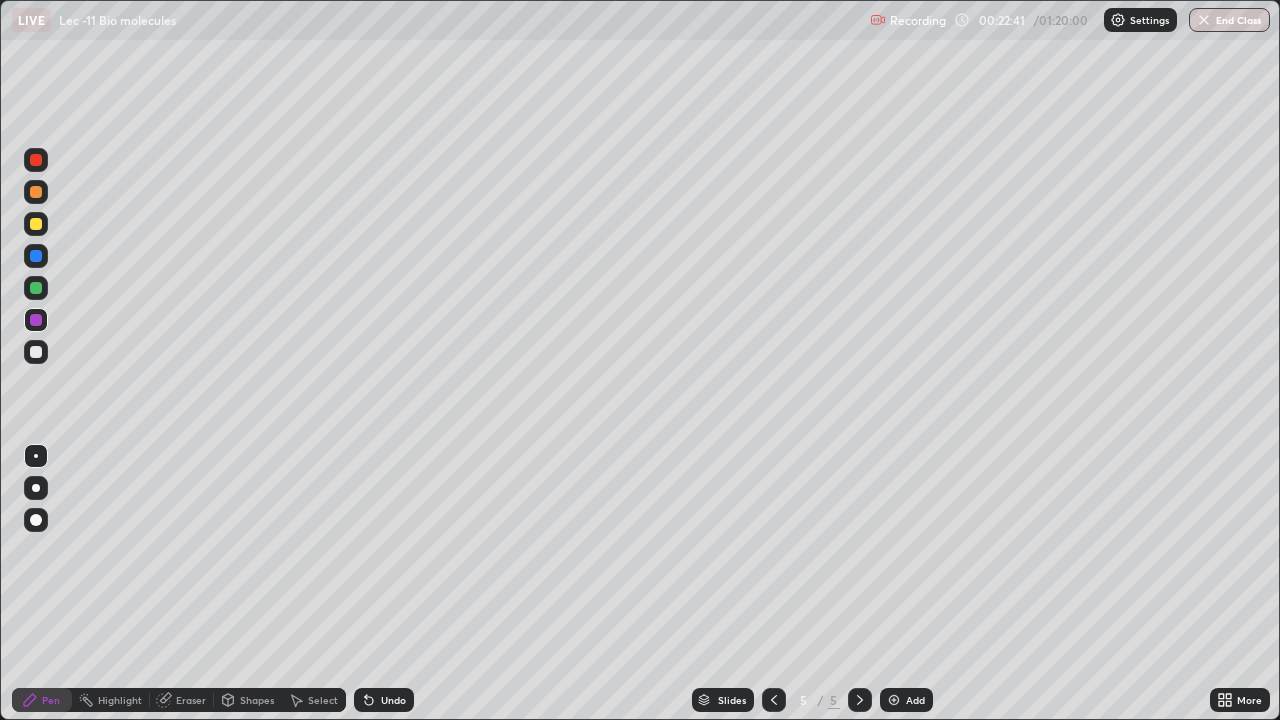 click at bounding box center [36, 224] 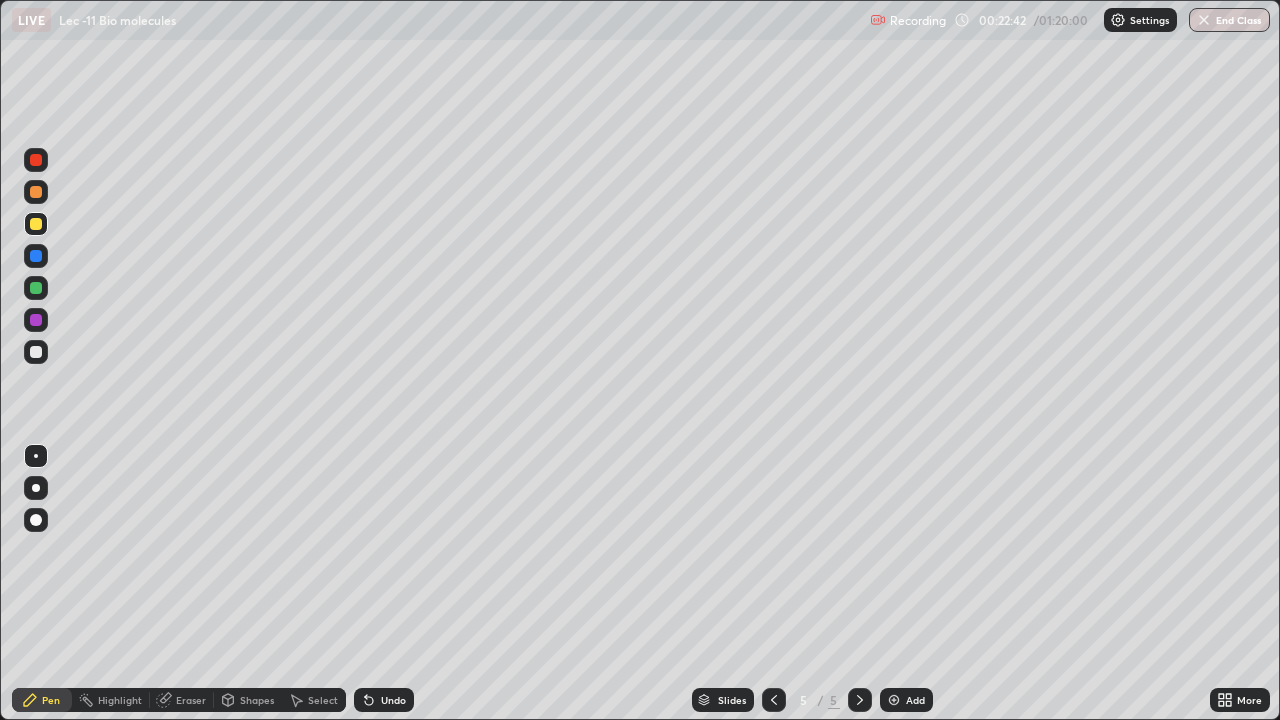 click at bounding box center (36, 520) 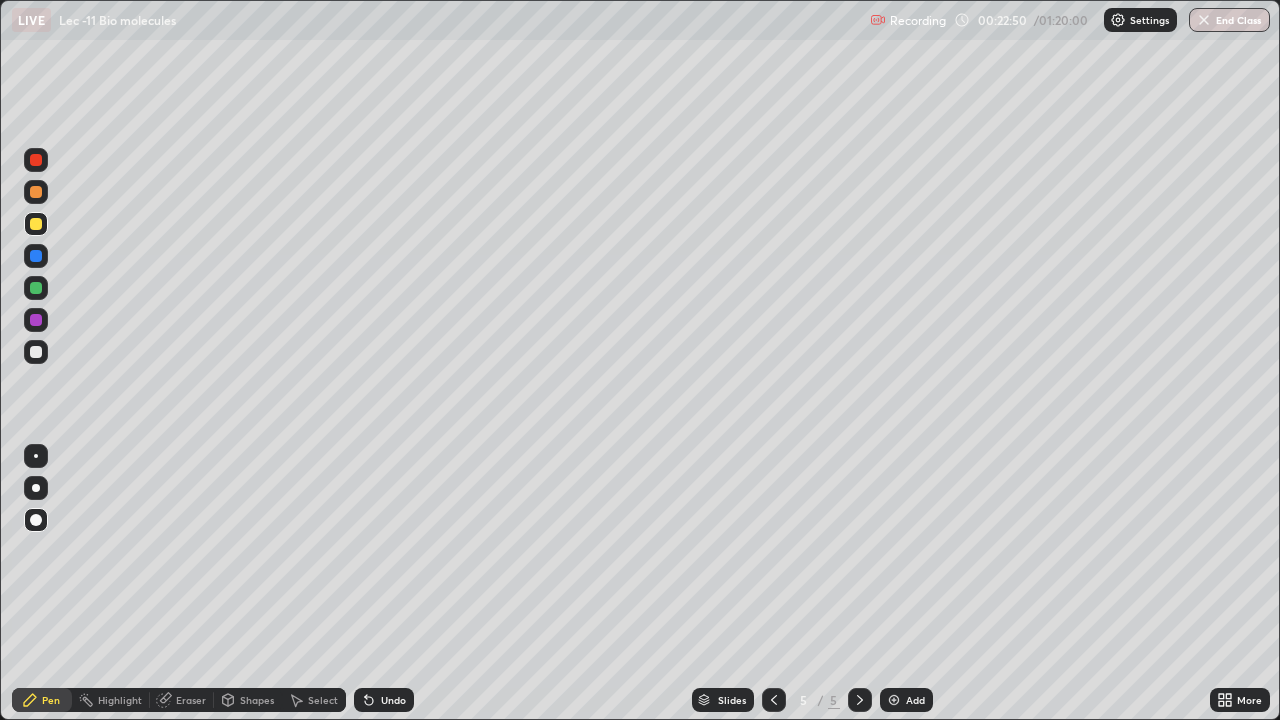click on "Select" at bounding box center [314, 700] 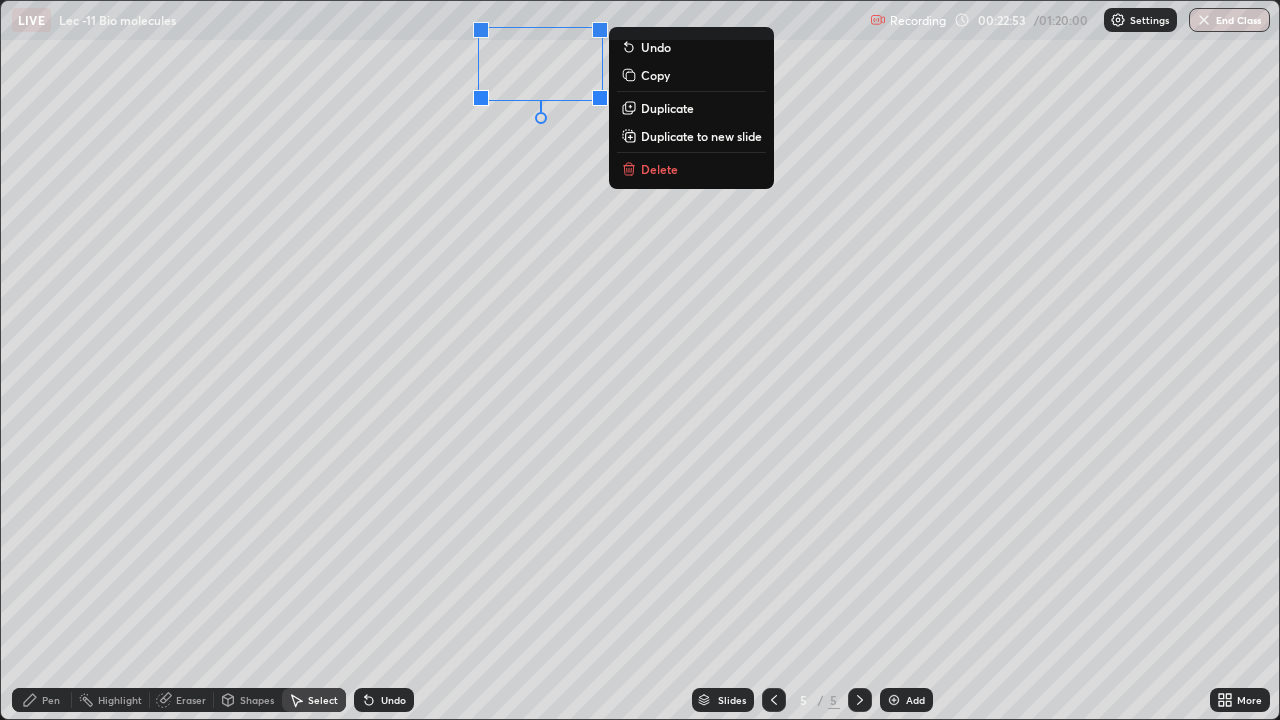 click on "0 ° Undo Copy Duplicate Duplicate to new slide Delete" at bounding box center (640, 360) 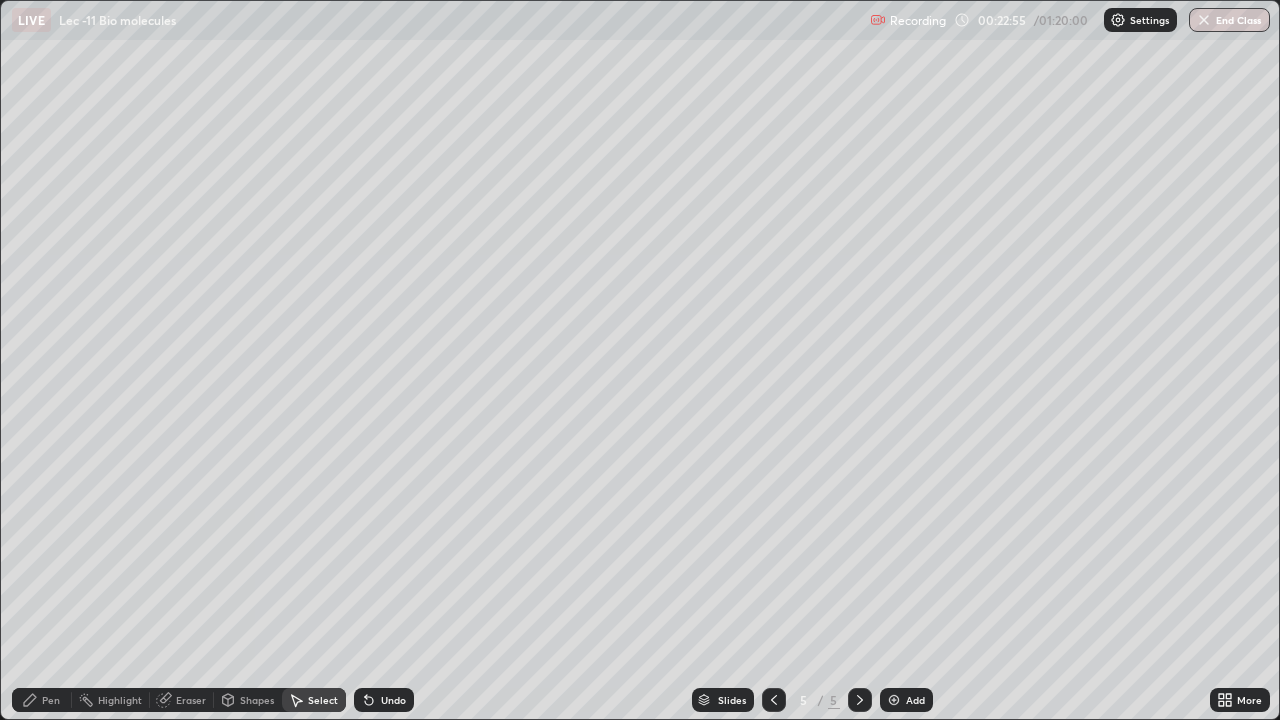 click on "Pen" at bounding box center (42, 700) 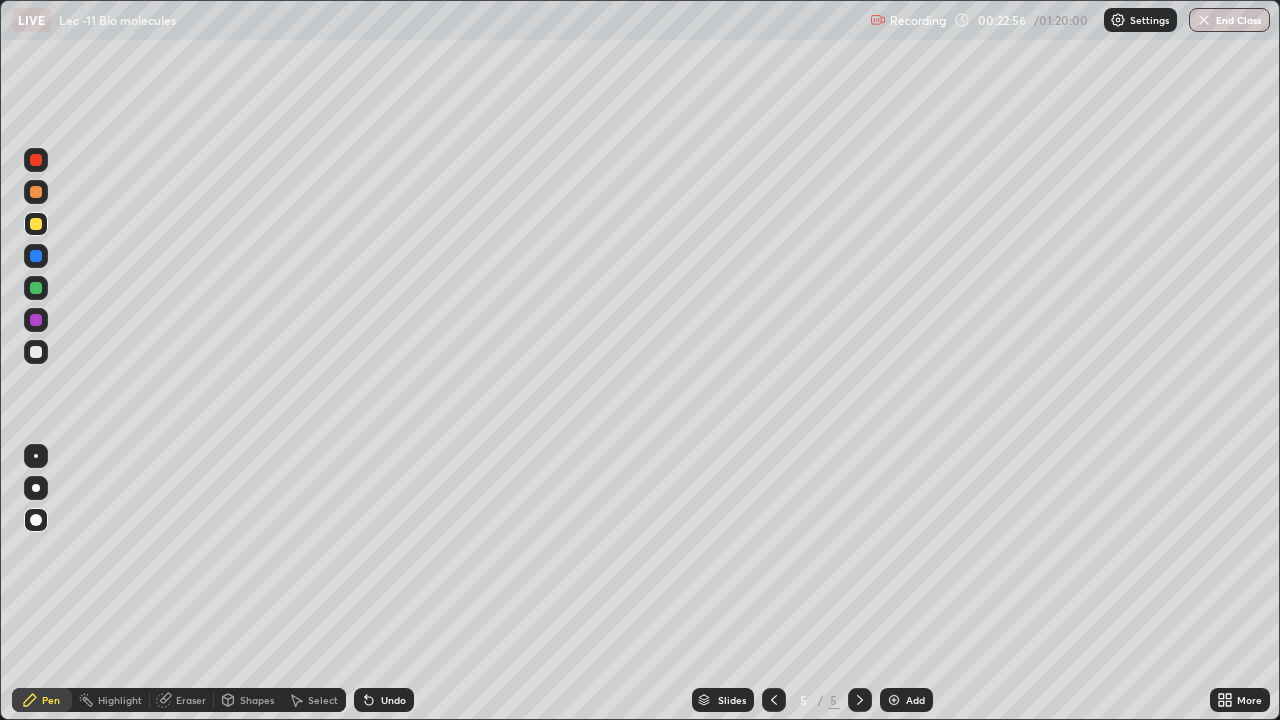 click at bounding box center [36, 352] 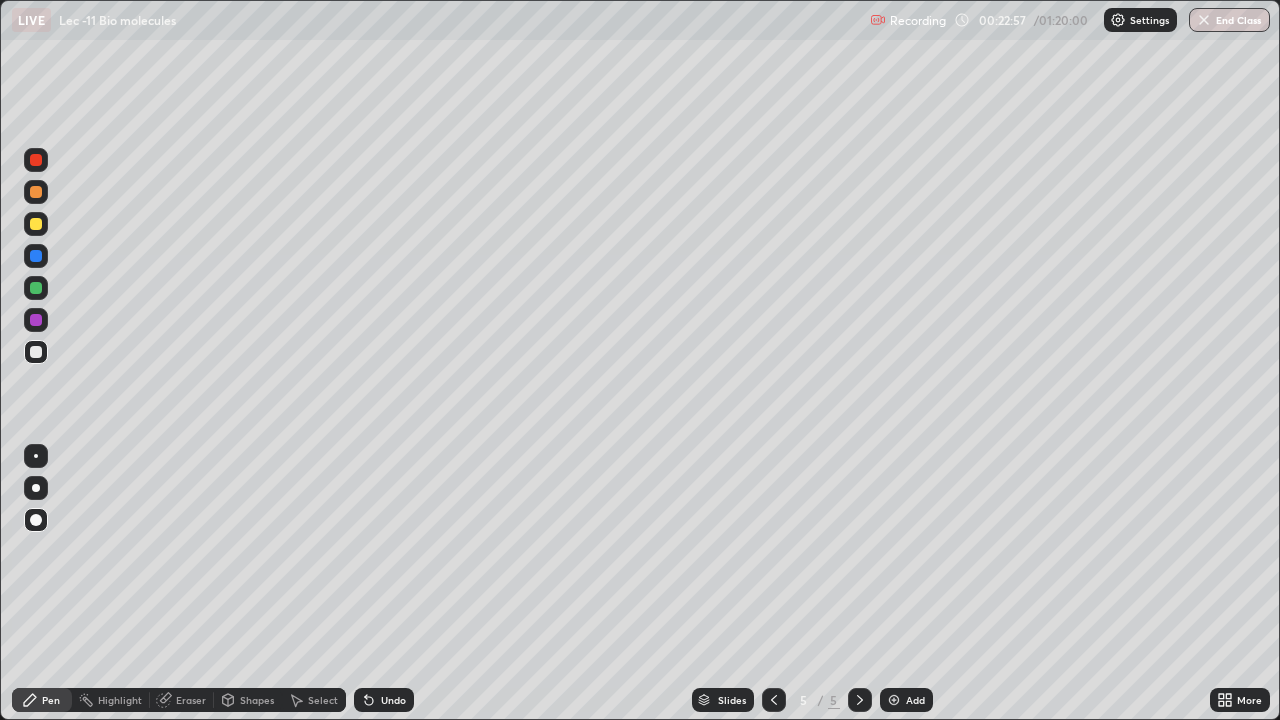 click at bounding box center [36, 456] 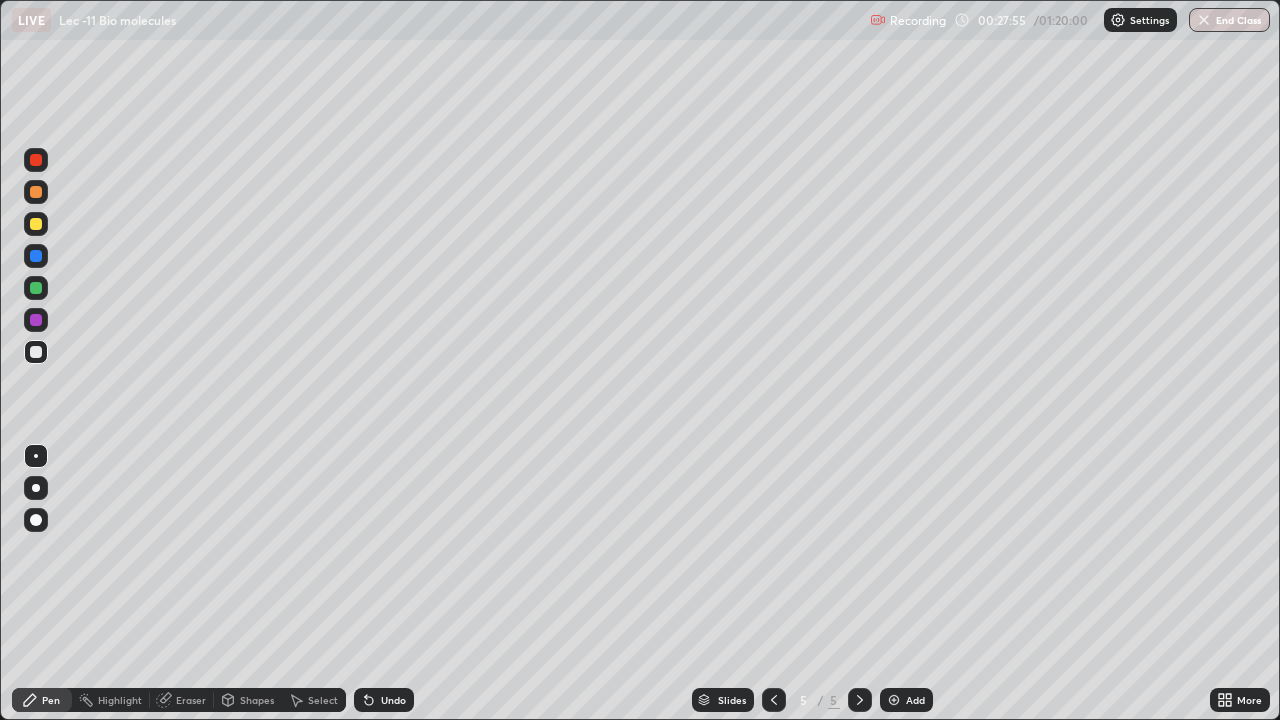 click on "Eraser" at bounding box center [191, 700] 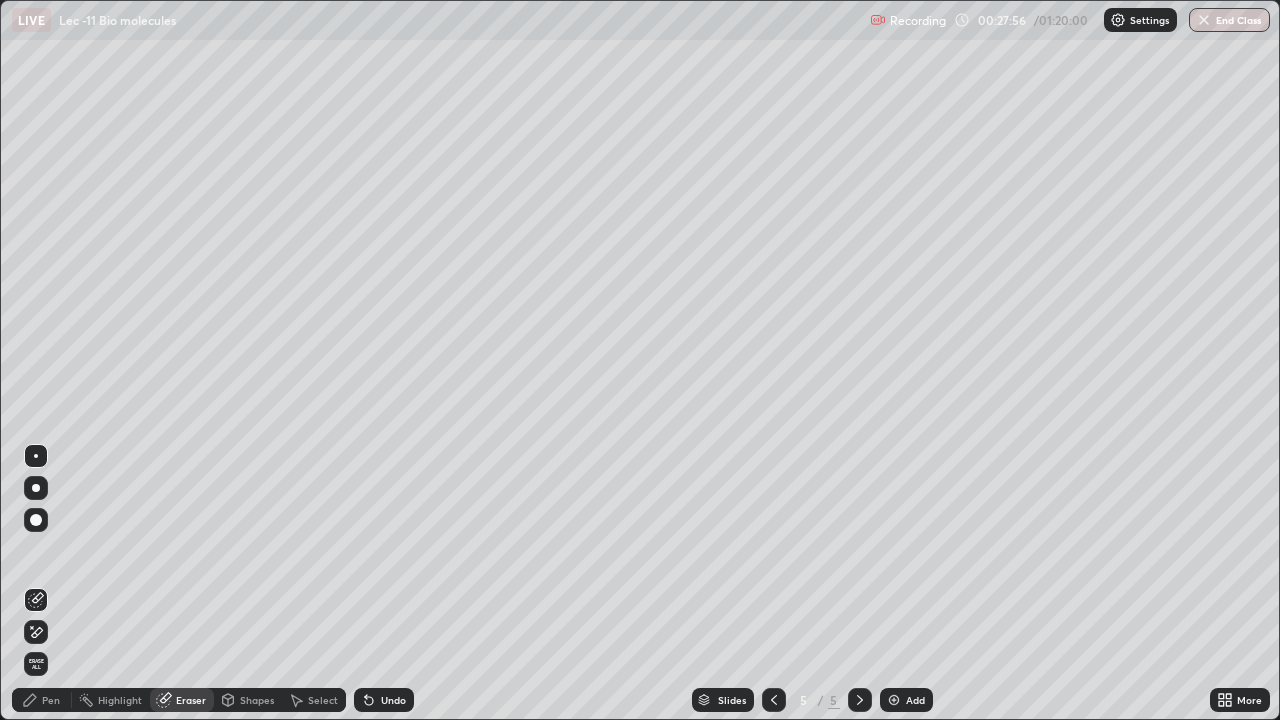 click on "Select" at bounding box center [323, 700] 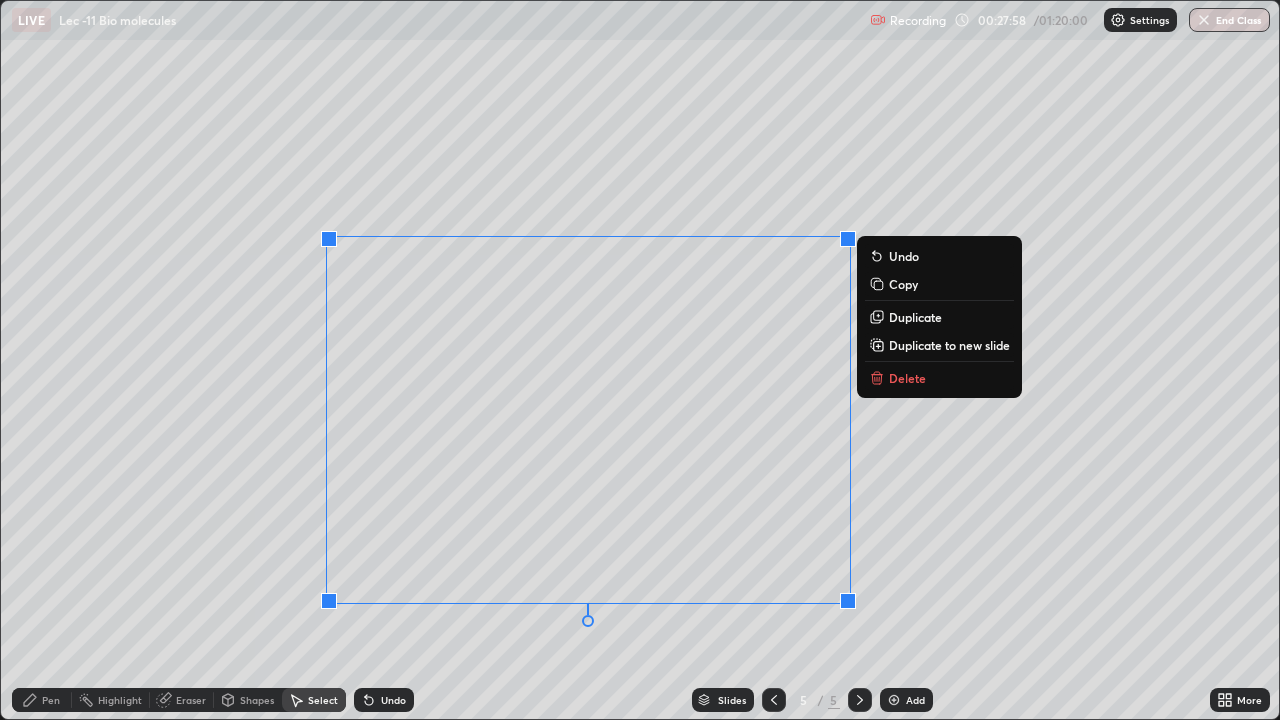 click on "Delete" at bounding box center [907, 378] 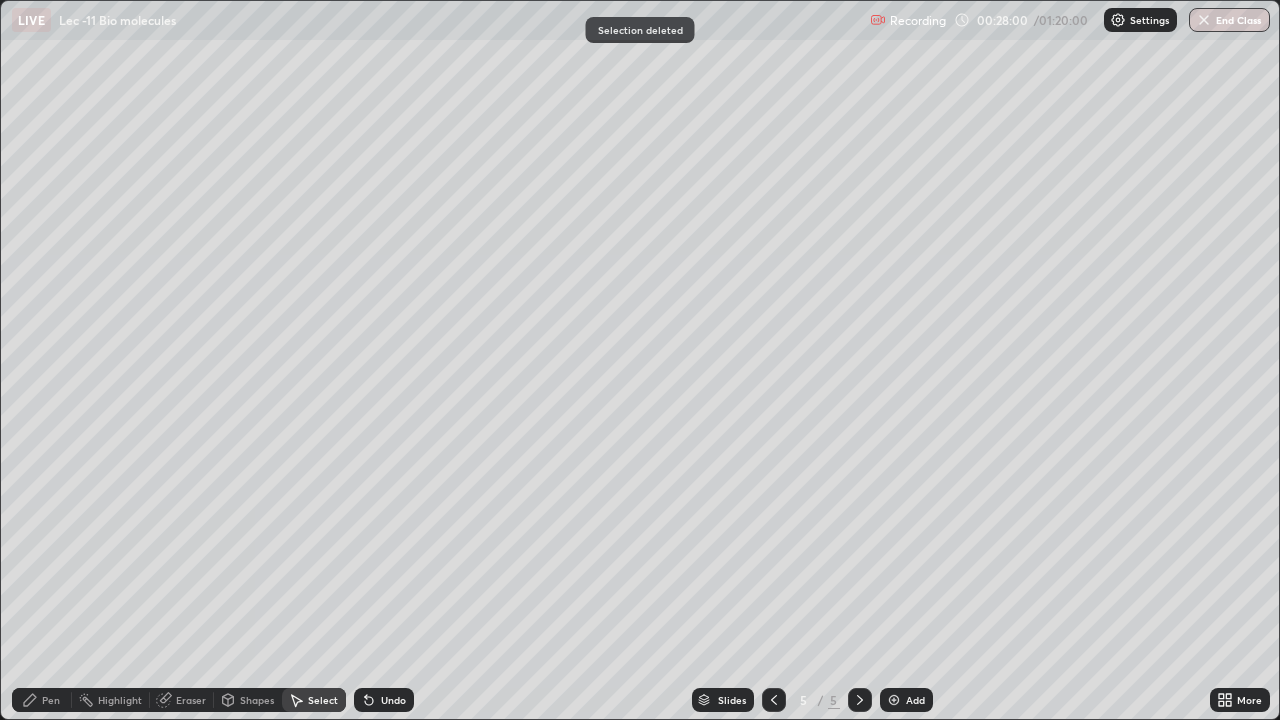 click on "Pen" at bounding box center [42, 700] 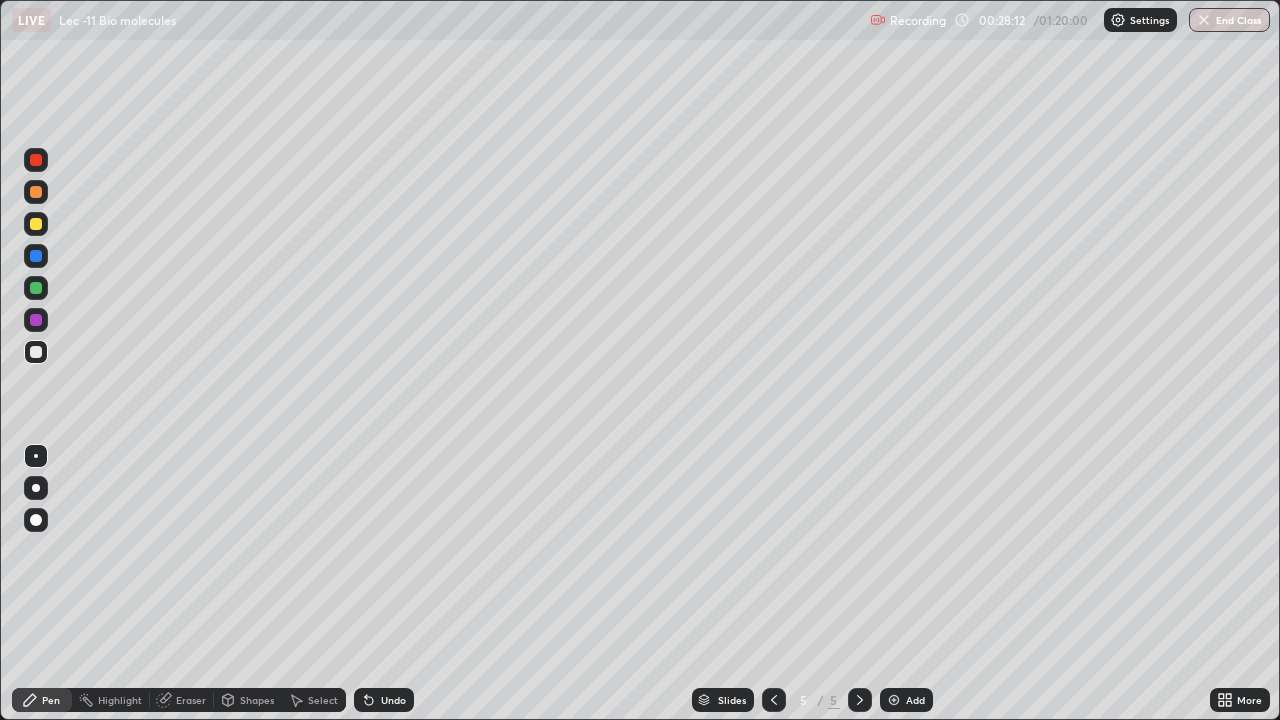 click at bounding box center (36, 224) 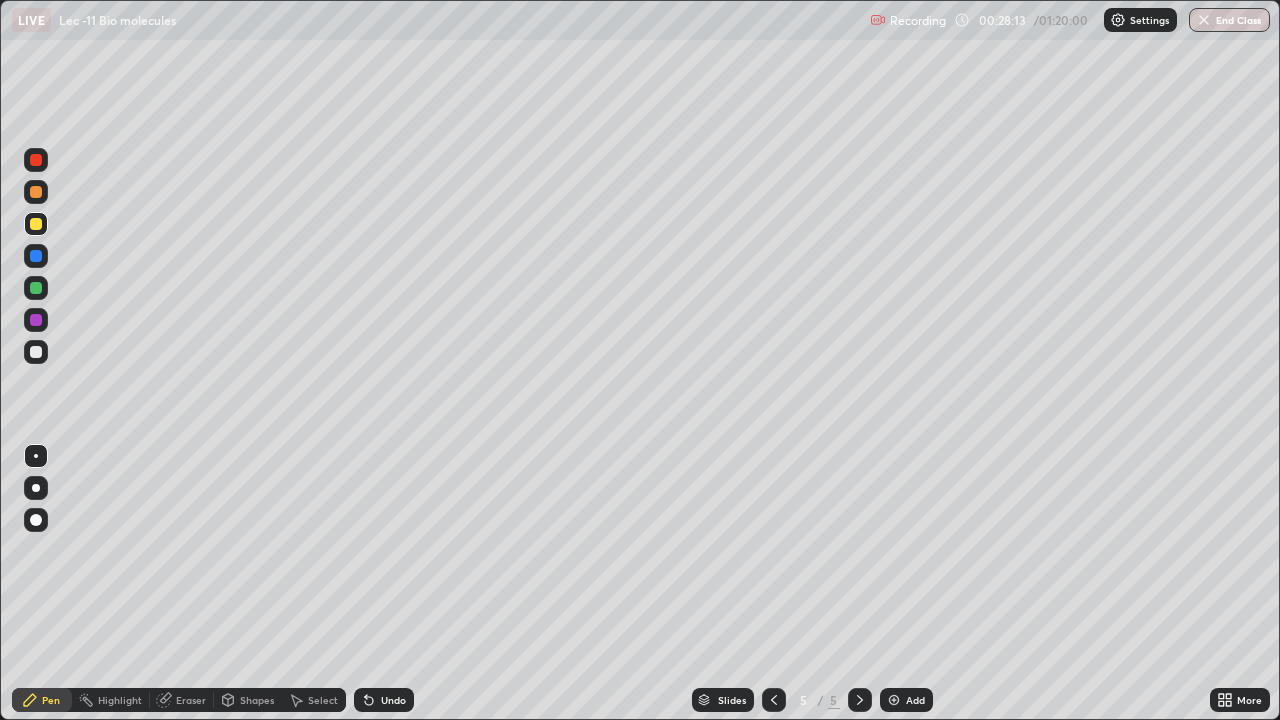 click at bounding box center (36, 488) 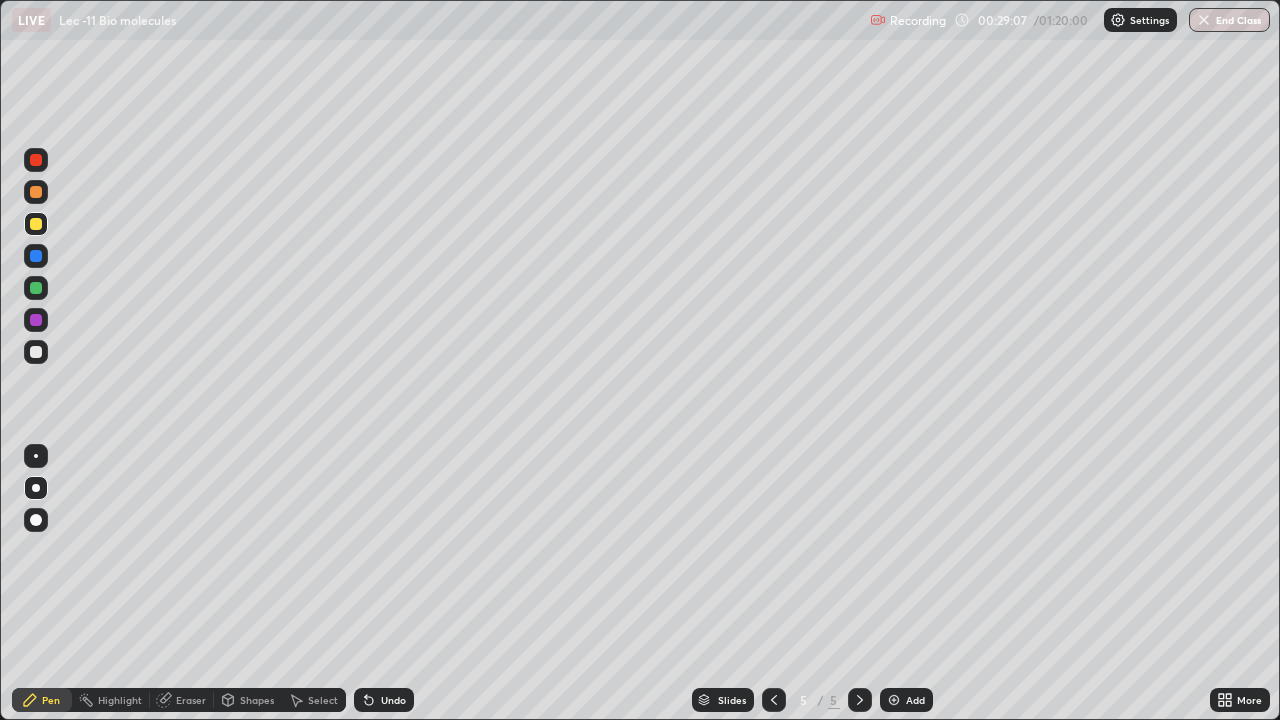 click at bounding box center (36, 456) 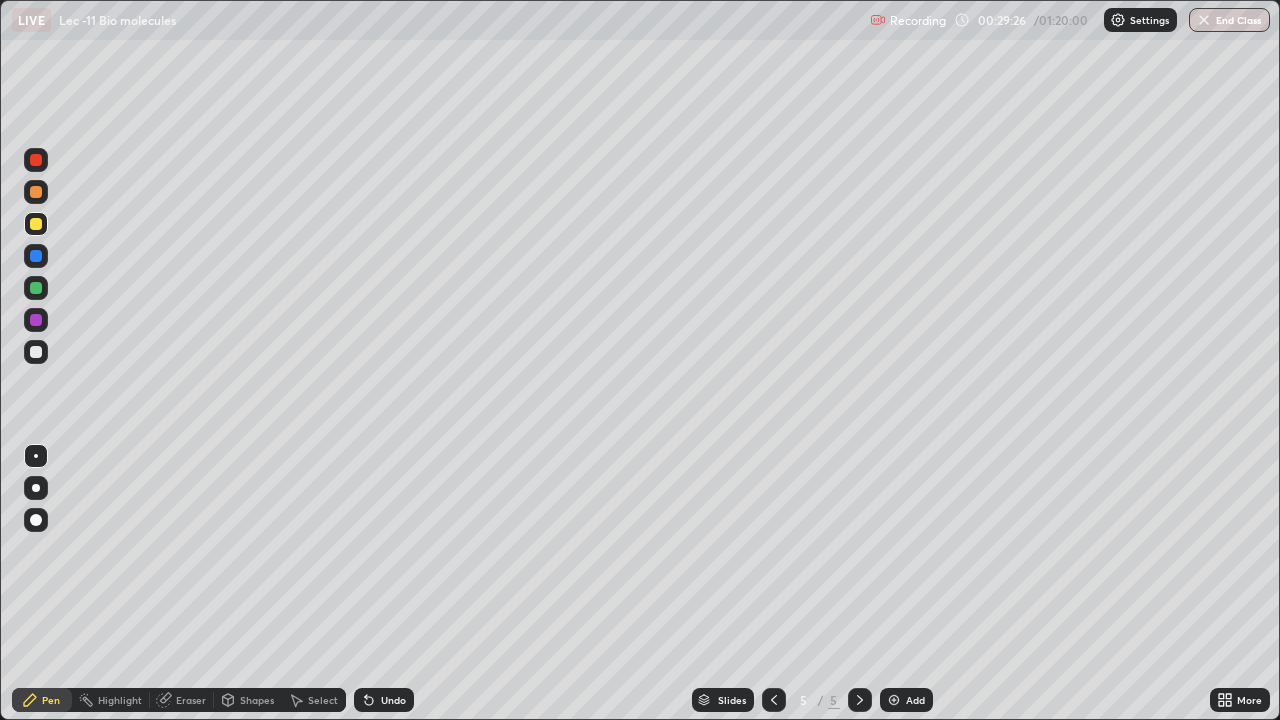 click at bounding box center (36, 352) 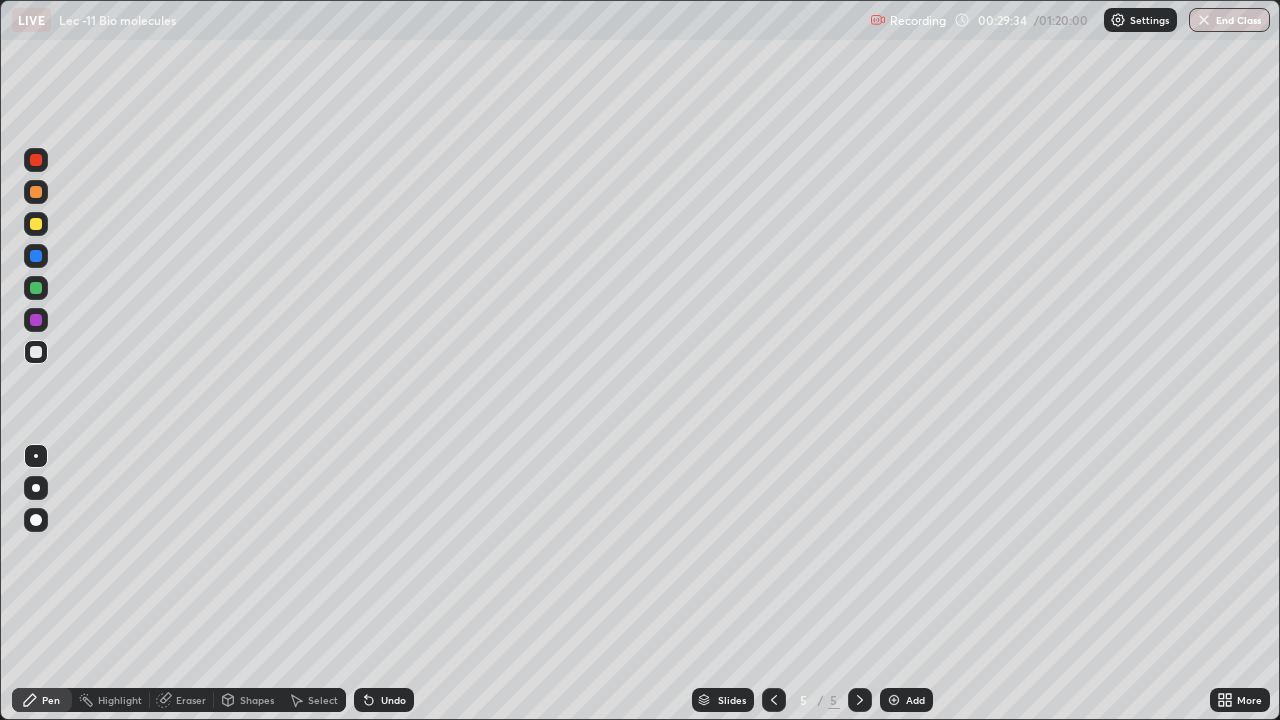 click 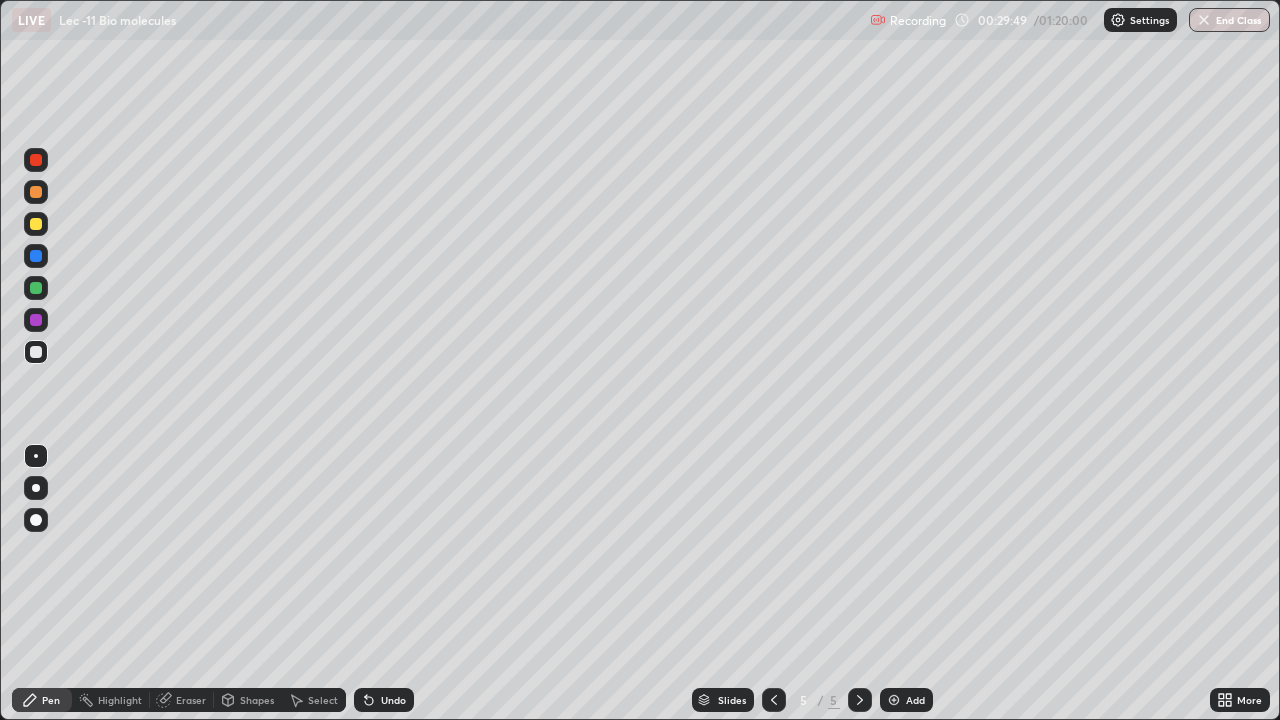 click on "Undo" at bounding box center [384, 700] 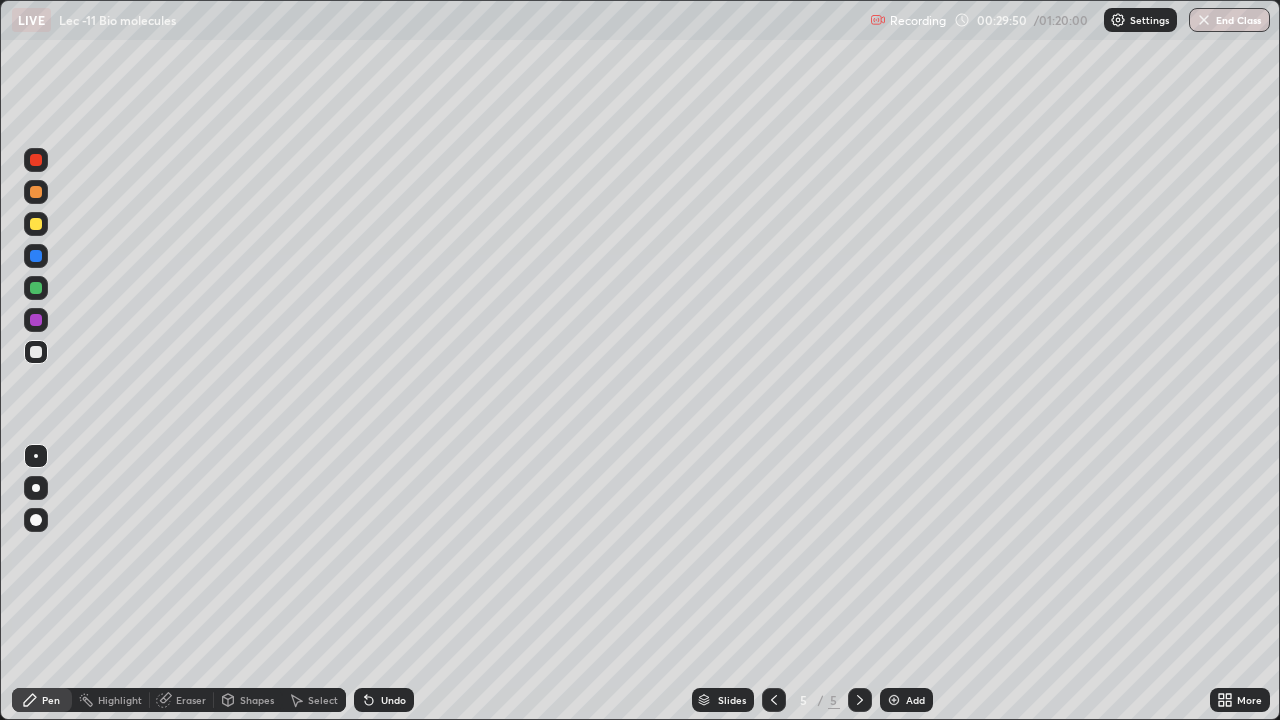 click on "Undo" at bounding box center (384, 700) 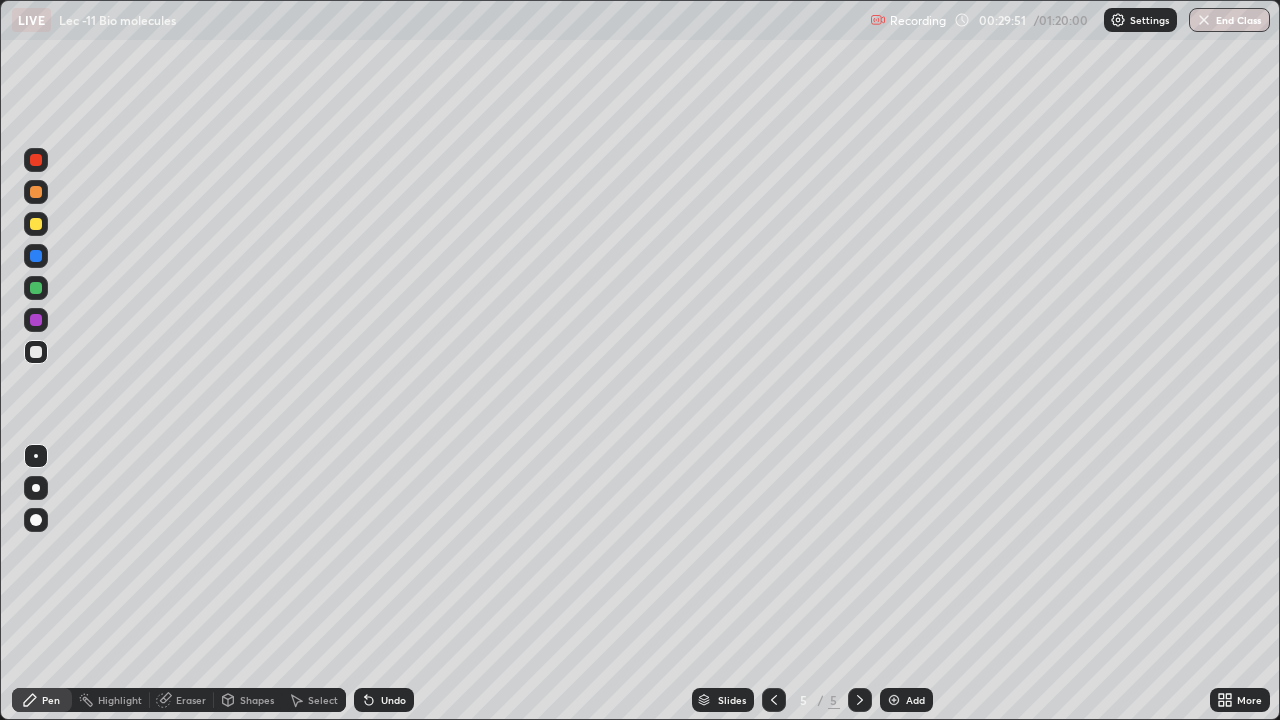 click on "Undo" at bounding box center (384, 700) 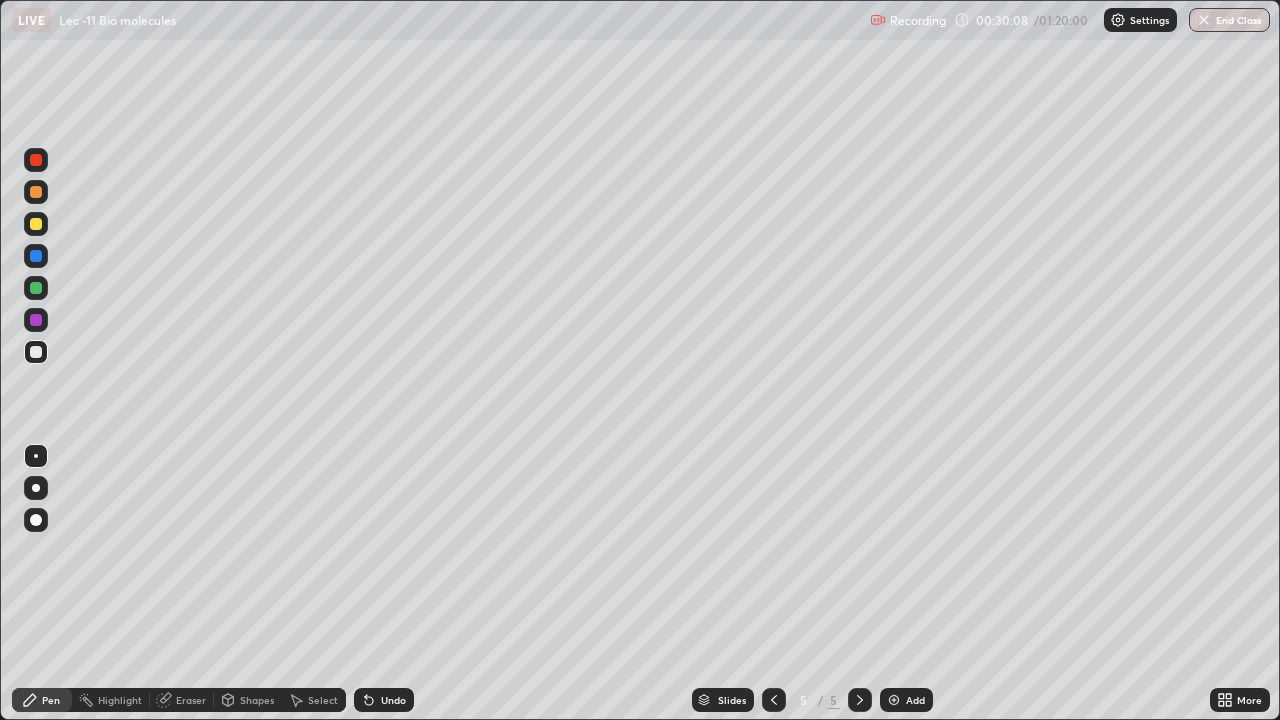 click 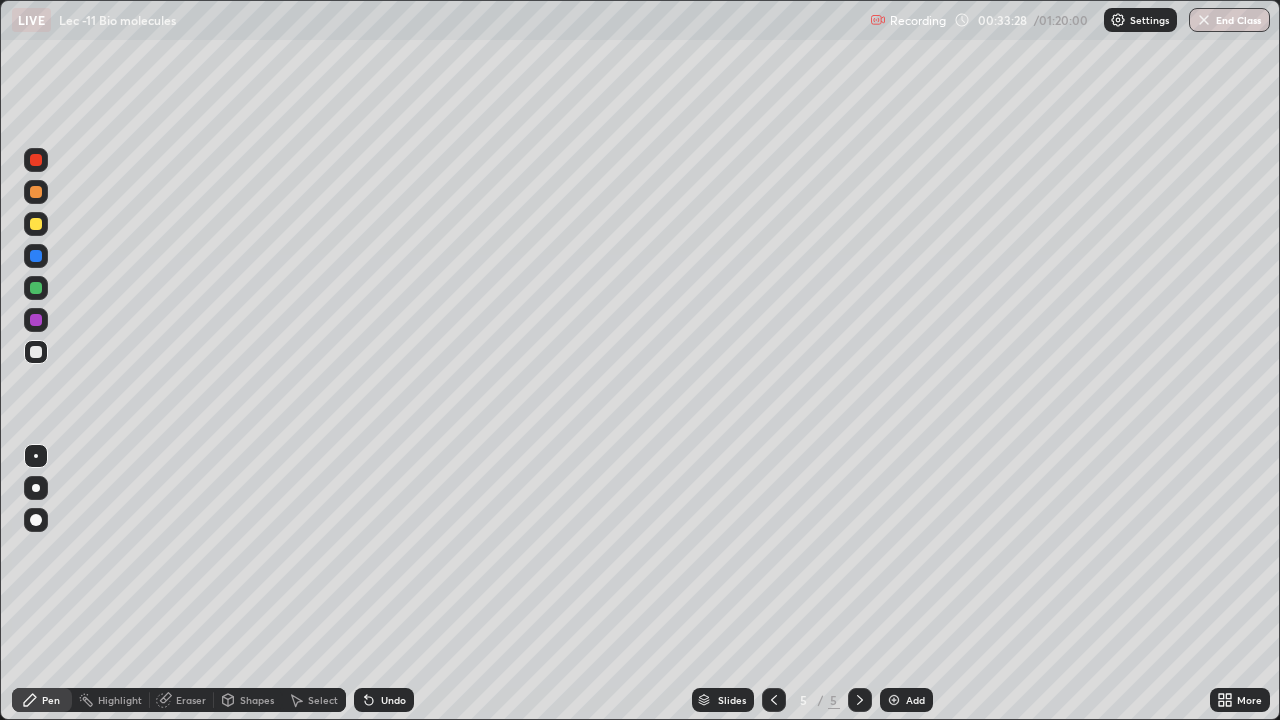 click at bounding box center (894, 700) 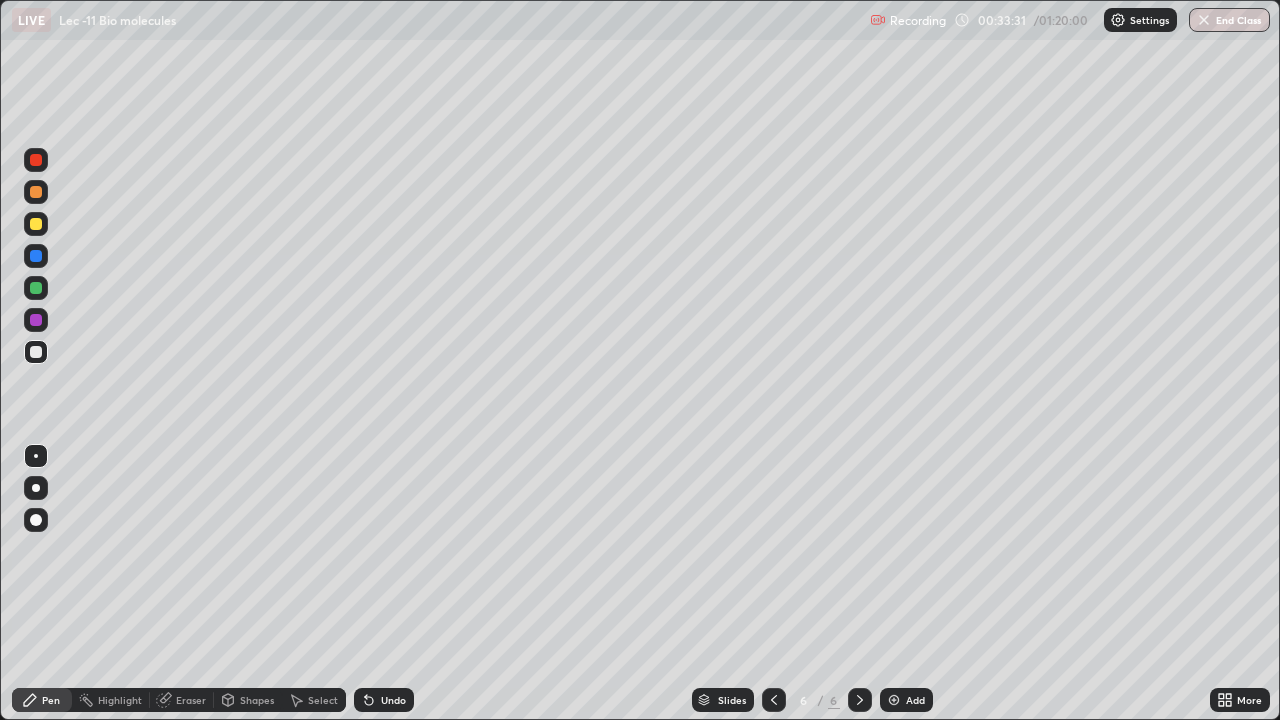 click at bounding box center (36, 224) 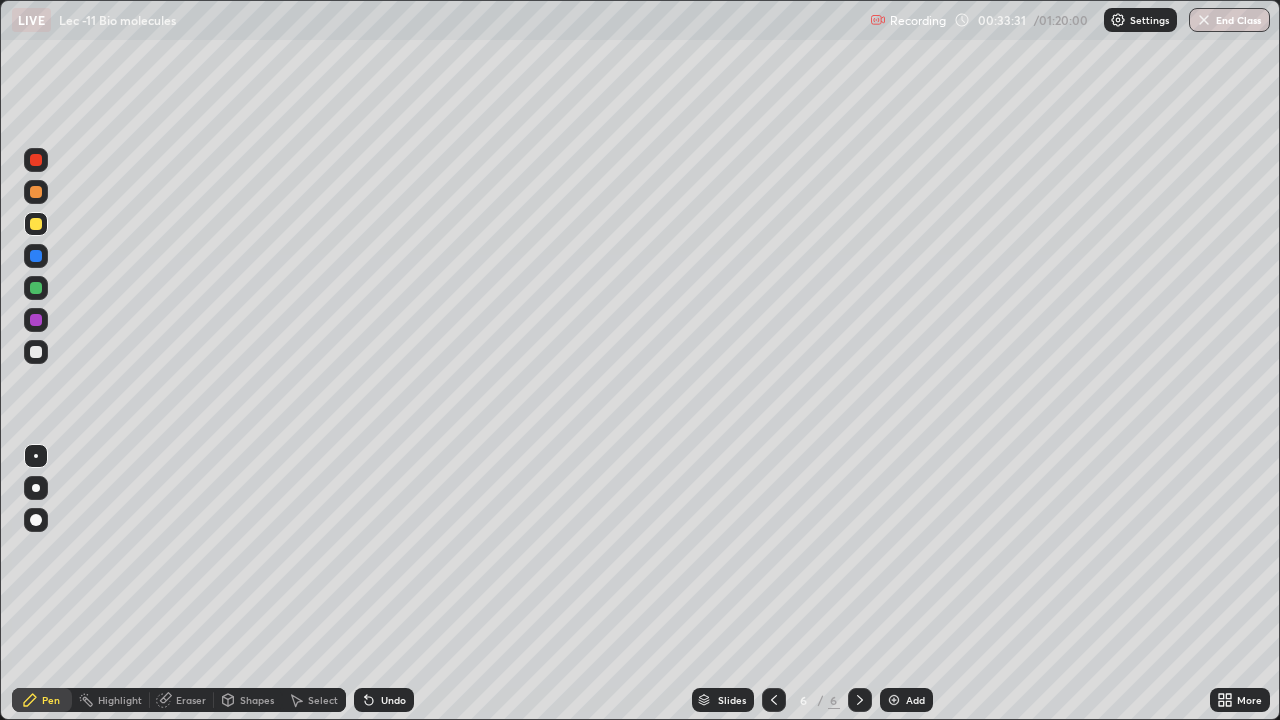 click at bounding box center (36, 520) 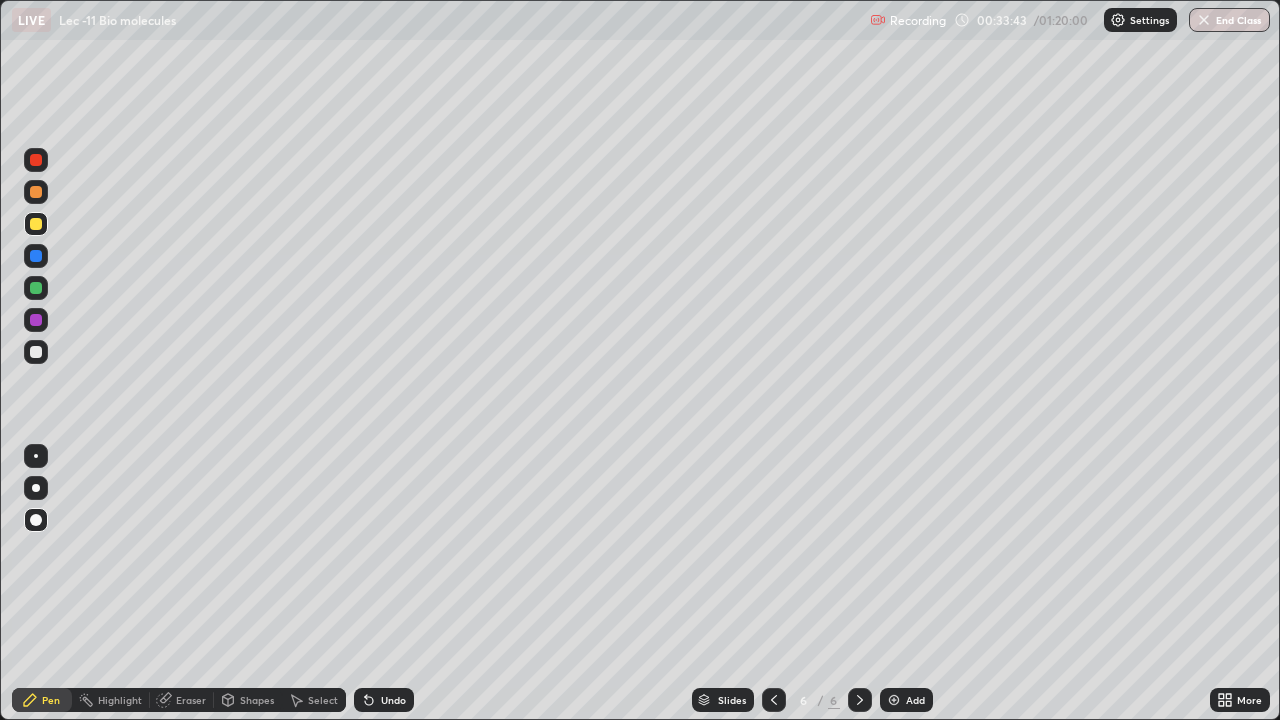 click at bounding box center (36, 352) 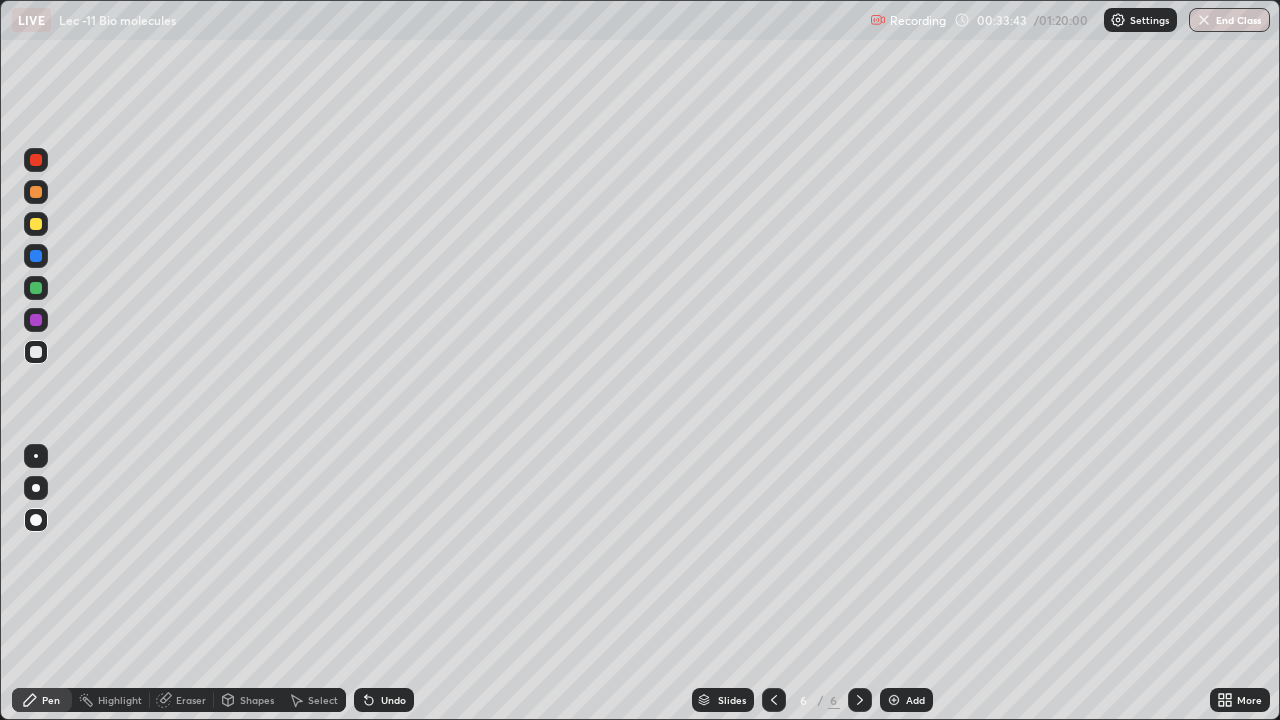 click at bounding box center (36, 456) 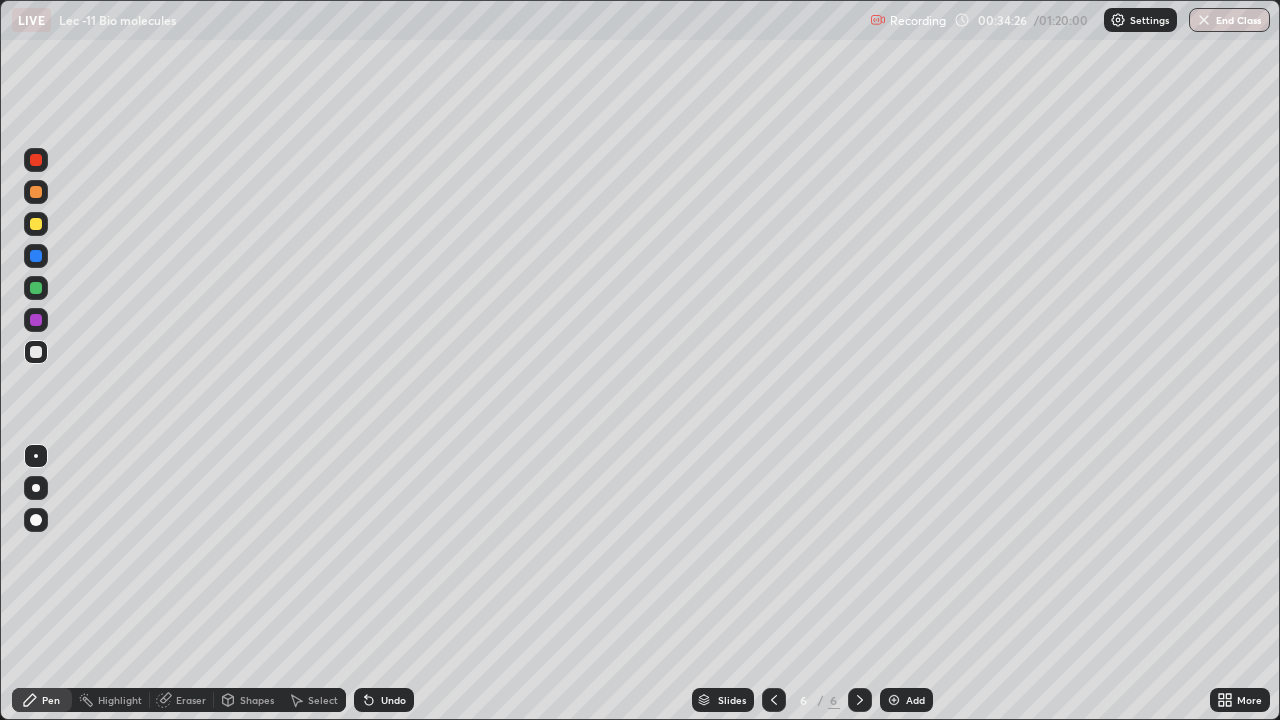 click at bounding box center (36, 288) 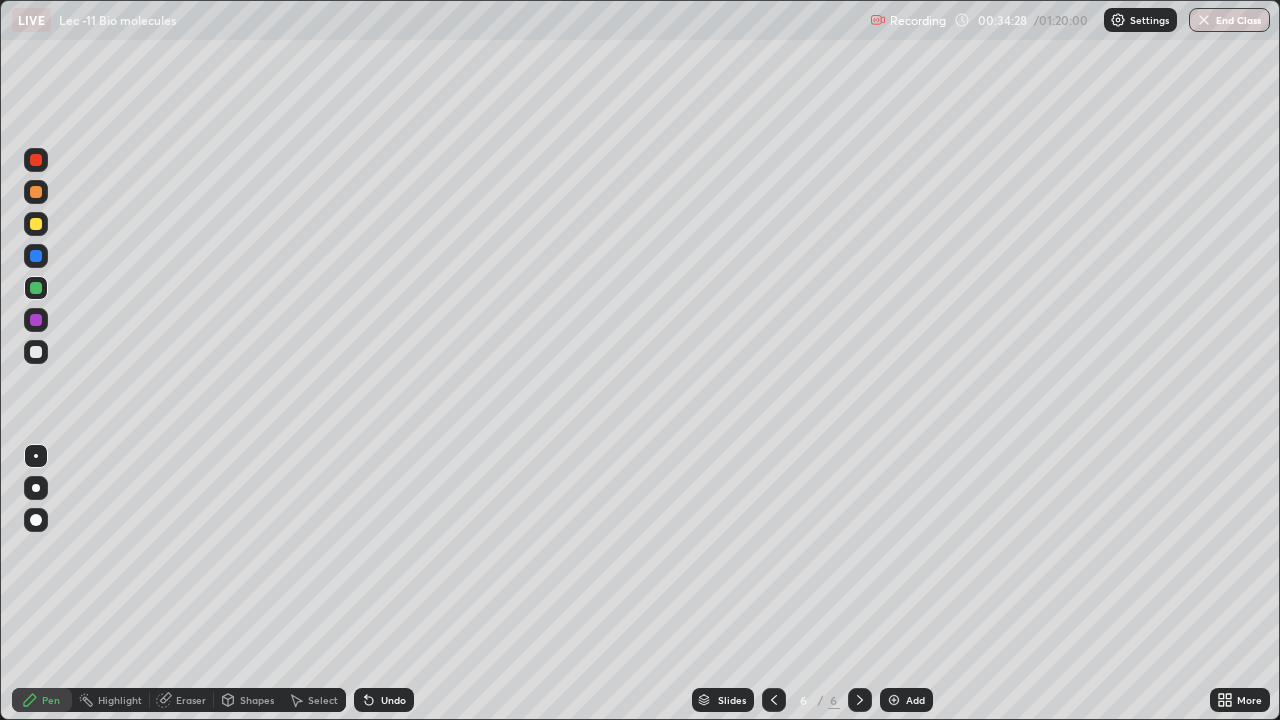 click at bounding box center (36, 224) 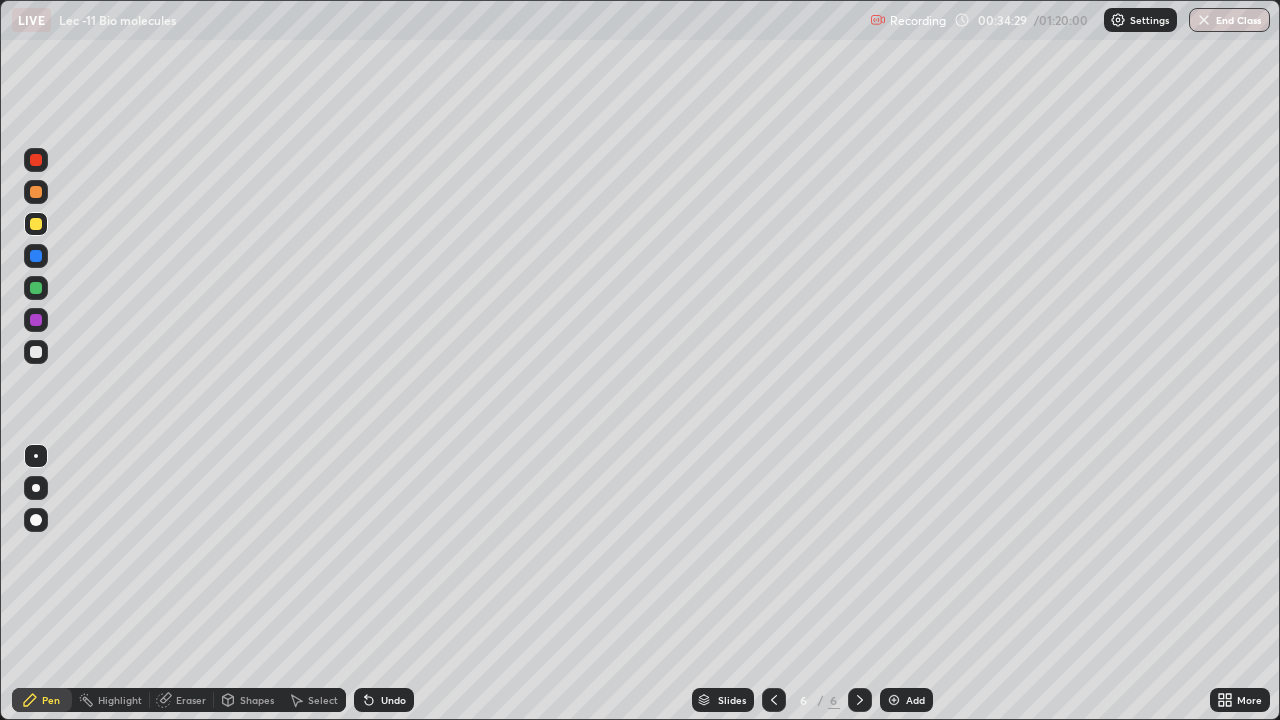click at bounding box center (36, 352) 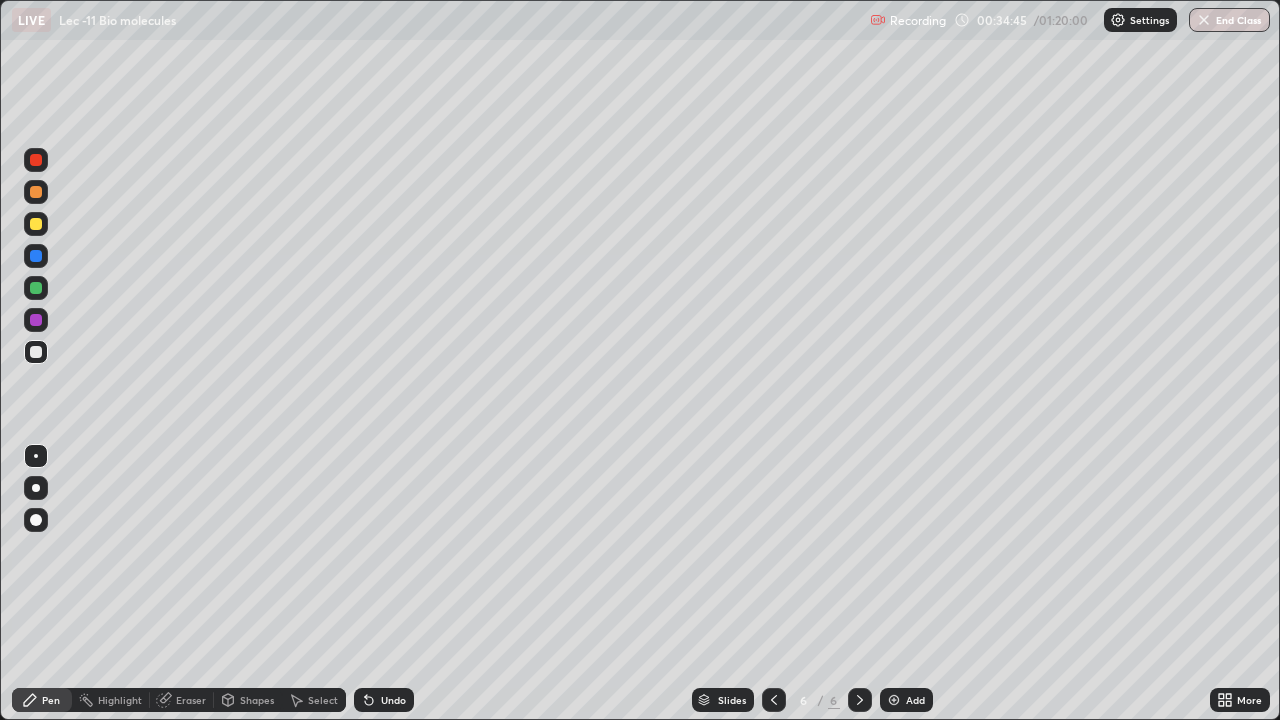 click 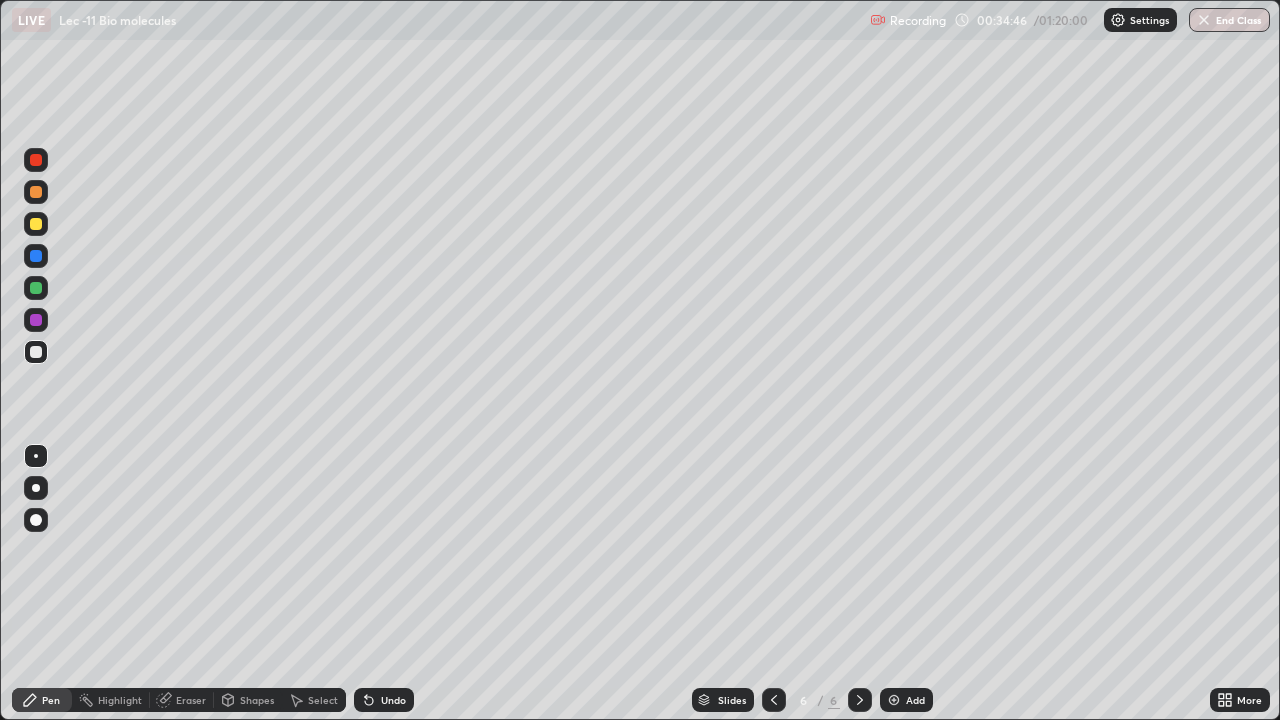 click on "Undo" at bounding box center [384, 700] 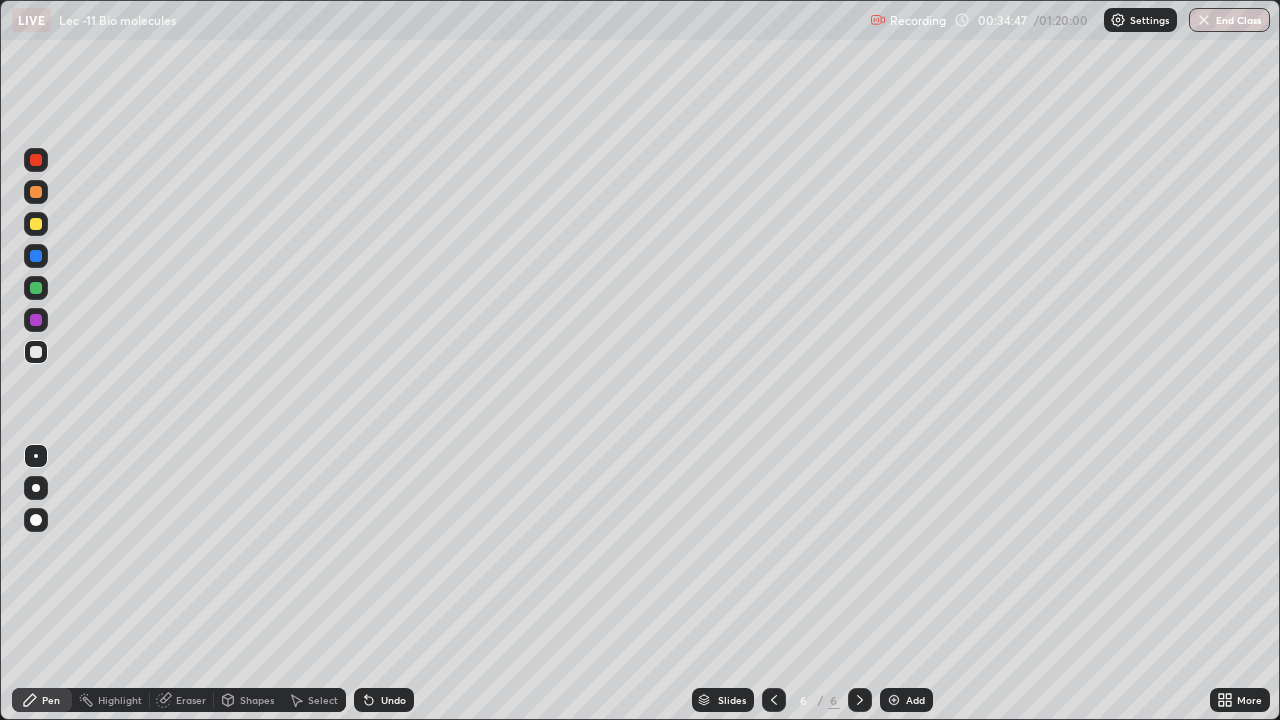 click on "Undo" at bounding box center [384, 700] 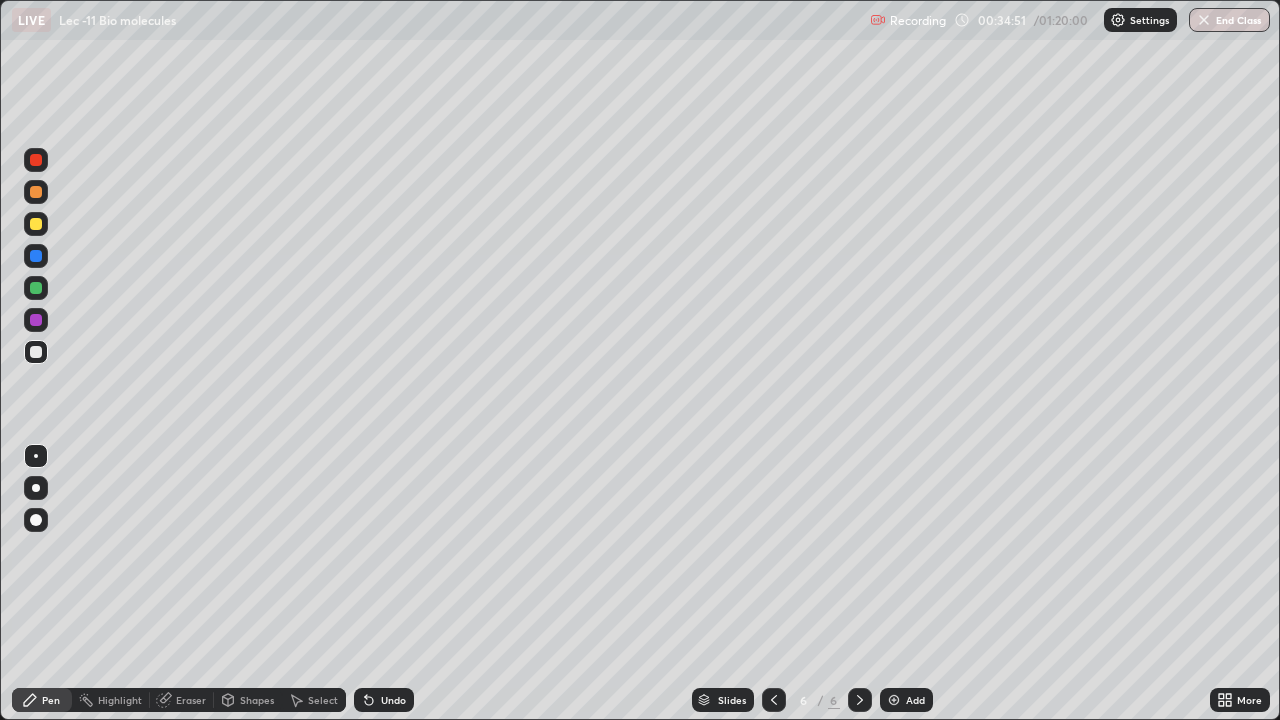 click on "Highlight" at bounding box center [120, 700] 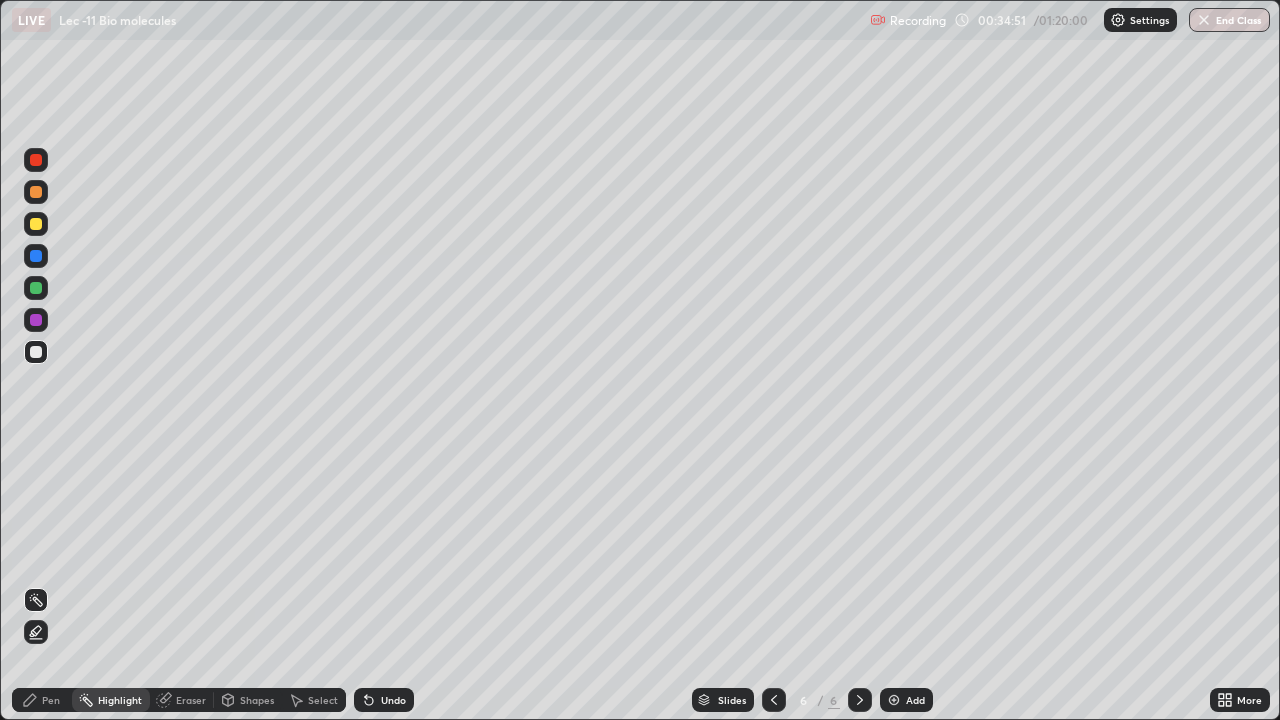 click on "Eraser" at bounding box center [182, 700] 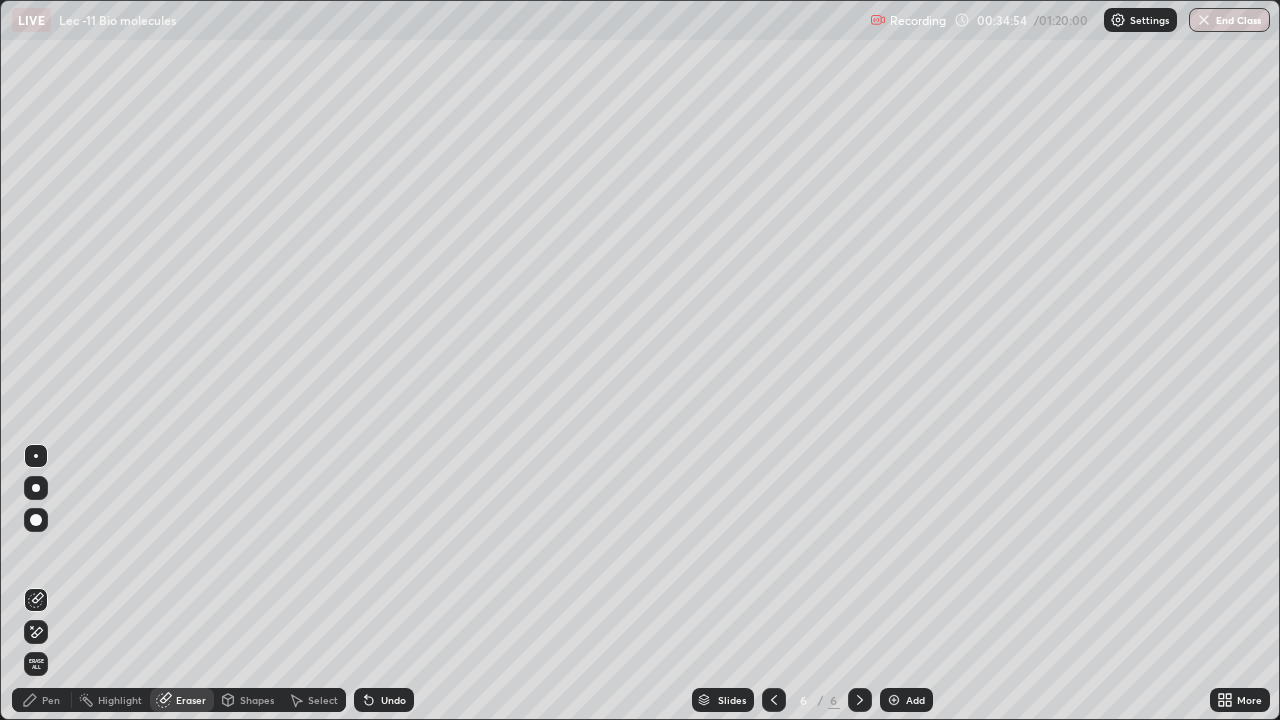 click on "Pen" at bounding box center (42, 700) 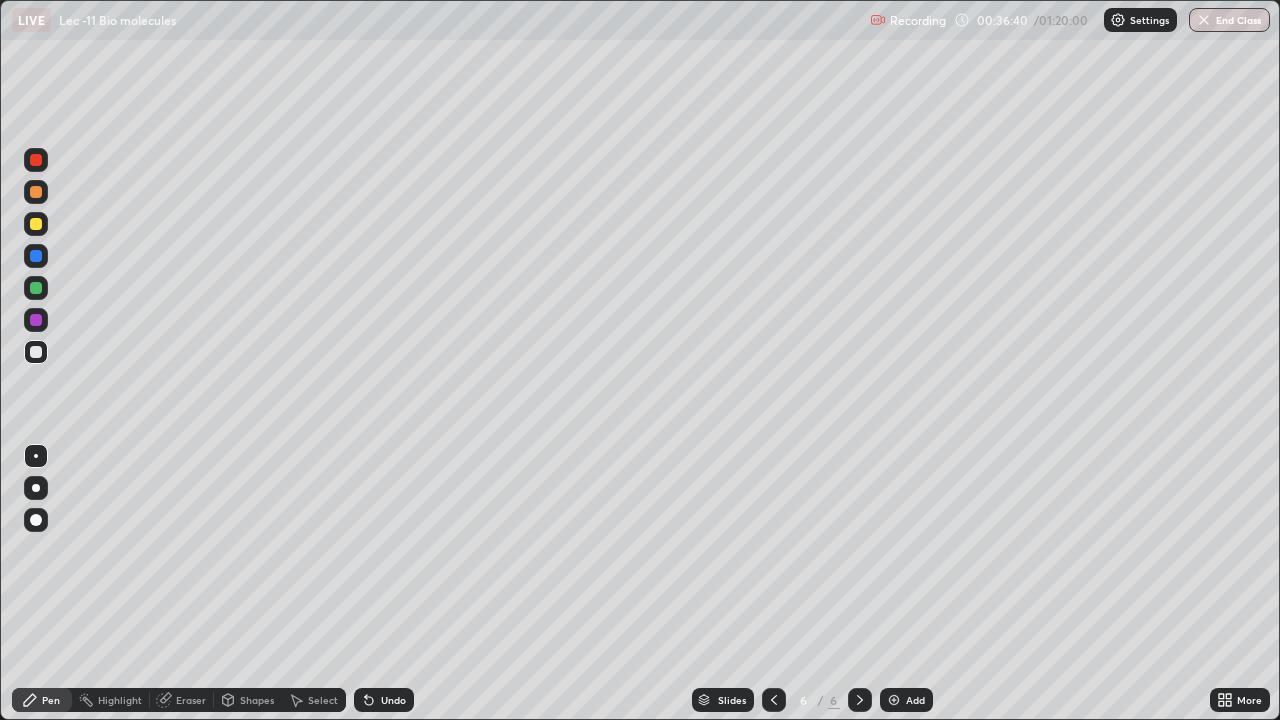 click on "Eraser" at bounding box center (191, 700) 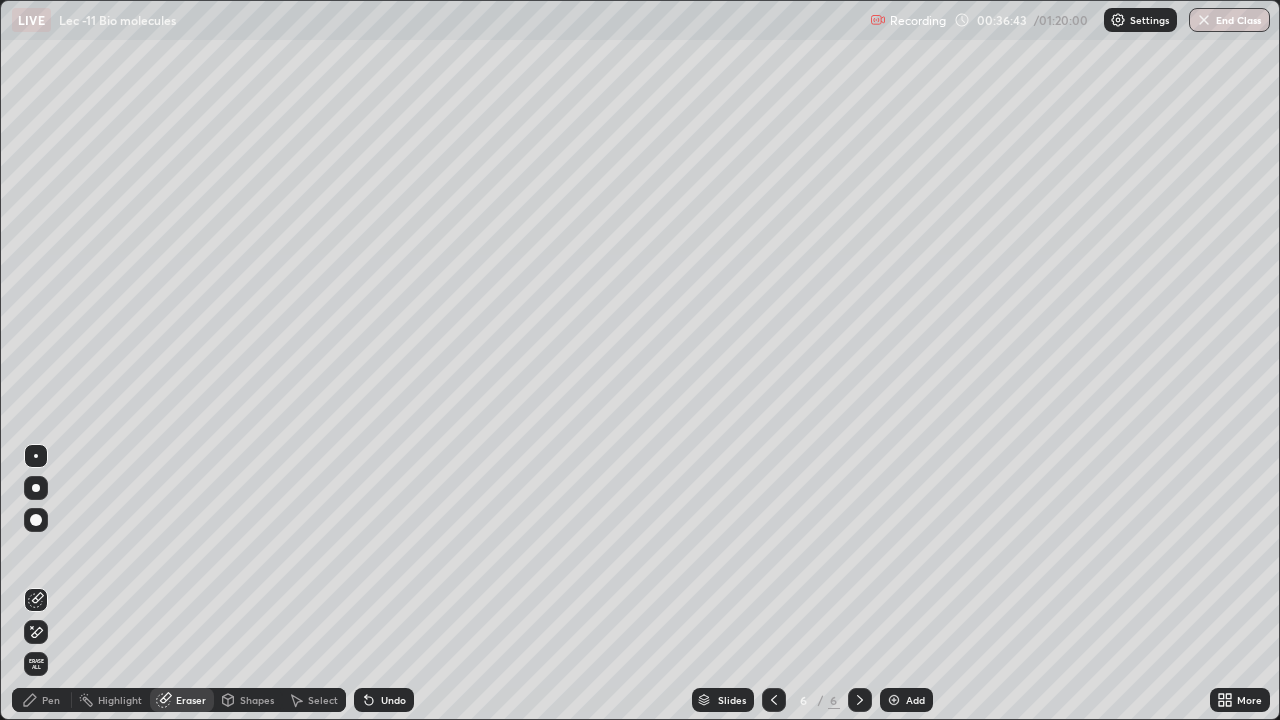 click on "Pen" at bounding box center [51, 700] 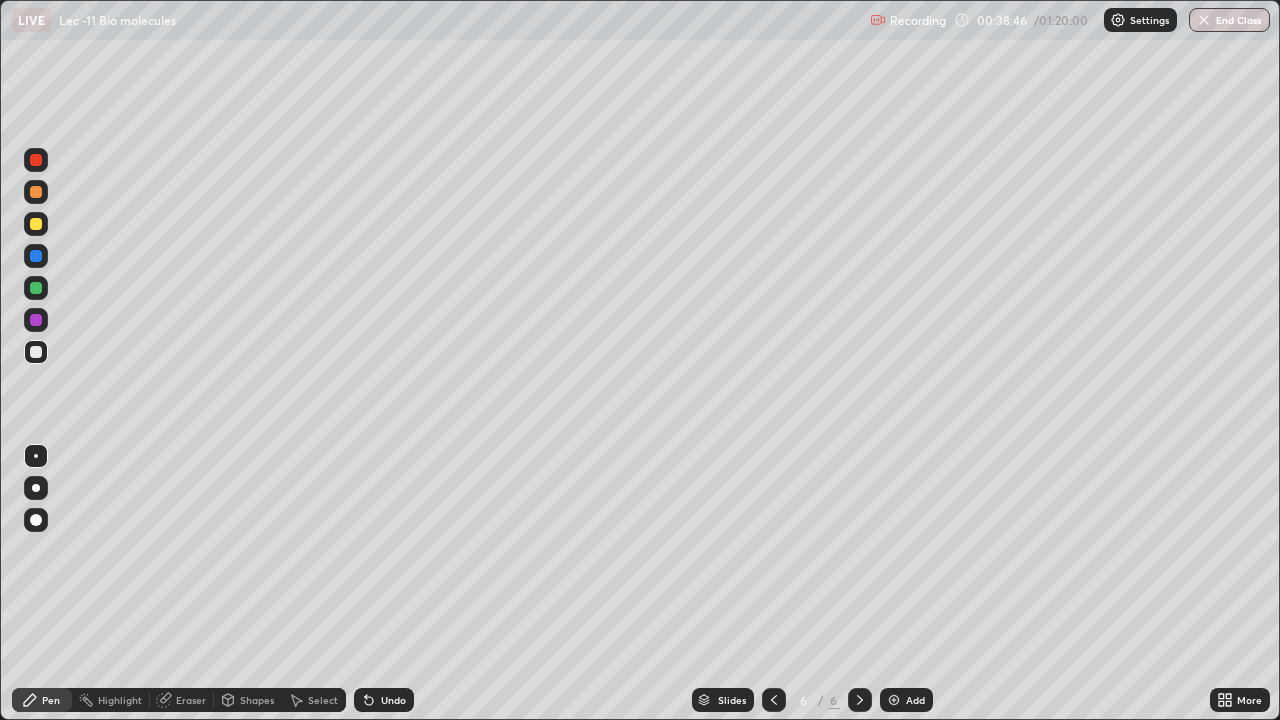 click 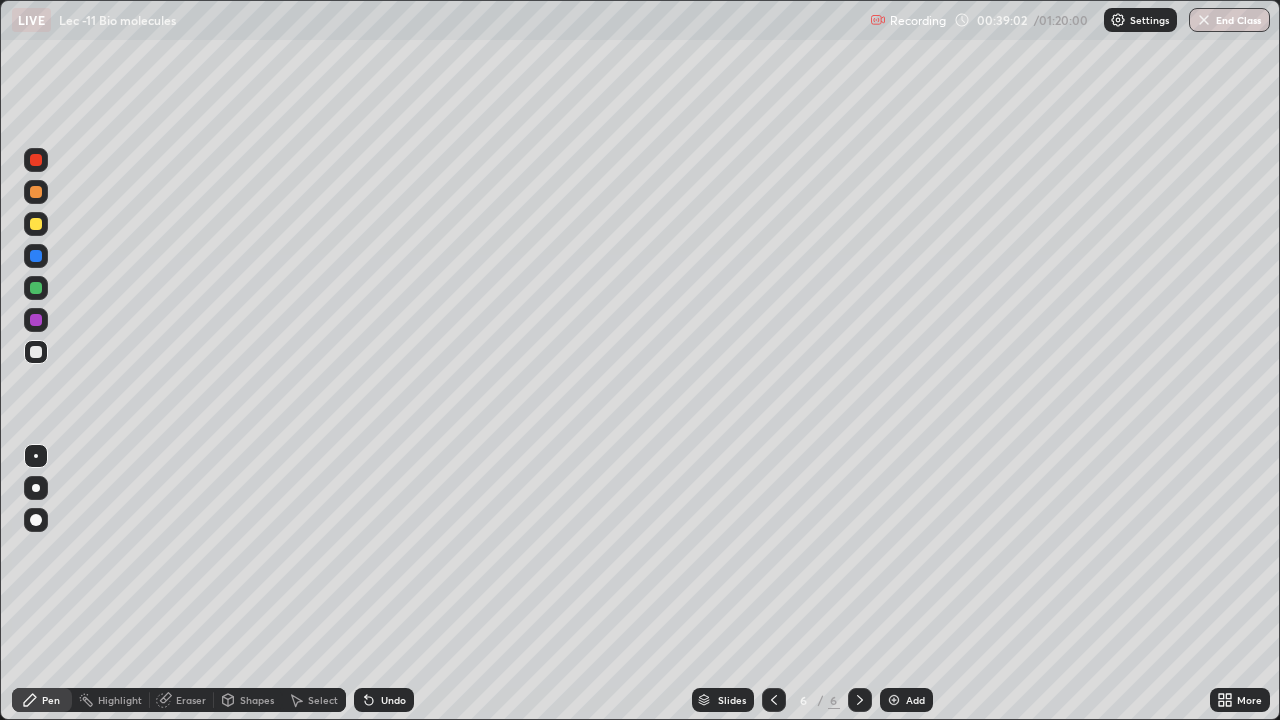 click 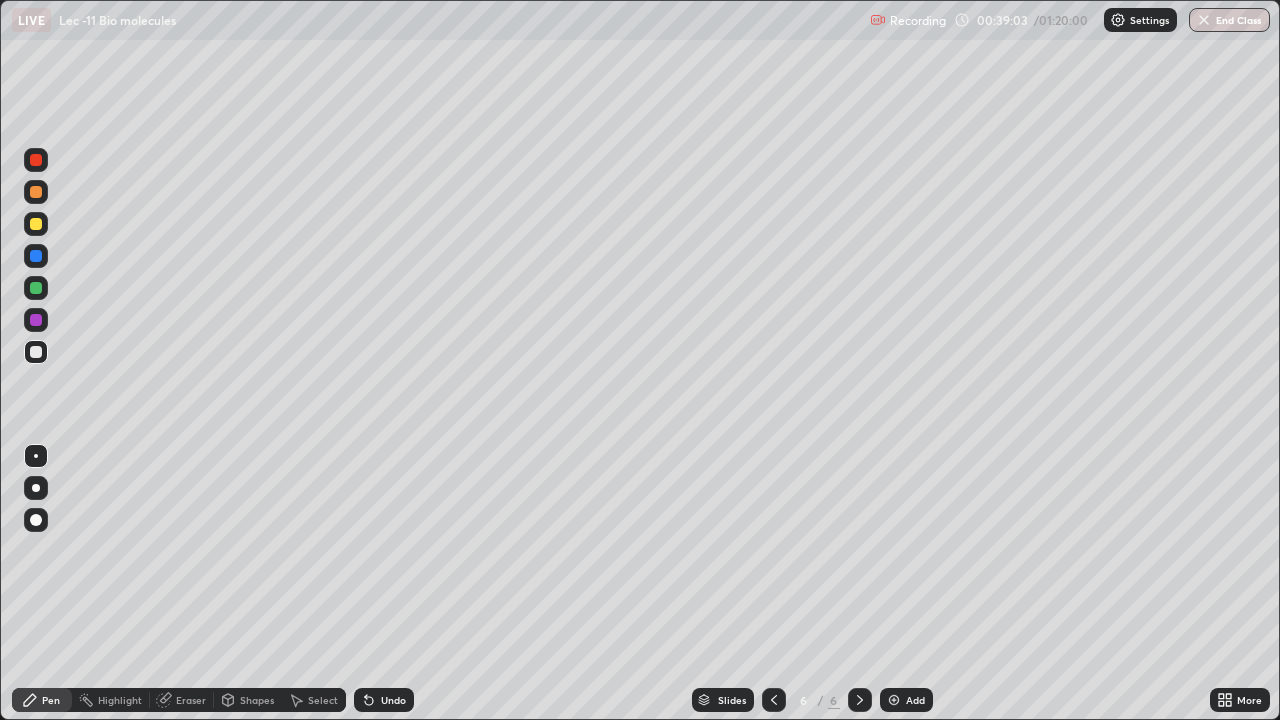 click on "Undo" at bounding box center (384, 700) 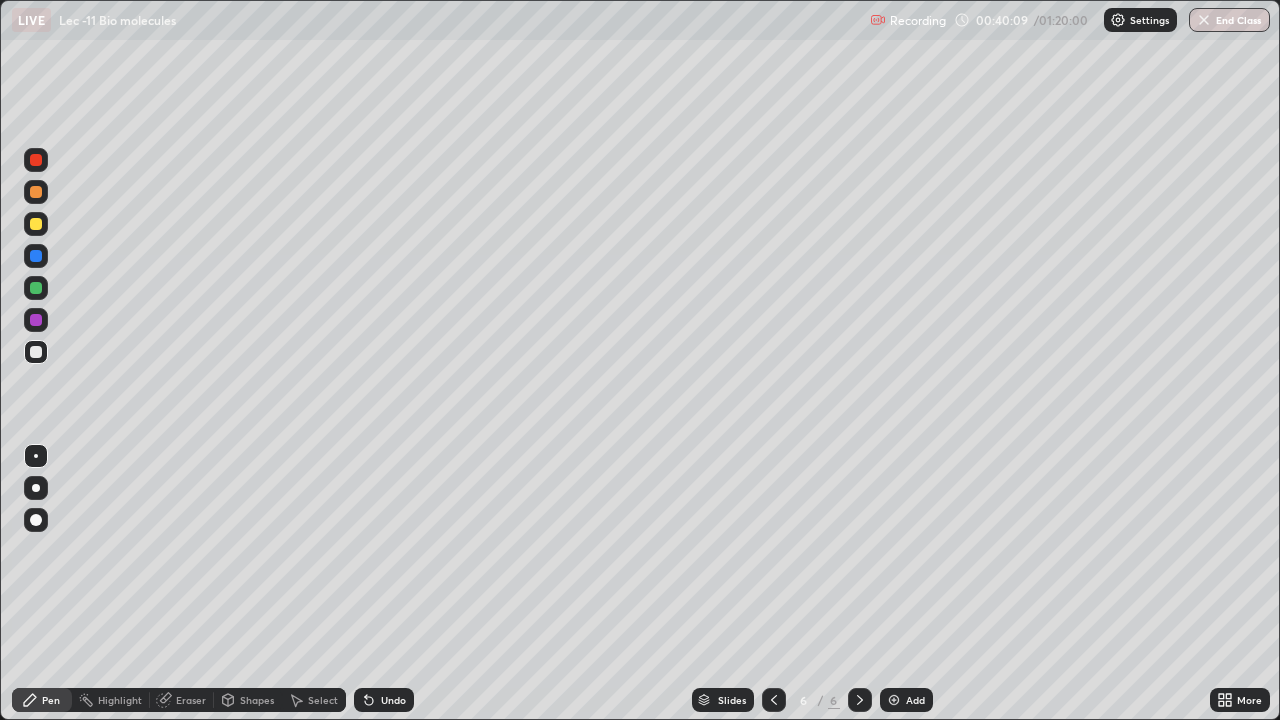 click on "Select" at bounding box center [314, 700] 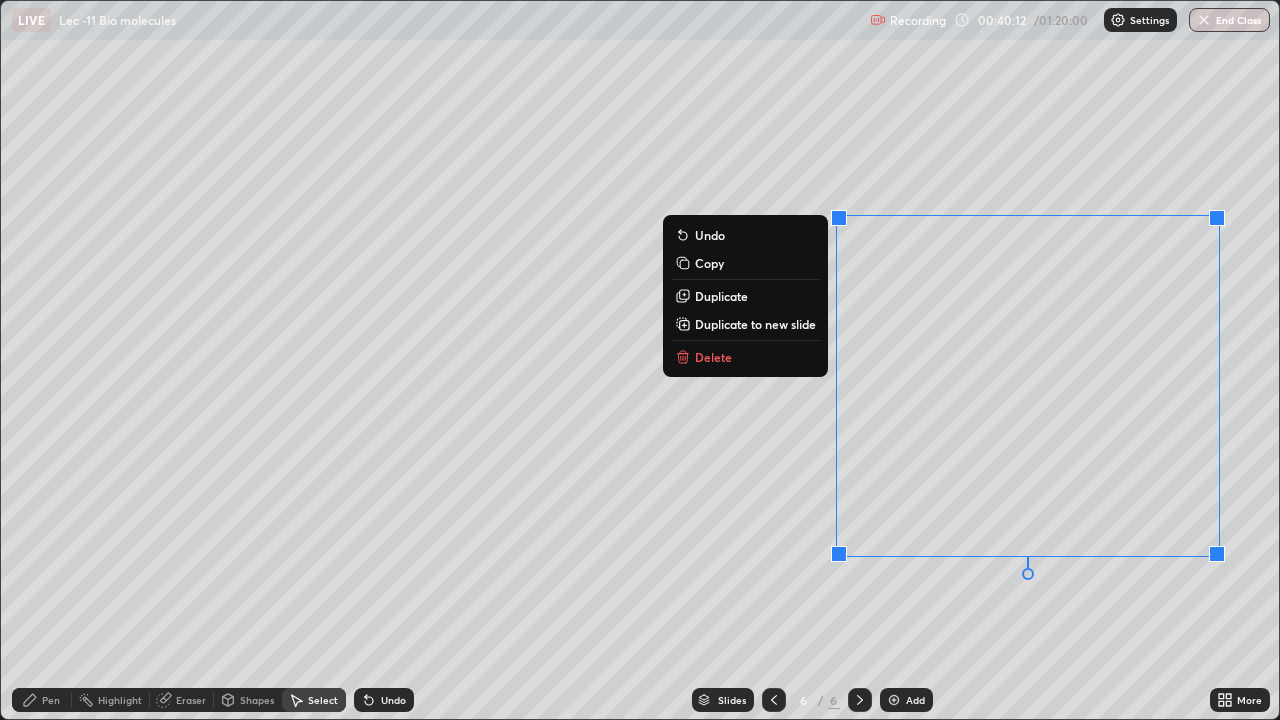click on "Delete" at bounding box center (745, 357) 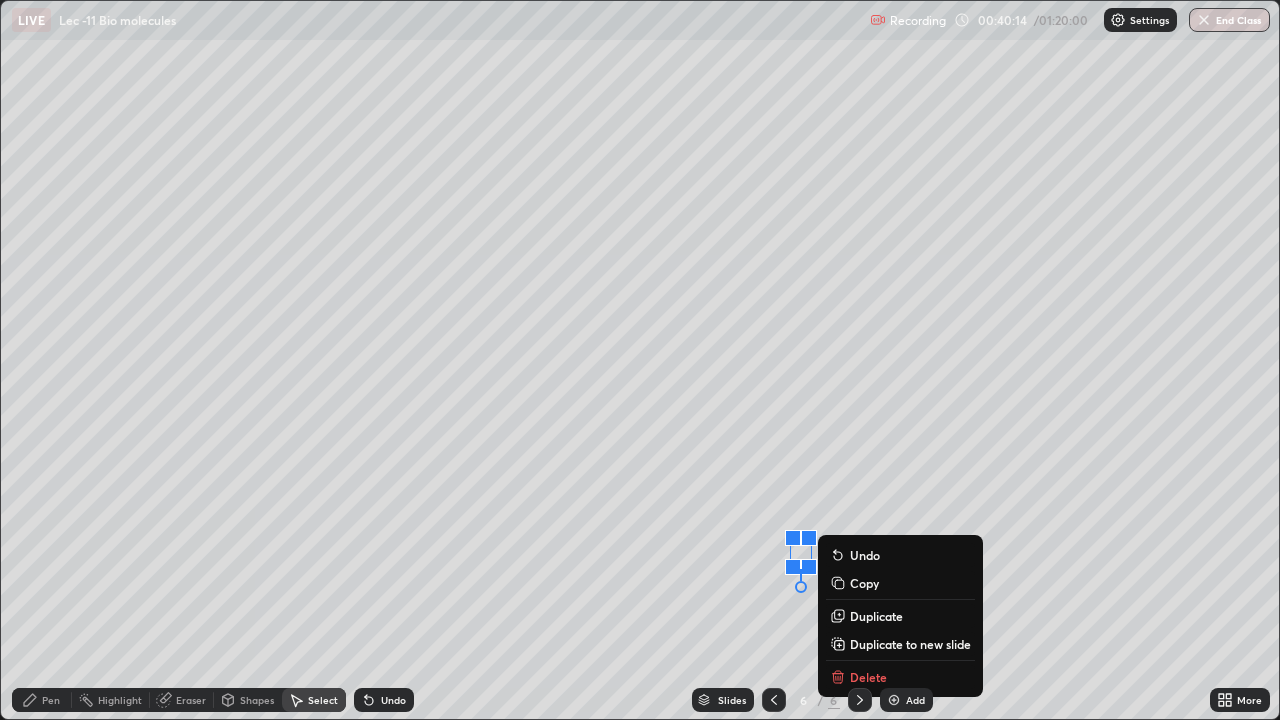 click on "Delete" at bounding box center (868, 677) 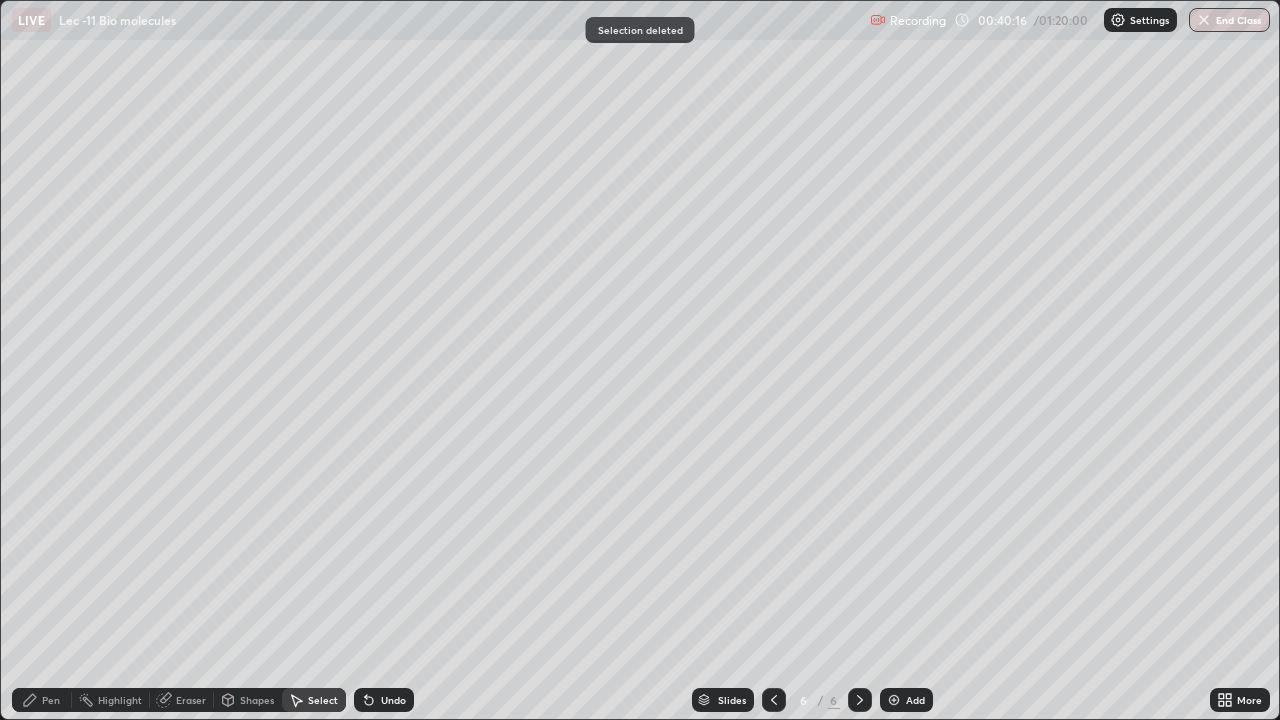 click on "Pen" at bounding box center [42, 700] 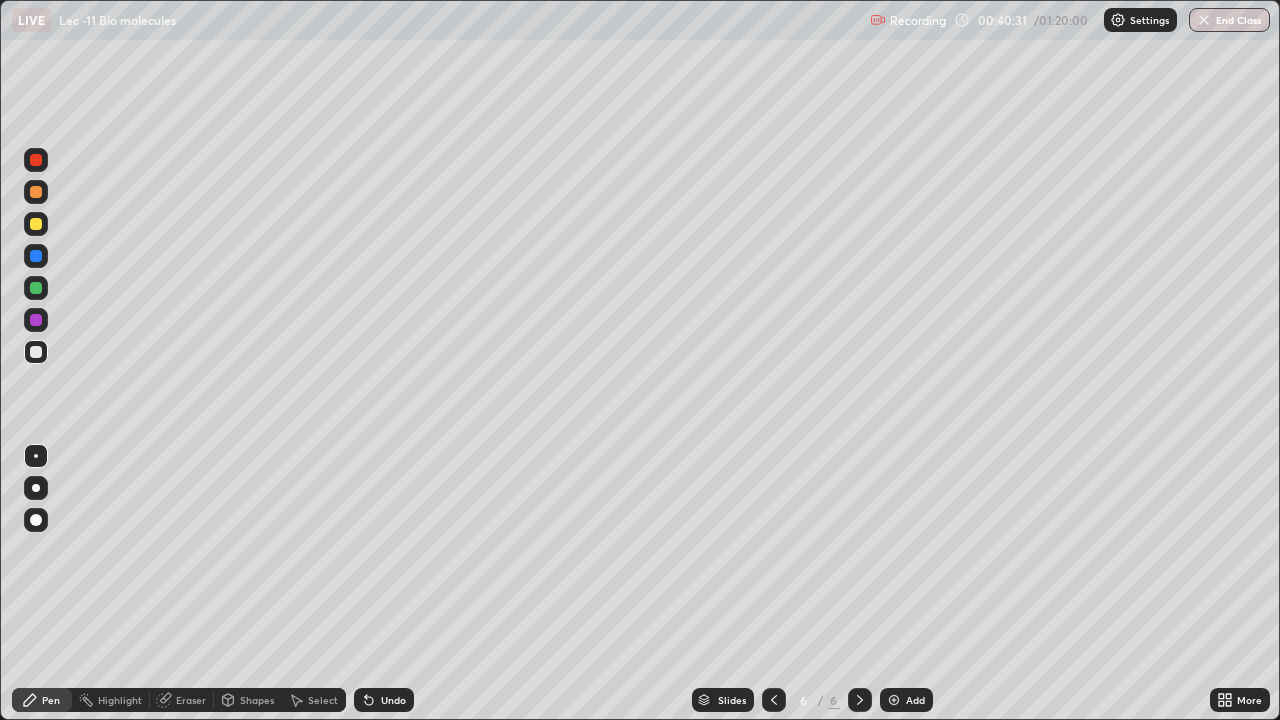 click on "Slides" at bounding box center (732, 700) 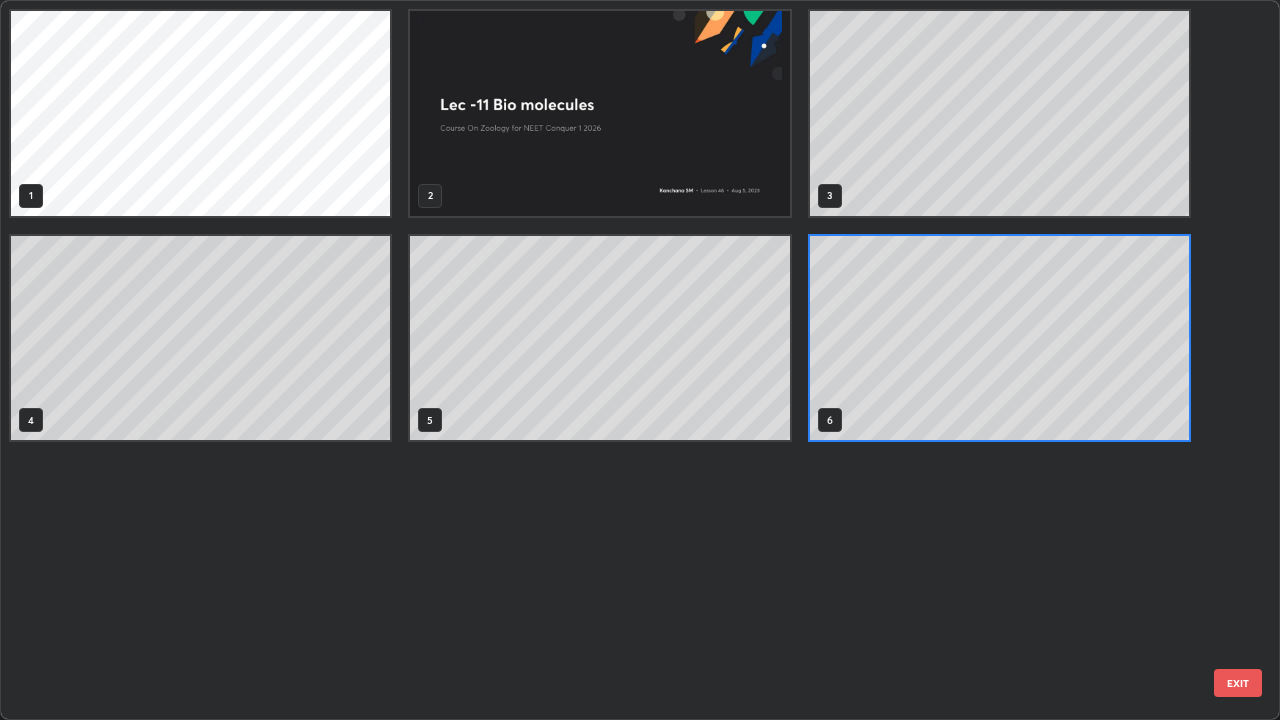 scroll, scrollTop: 7, scrollLeft: 11, axis: both 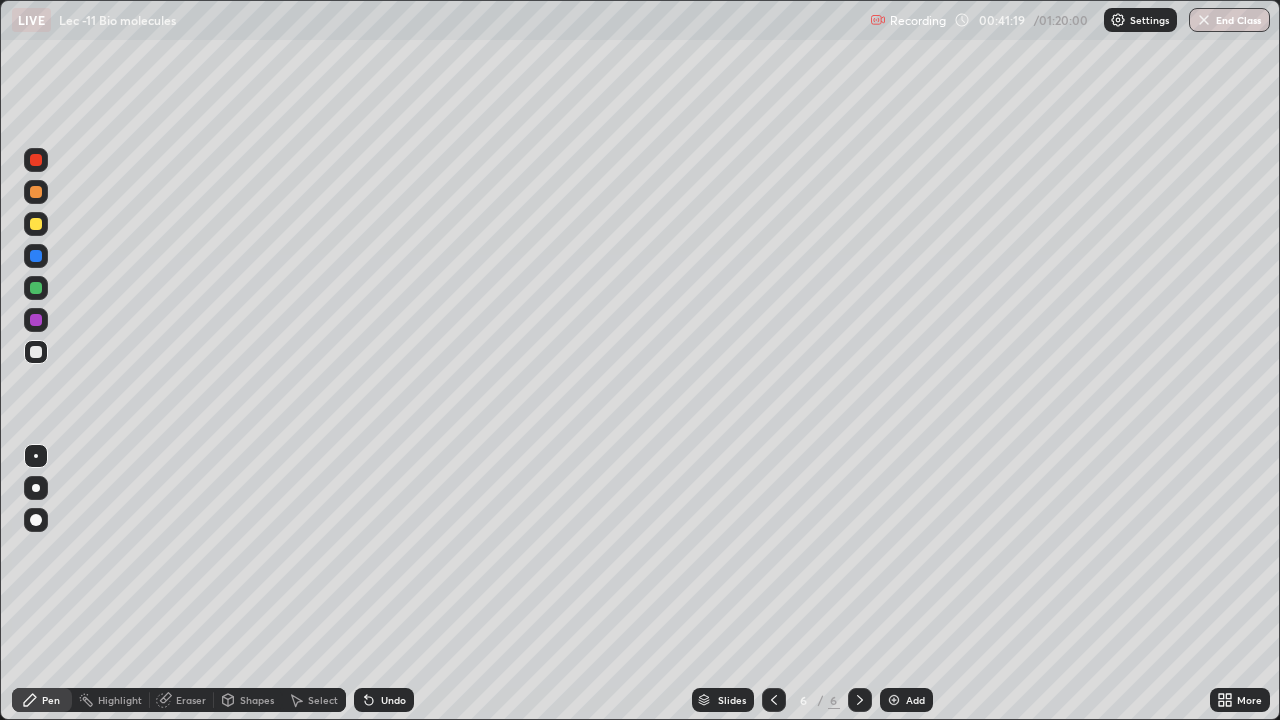 click on "Select" at bounding box center (323, 700) 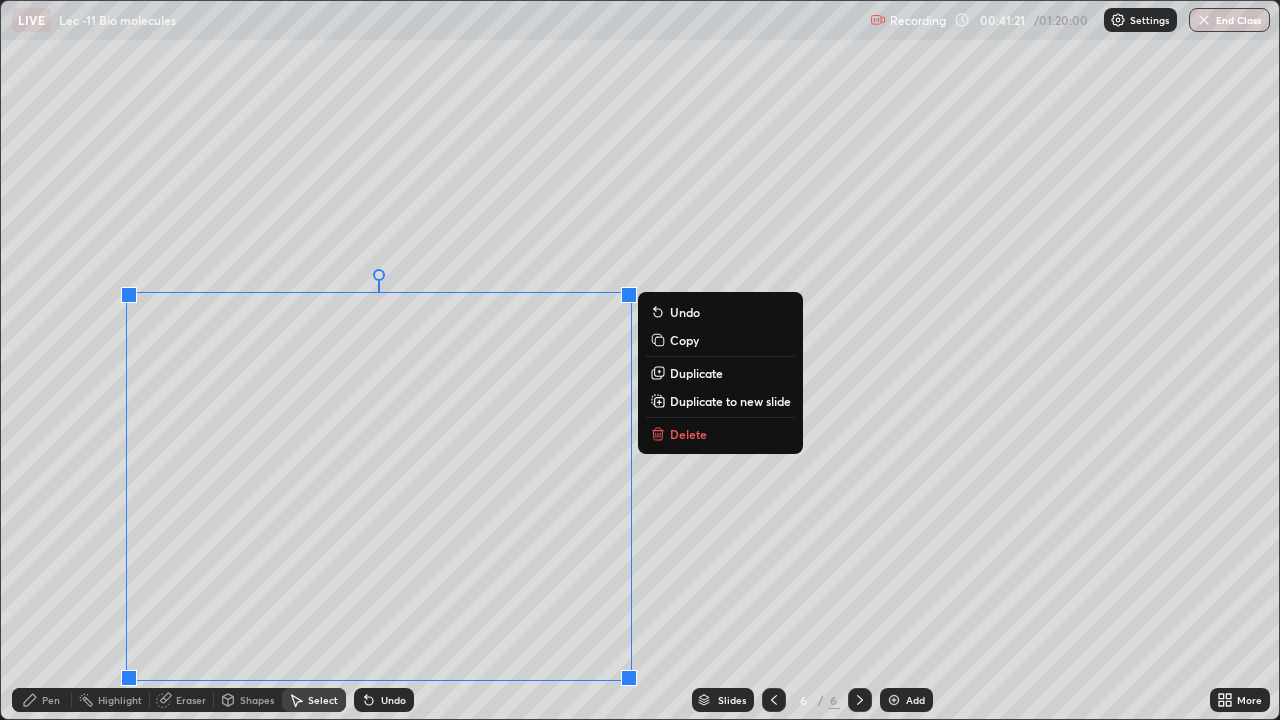 click on "Delete" at bounding box center [688, 434] 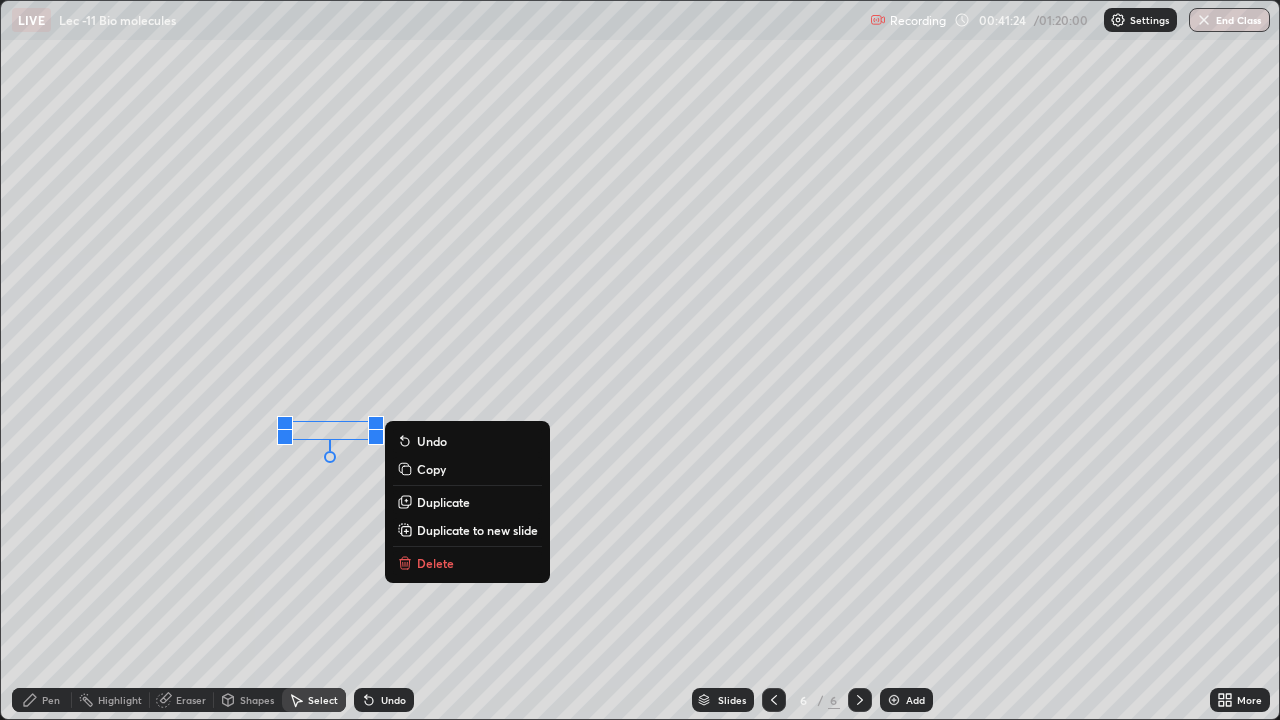 click on "Delete" at bounding box center (435, 563) 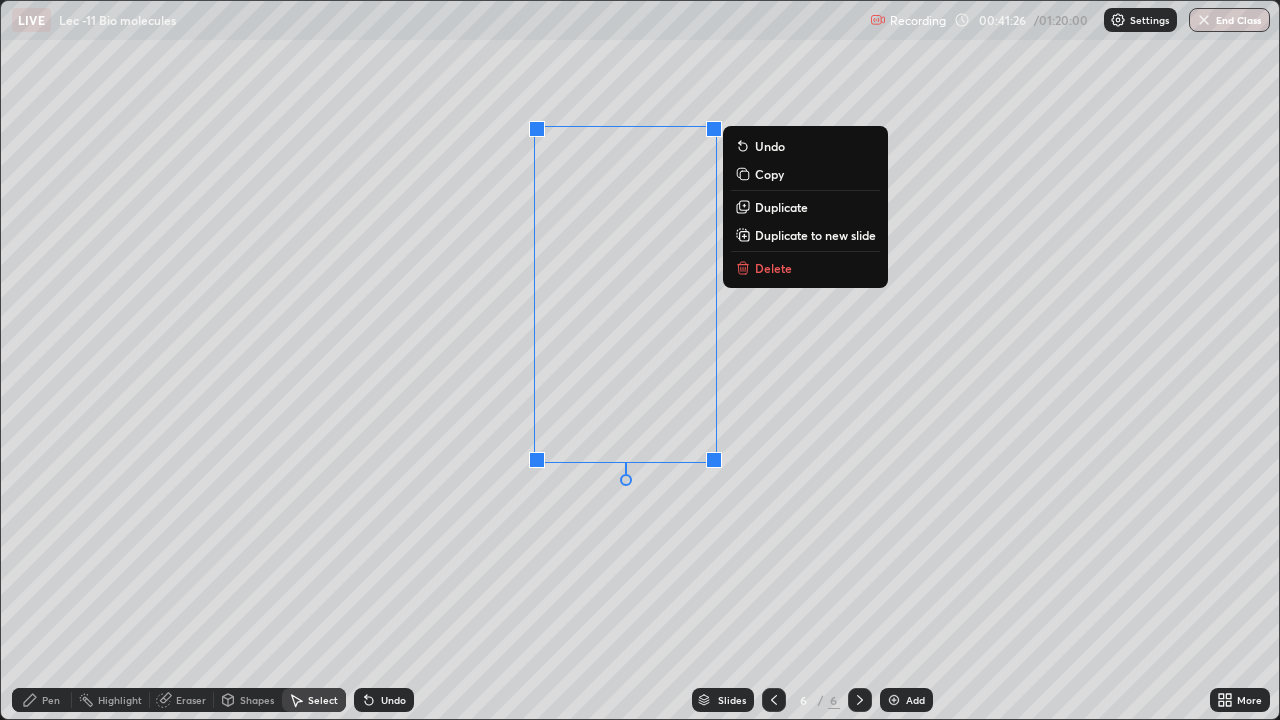 click on "Delete" at bounding box center (773, 268) 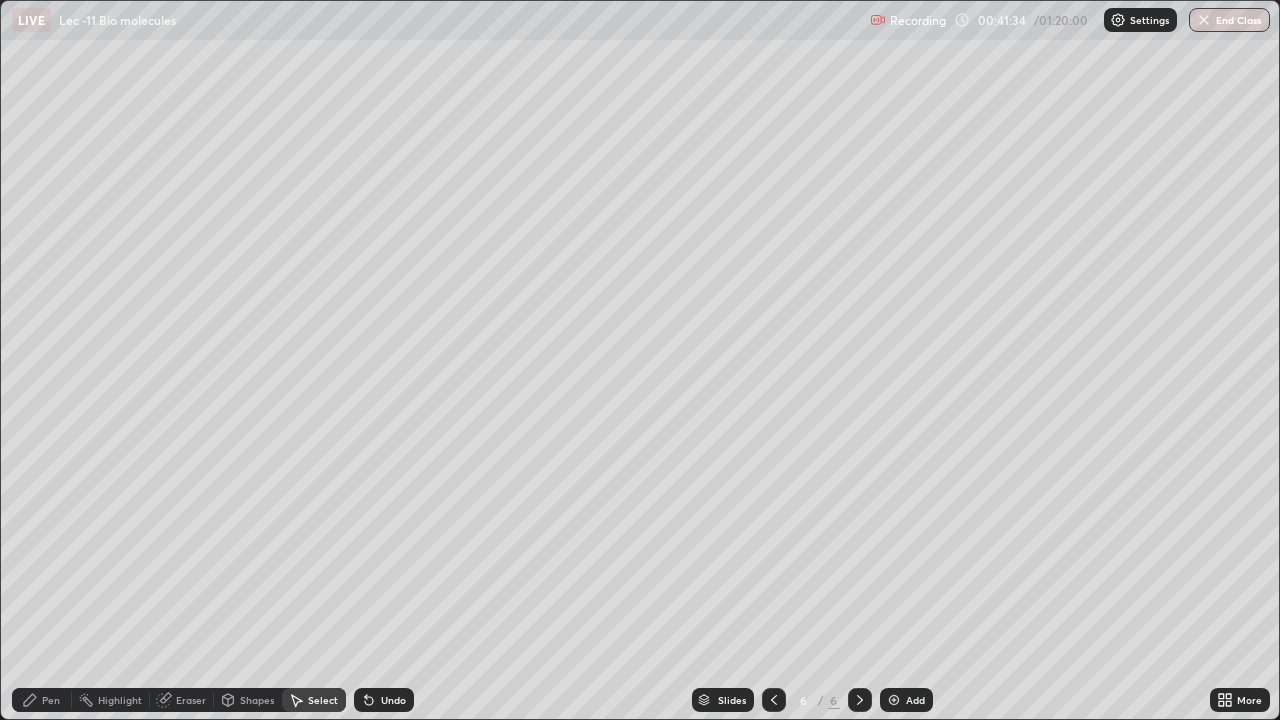 click 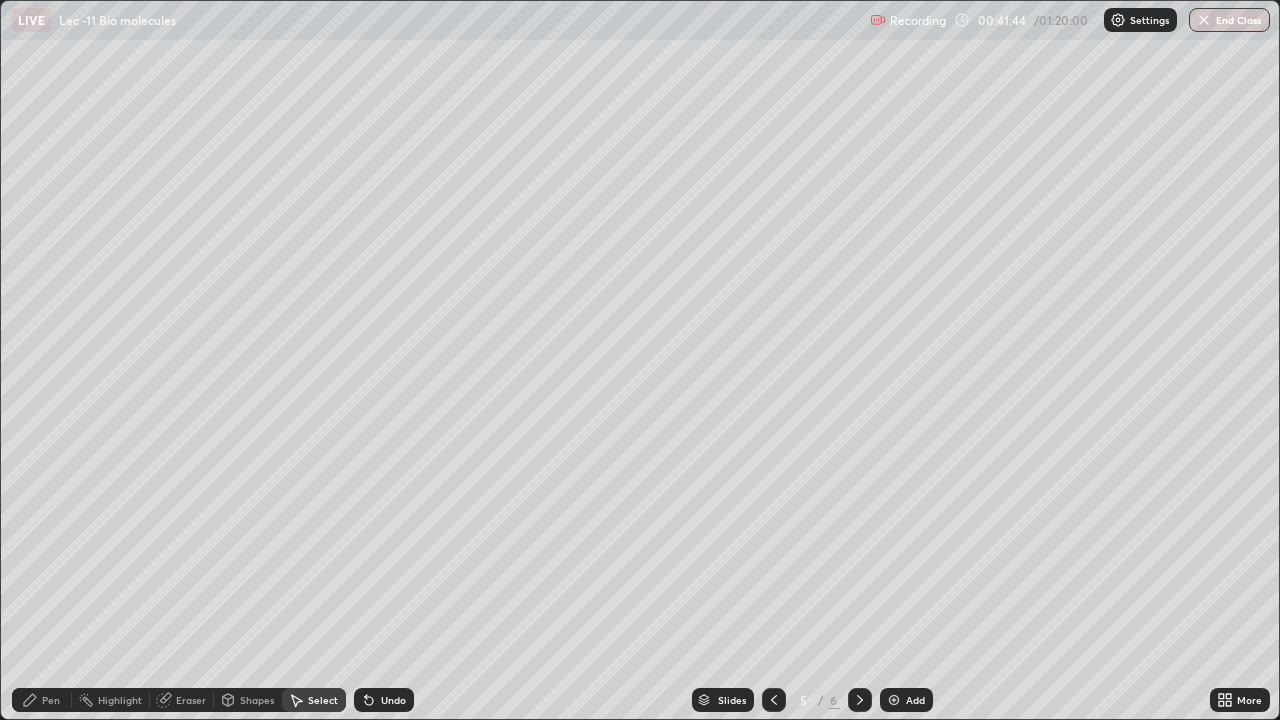 click 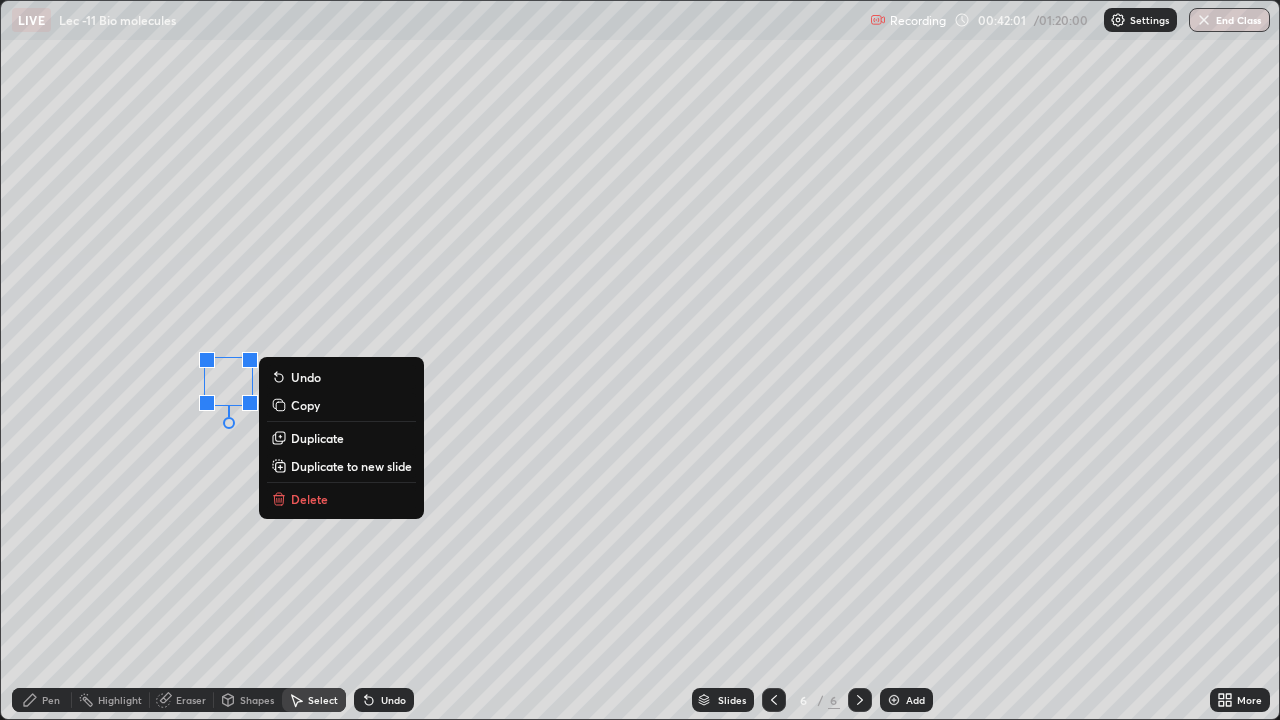 click on "Pen" at bounding box center (42, 700) 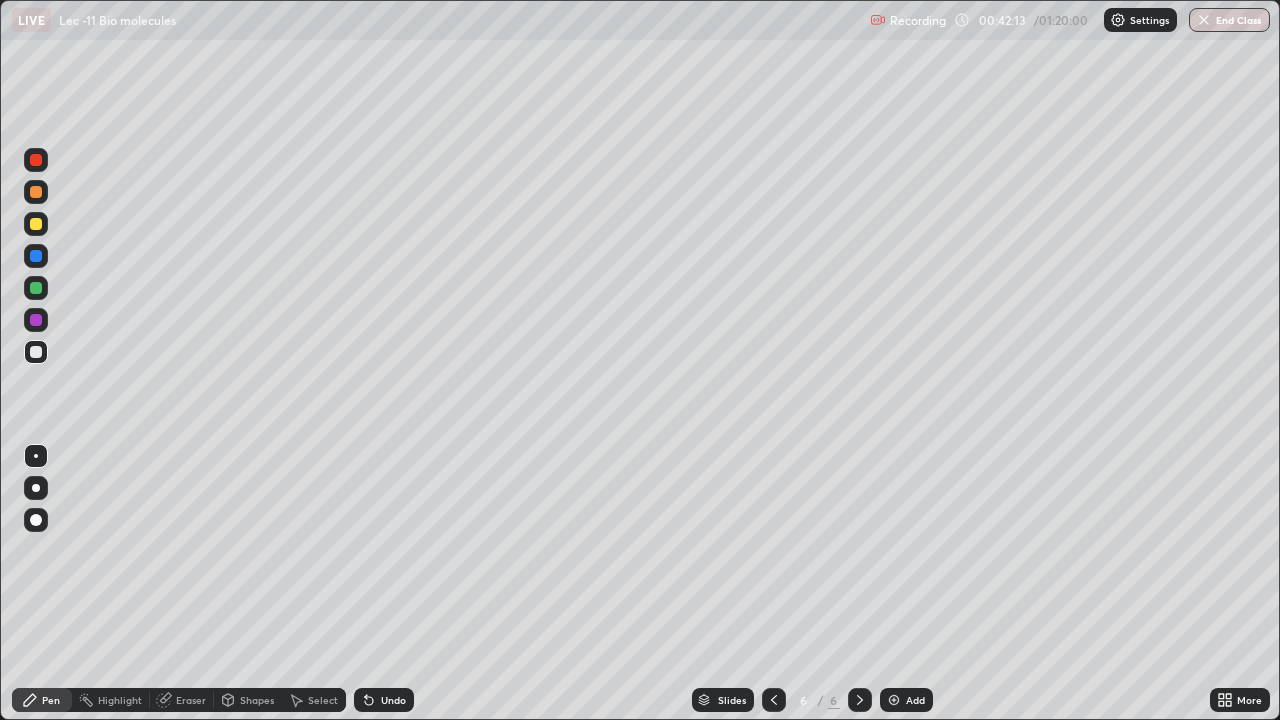 click 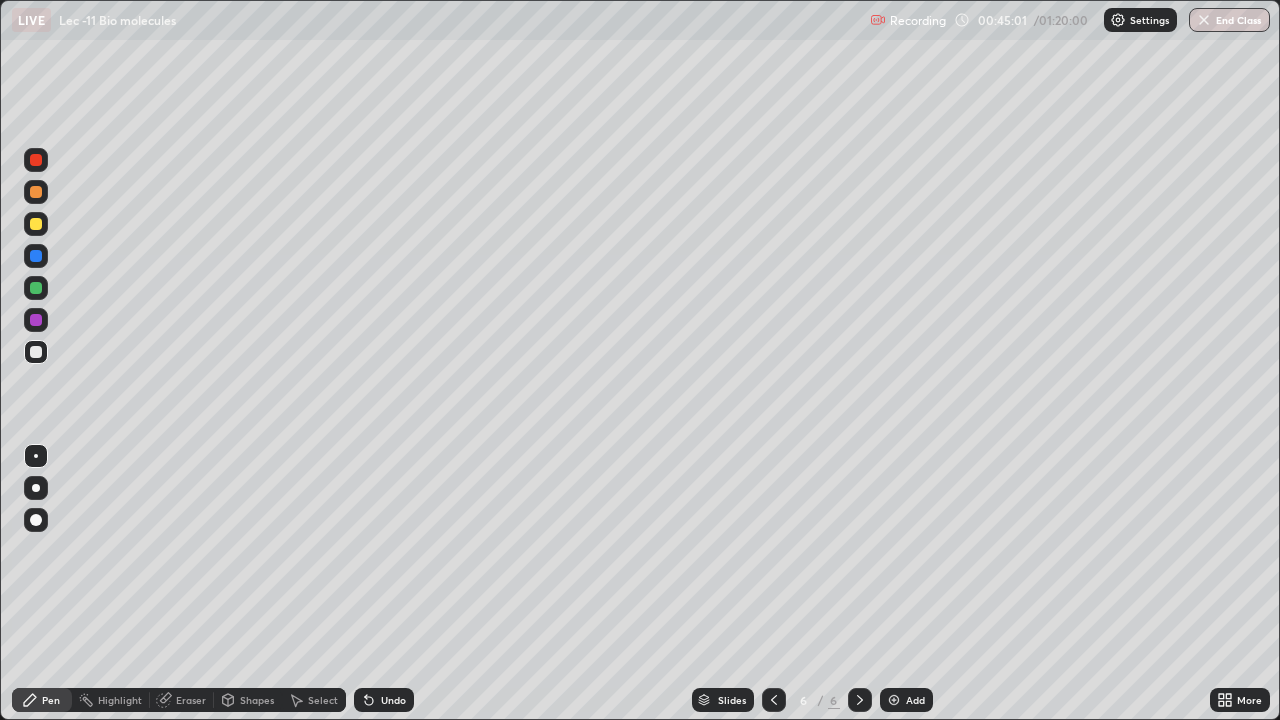 click on "Select" at bounding box center (314, 700) 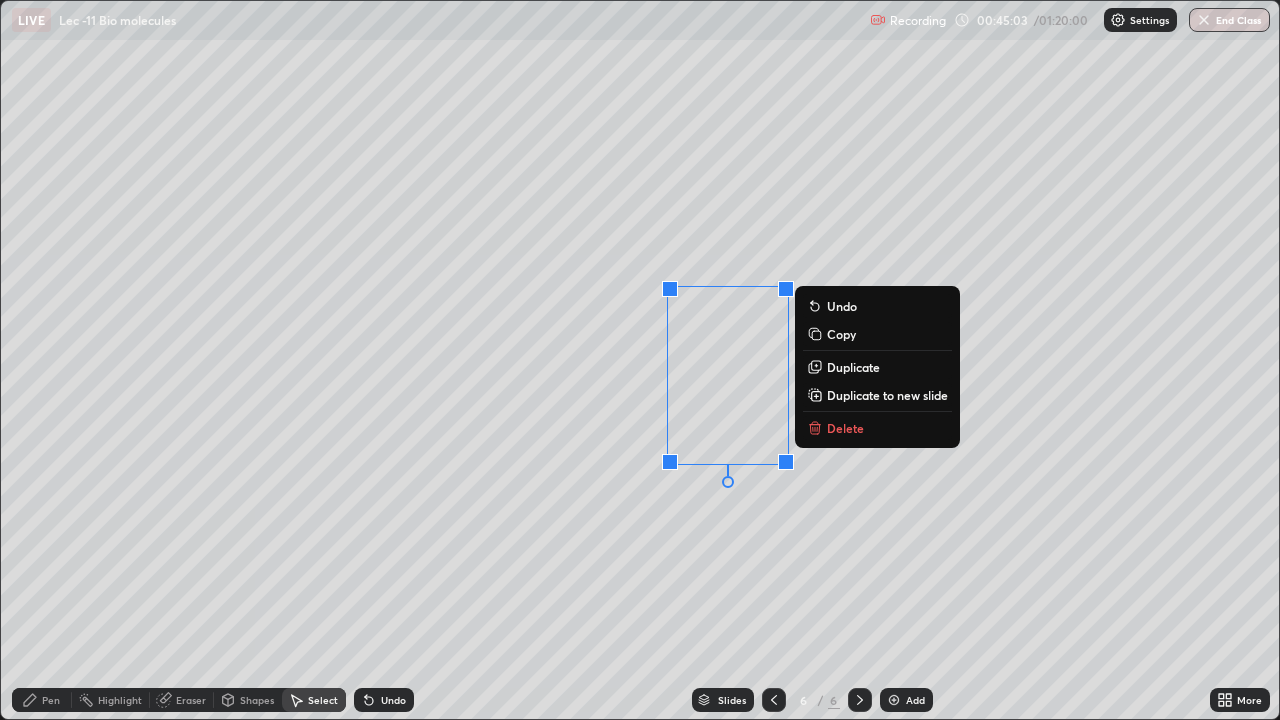 click on "Delete" at bounding box center (845, 428) 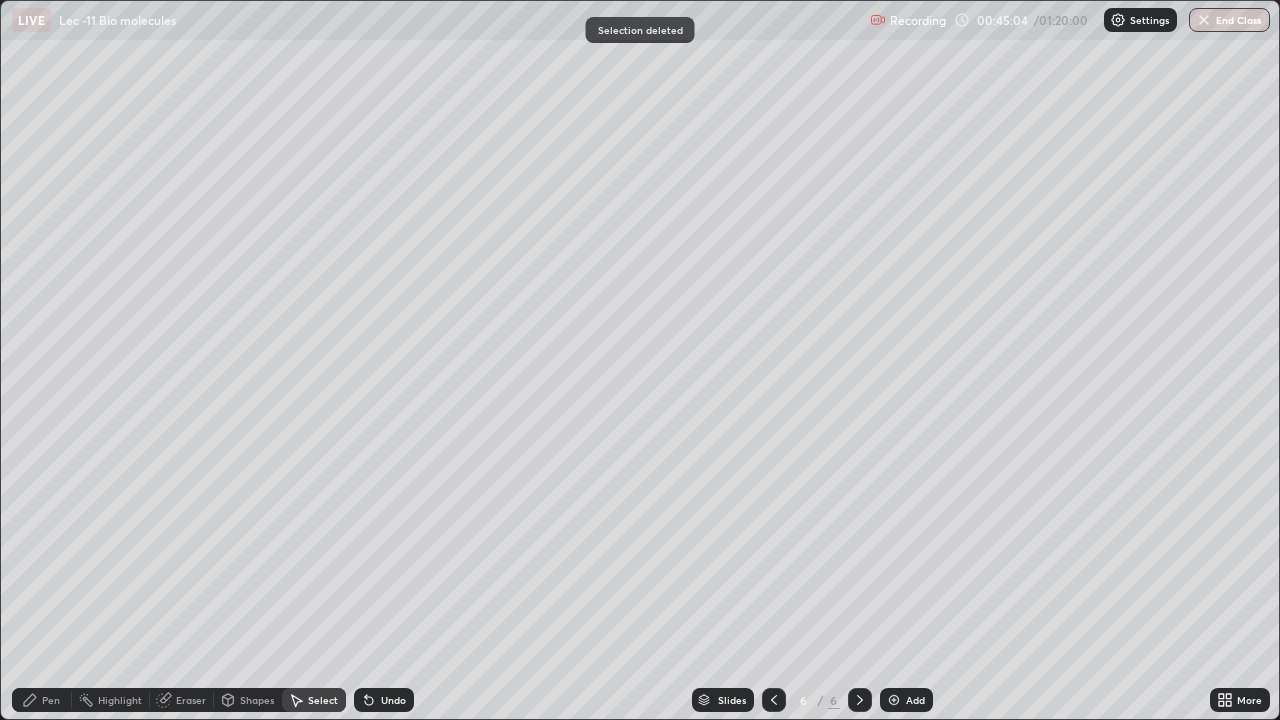 click on "Pen" at bounding box center [42, 700] 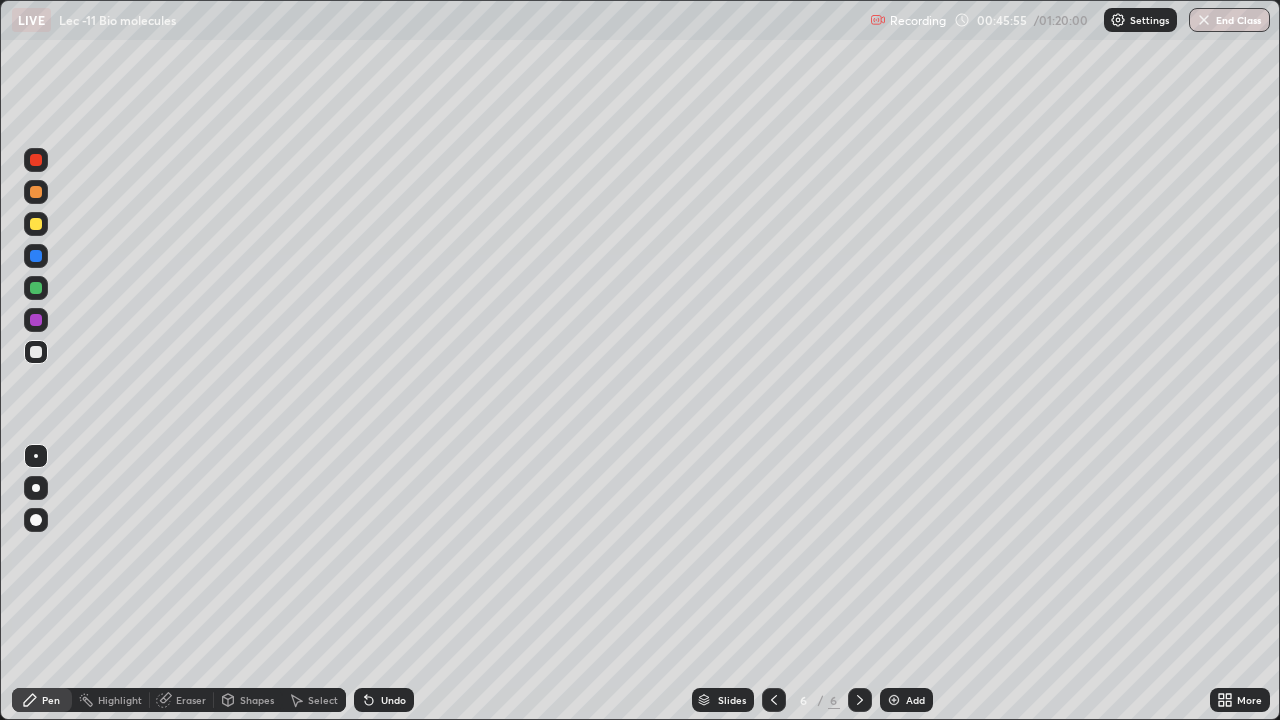 click at bounding box center (36, 288) 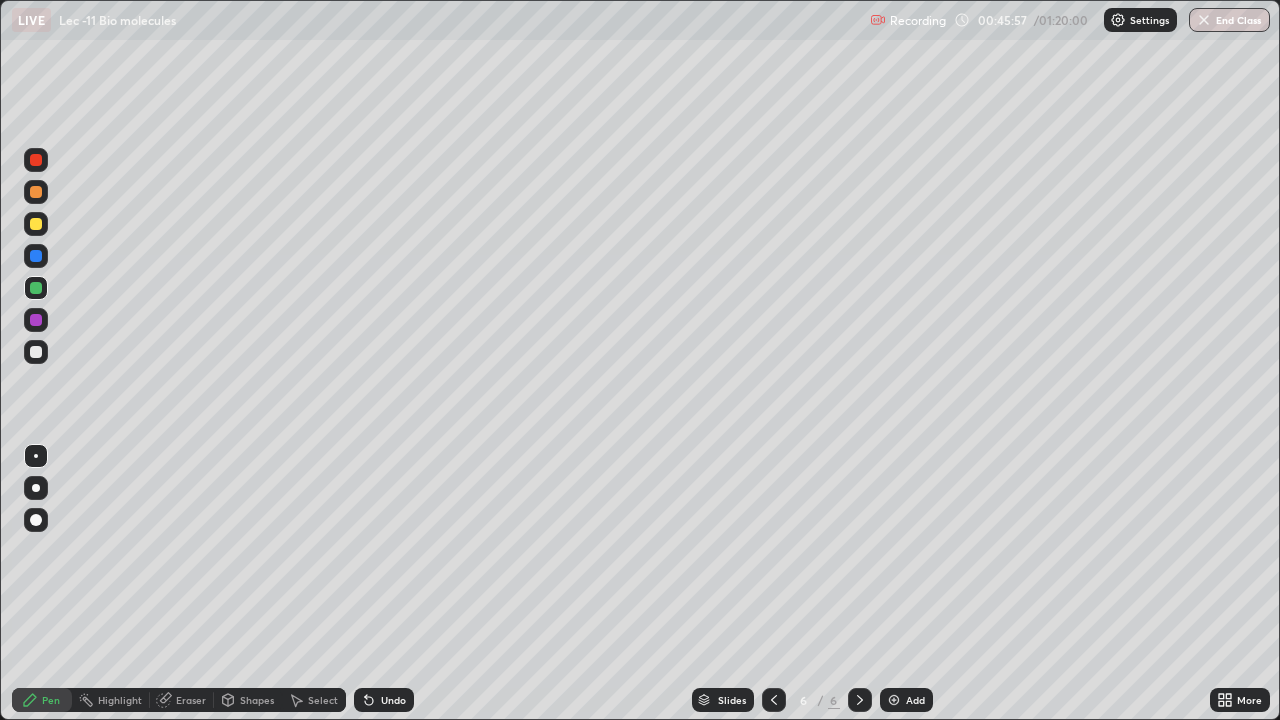 click at bounding box center (36, 224) 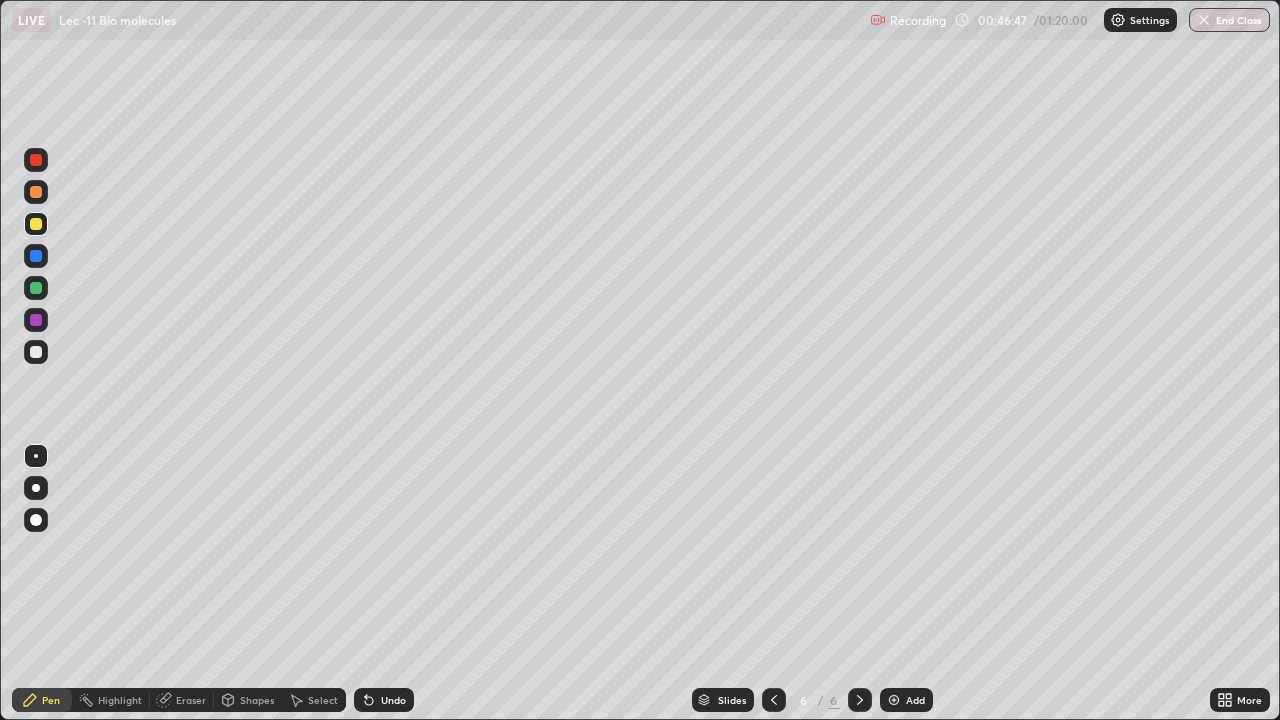 click on "Undo" at bounding box center (393, 700) 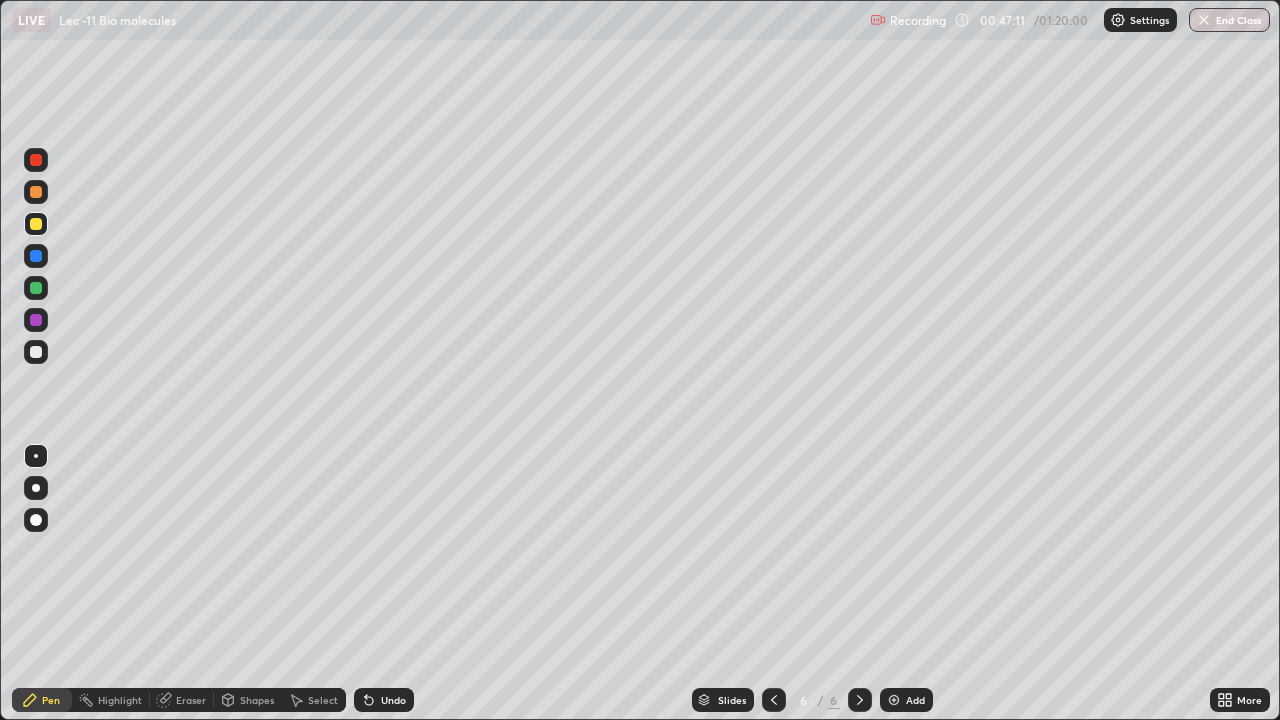 click at bounding box center [894, 700] 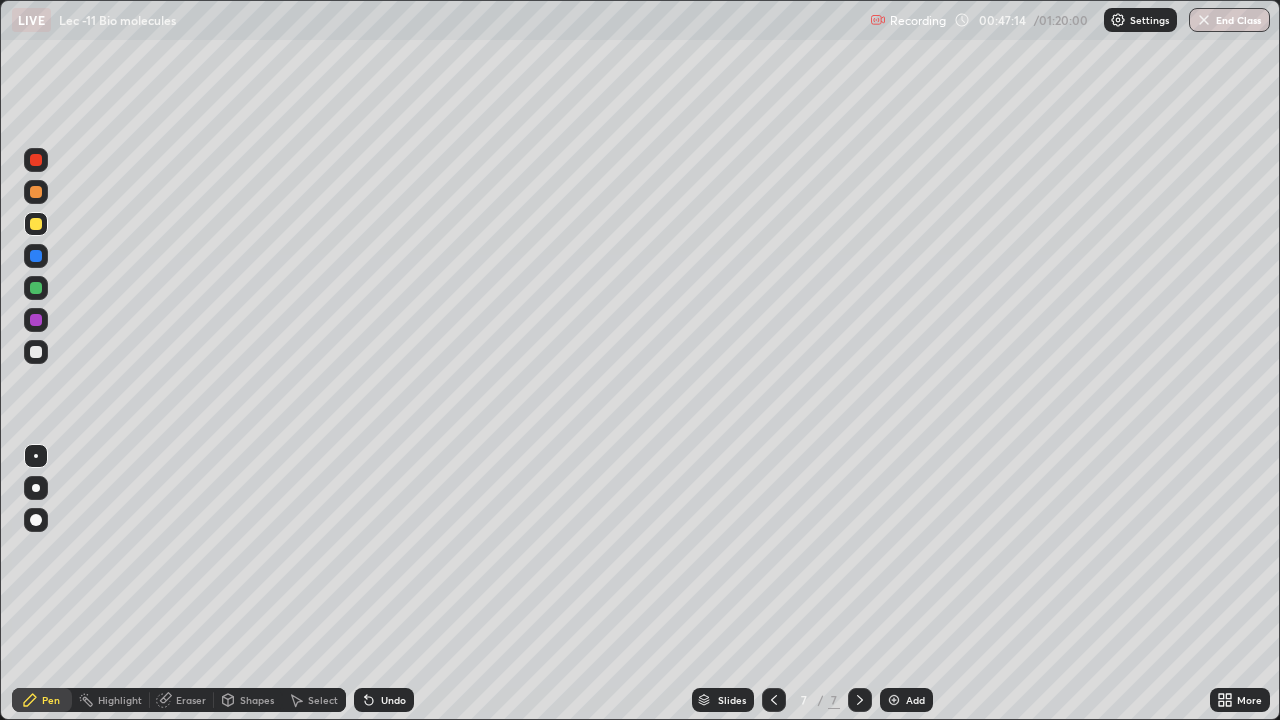 click at bounding box center (36, 352) 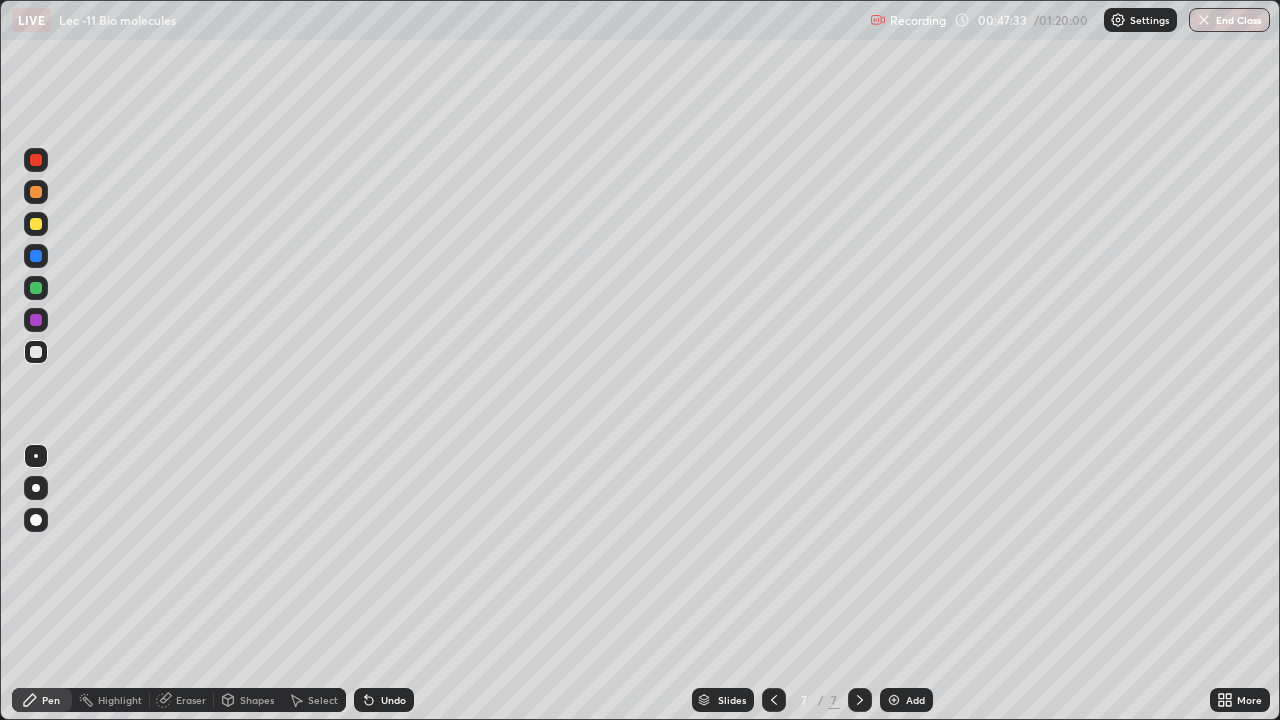 click 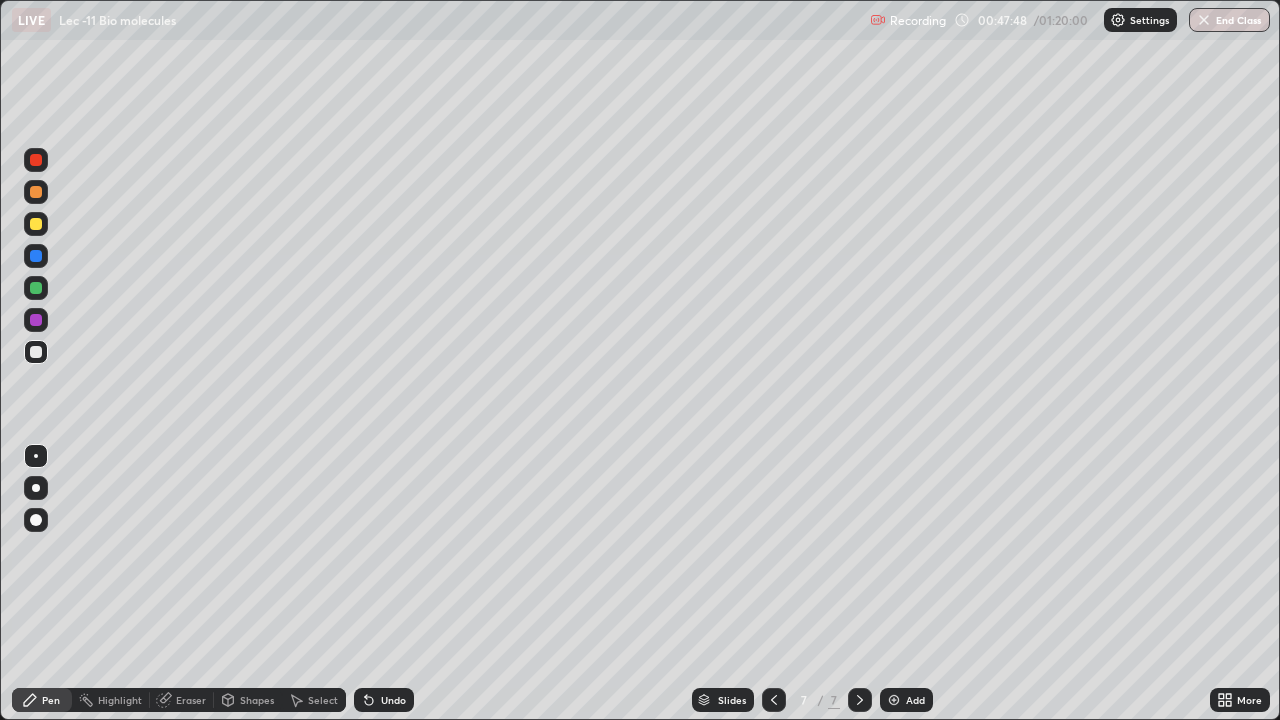click at bounding box center [36, 224] 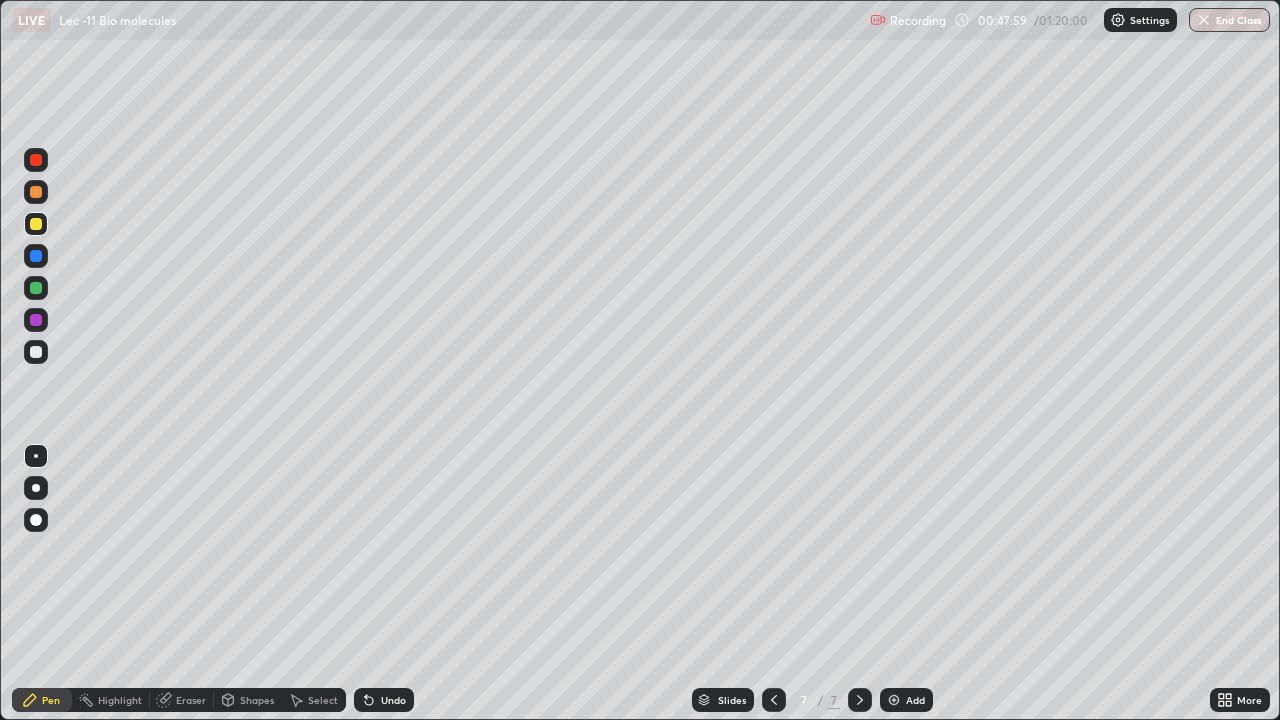 click at bounding box center [36, 352] 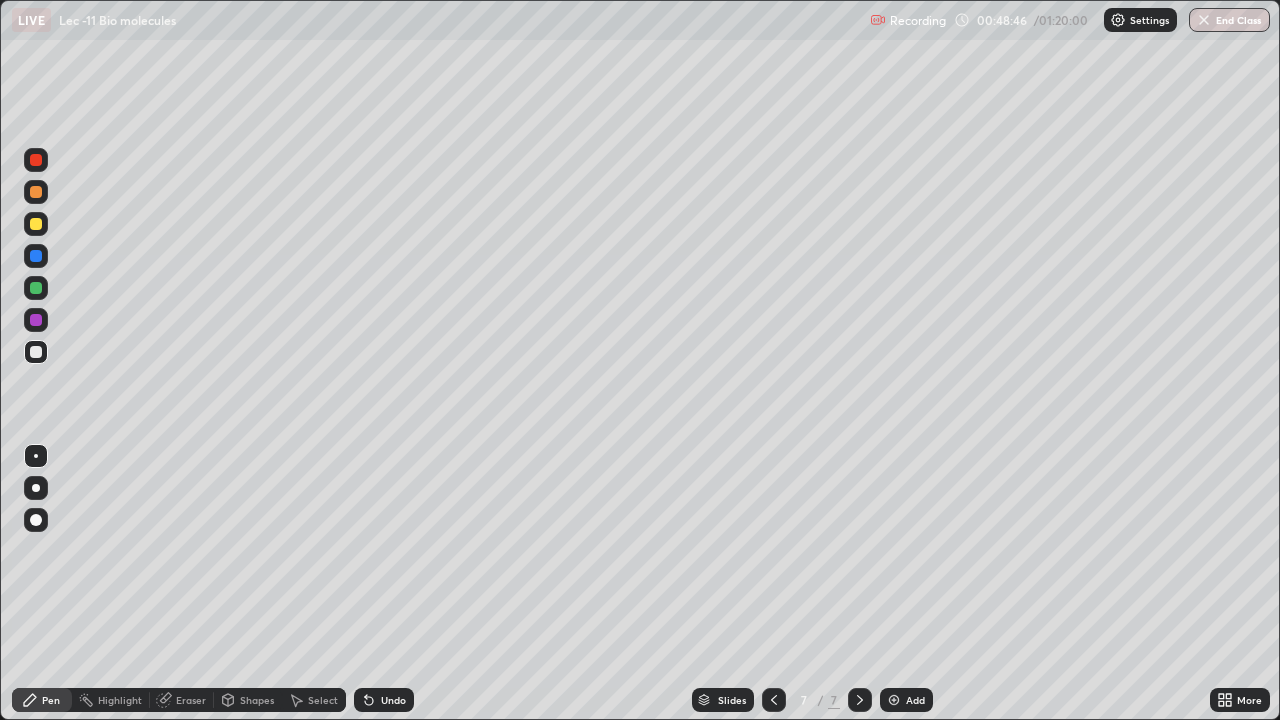 click at bounding box center [36, 224] 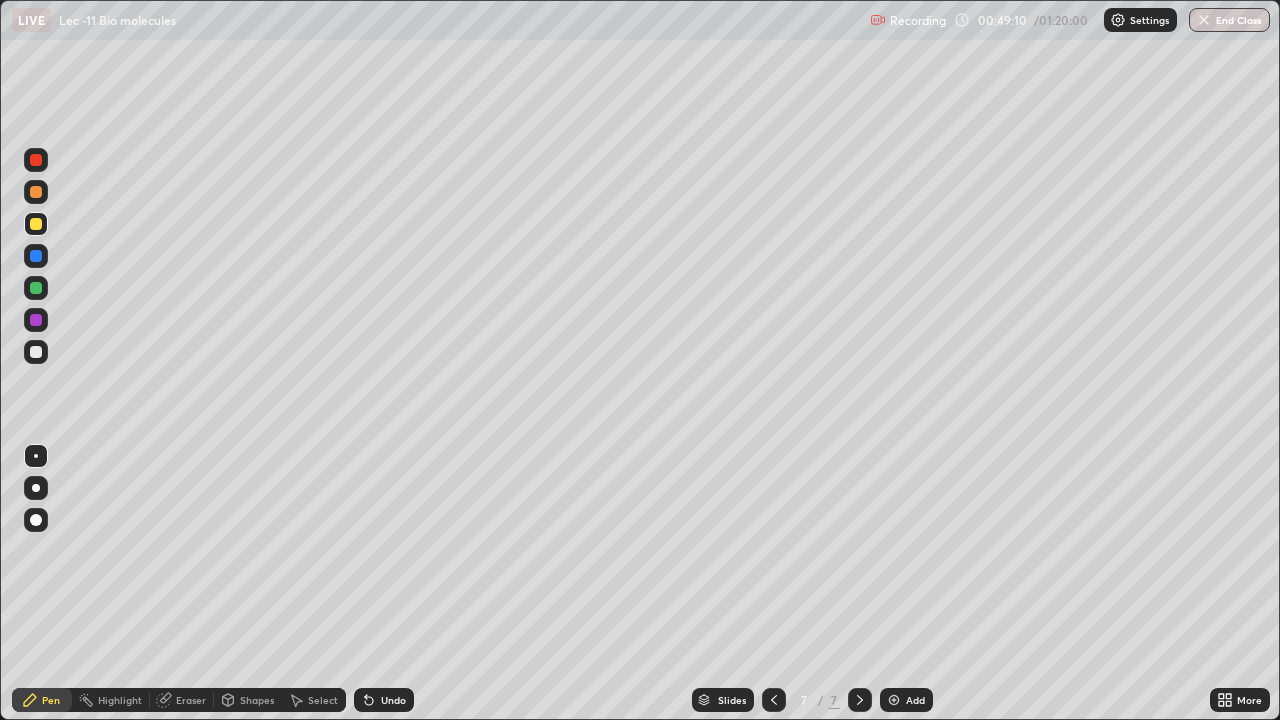 click 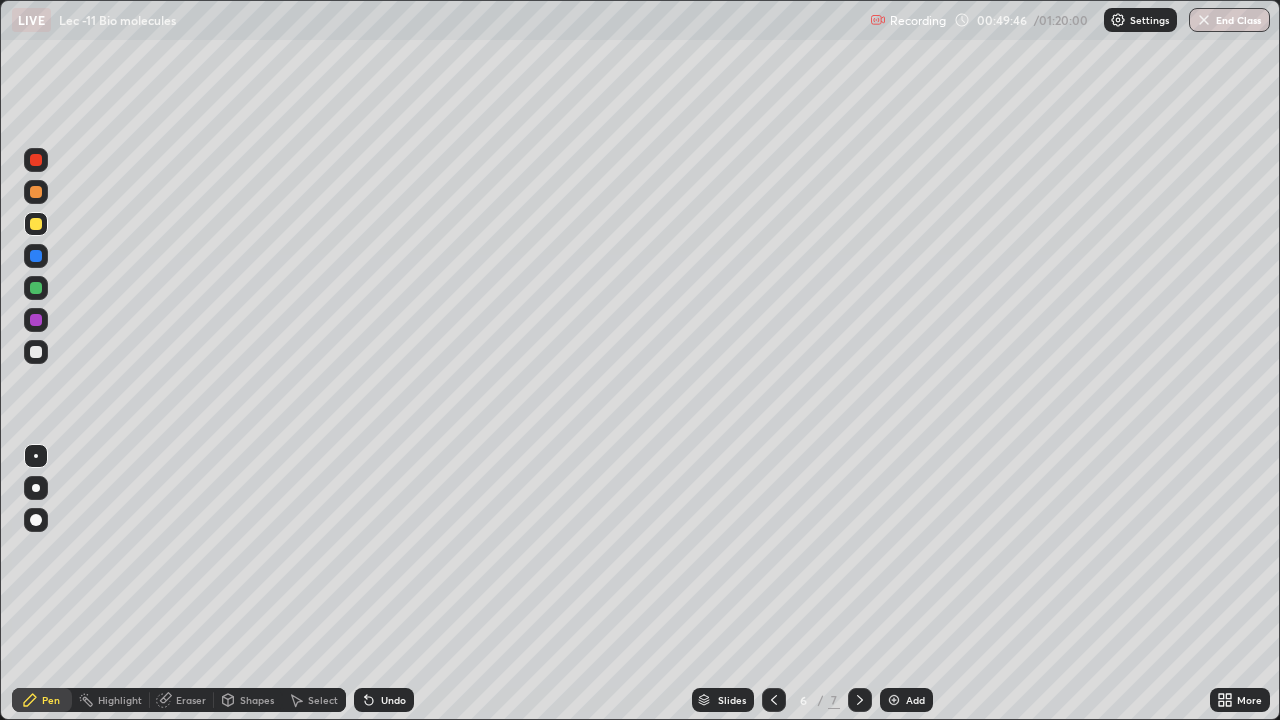 click 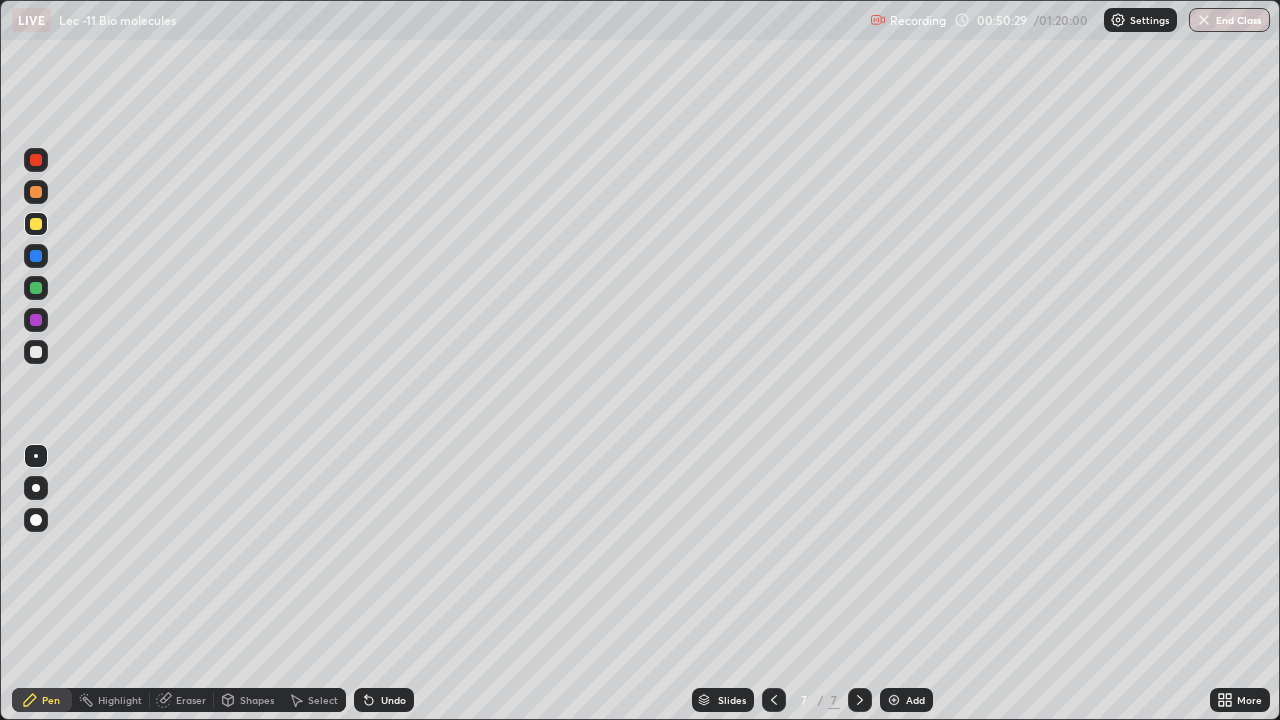 click 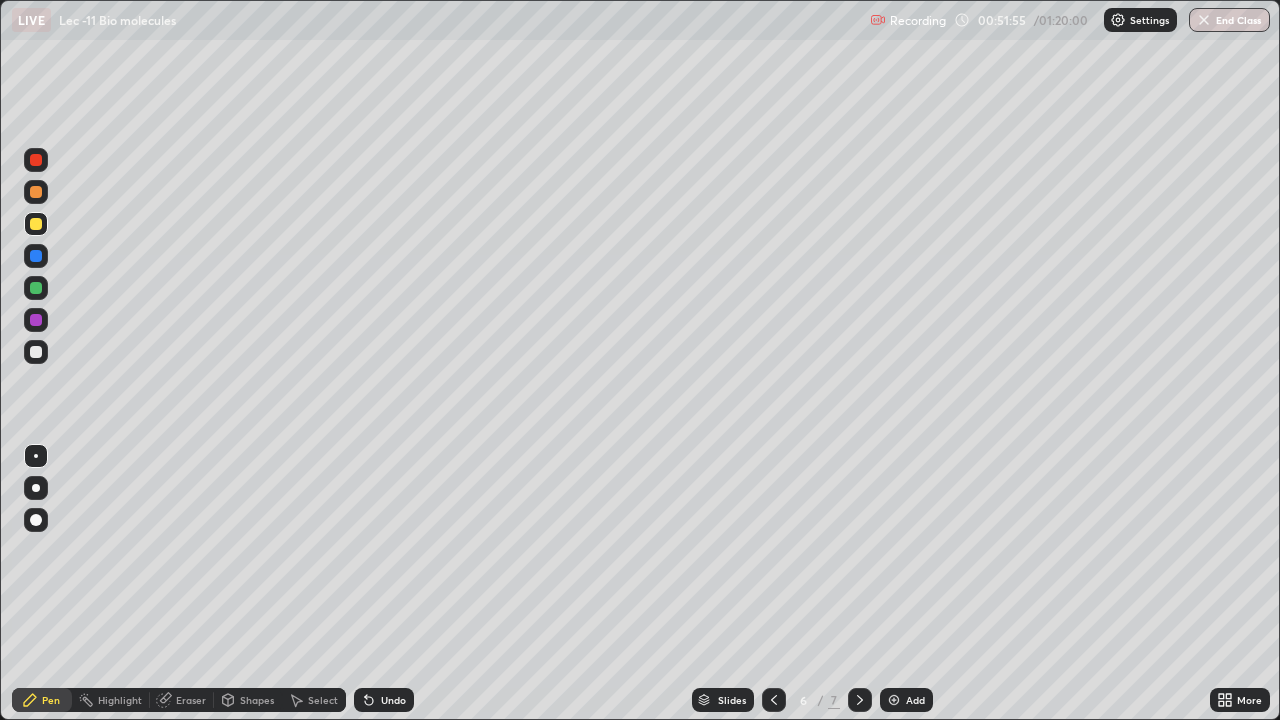 click at bounding box center [860, 700] 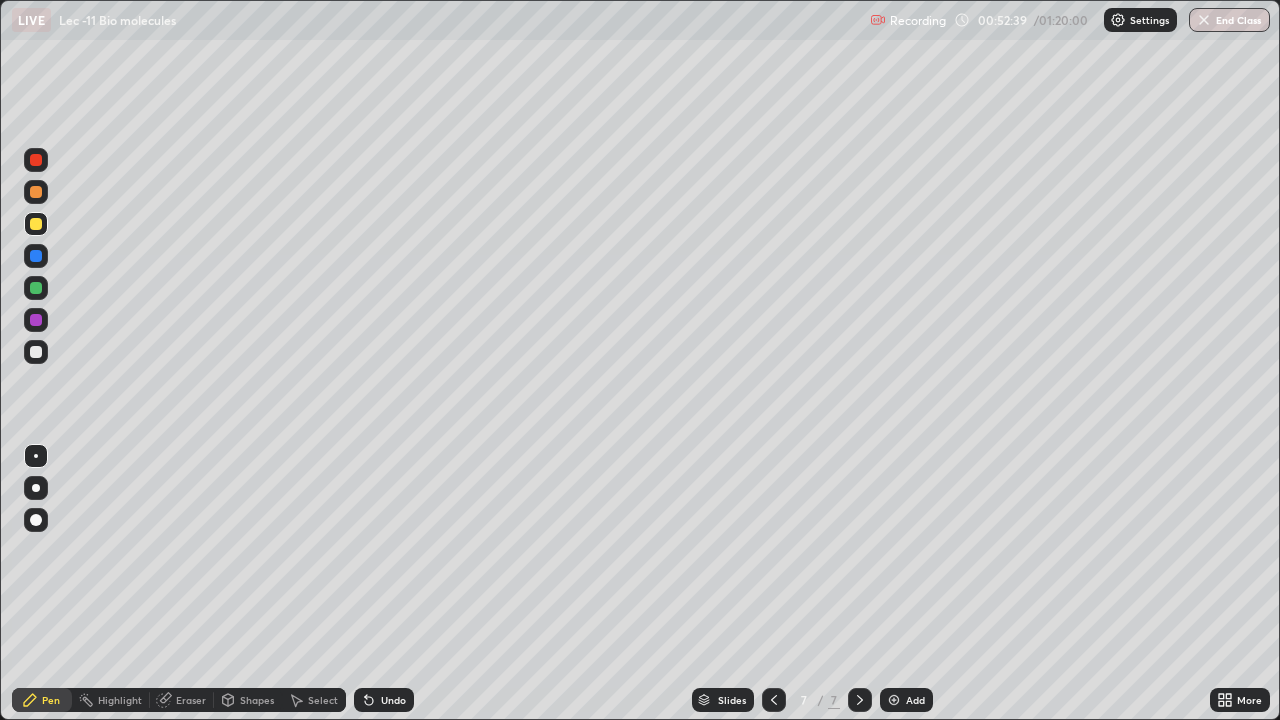 click at bounding box center (774, 700) 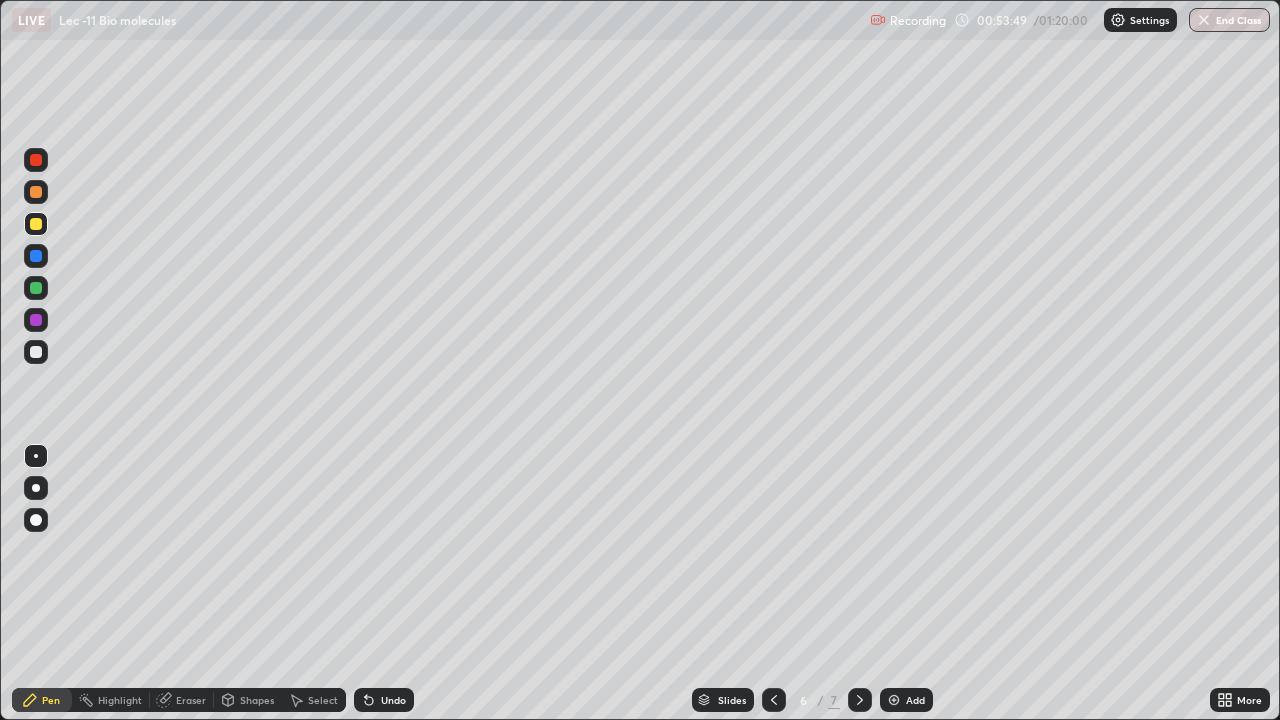 click on "Add" at bounding box center (906, 700) 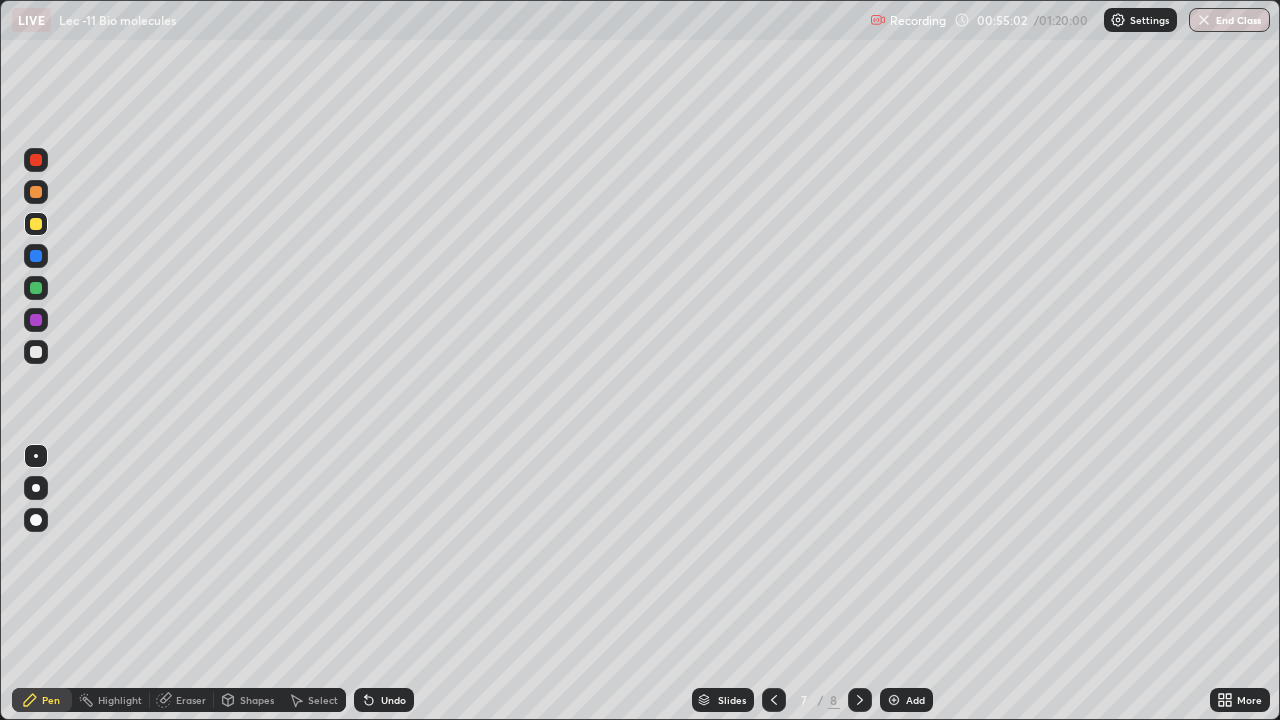 click 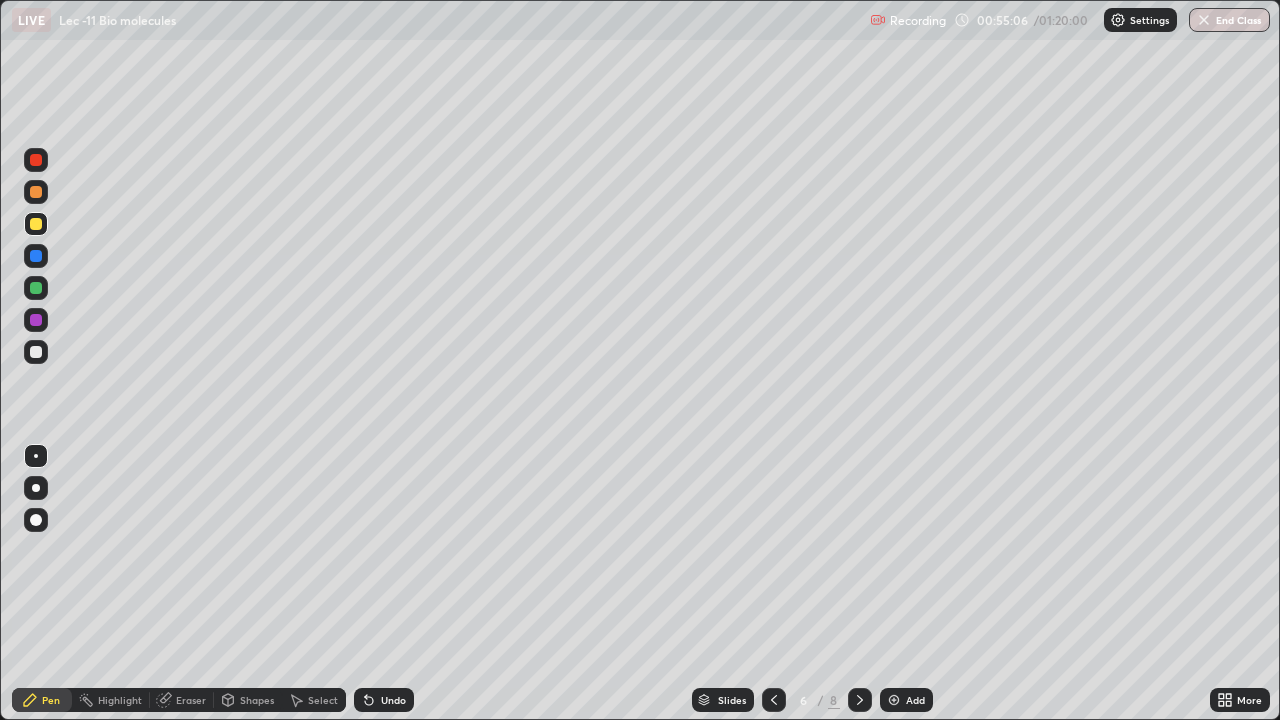 click 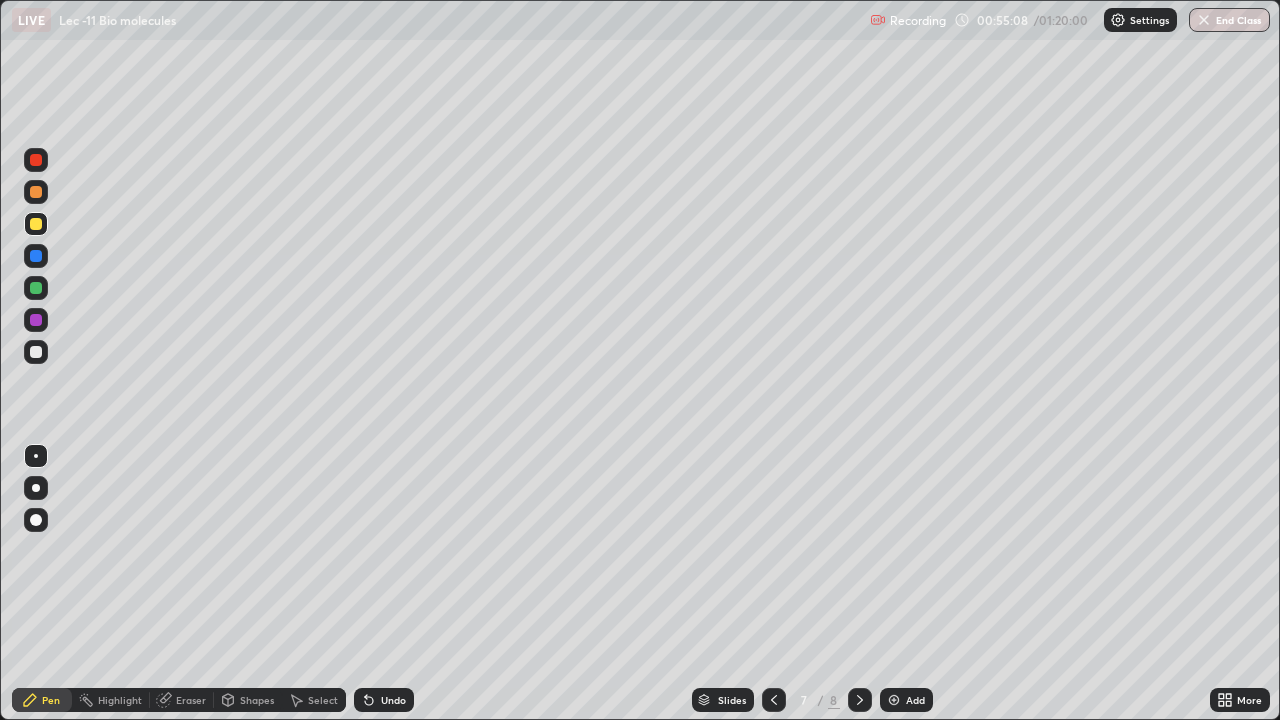 click 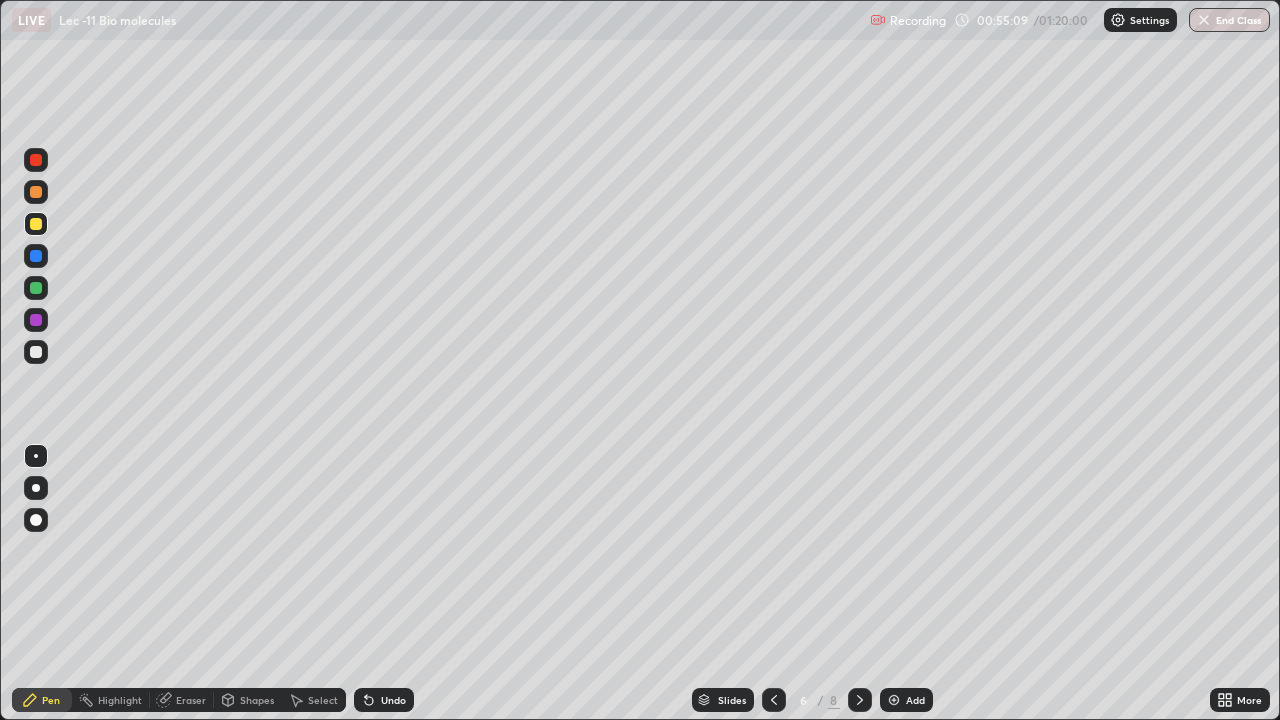 click at bounding box center (774, 700) 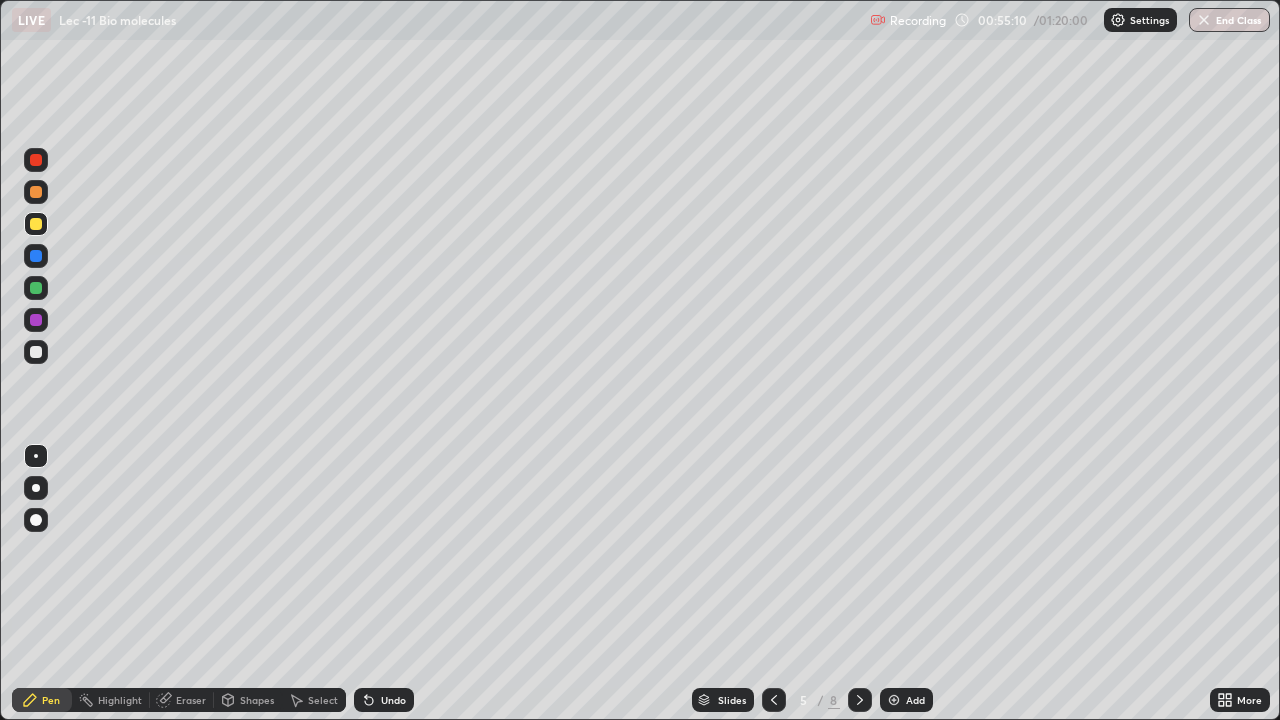 click 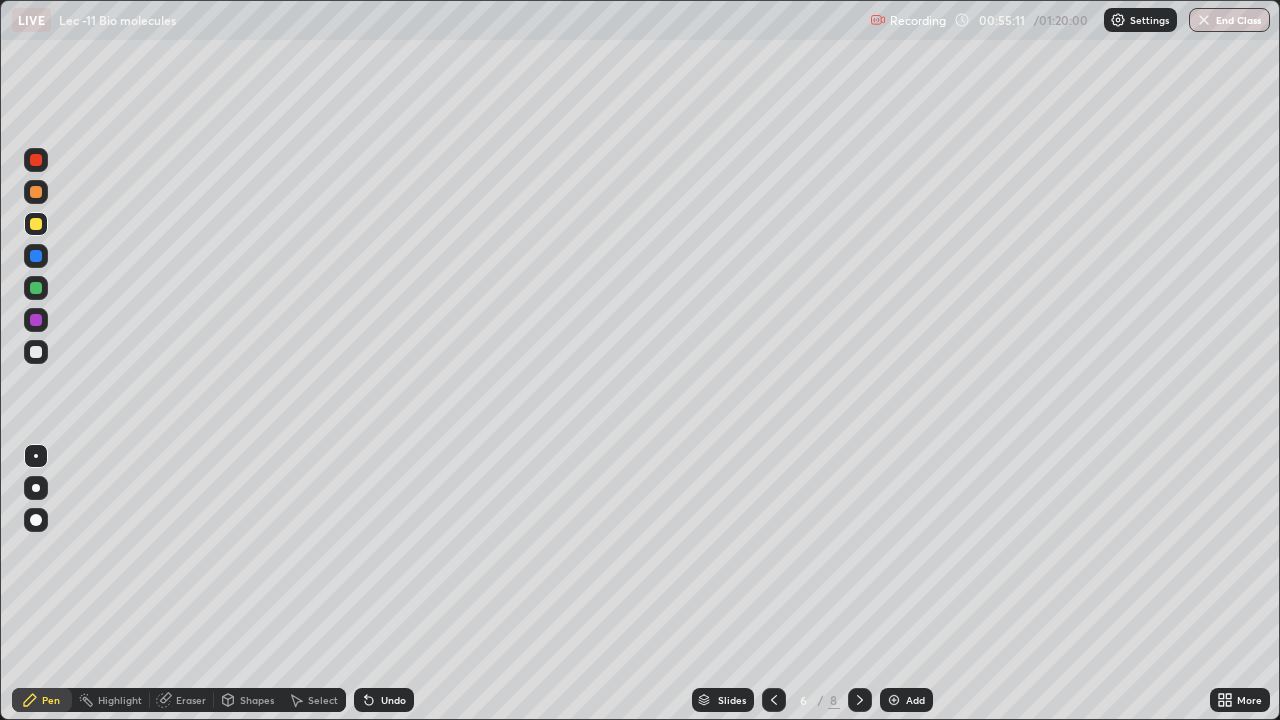 click 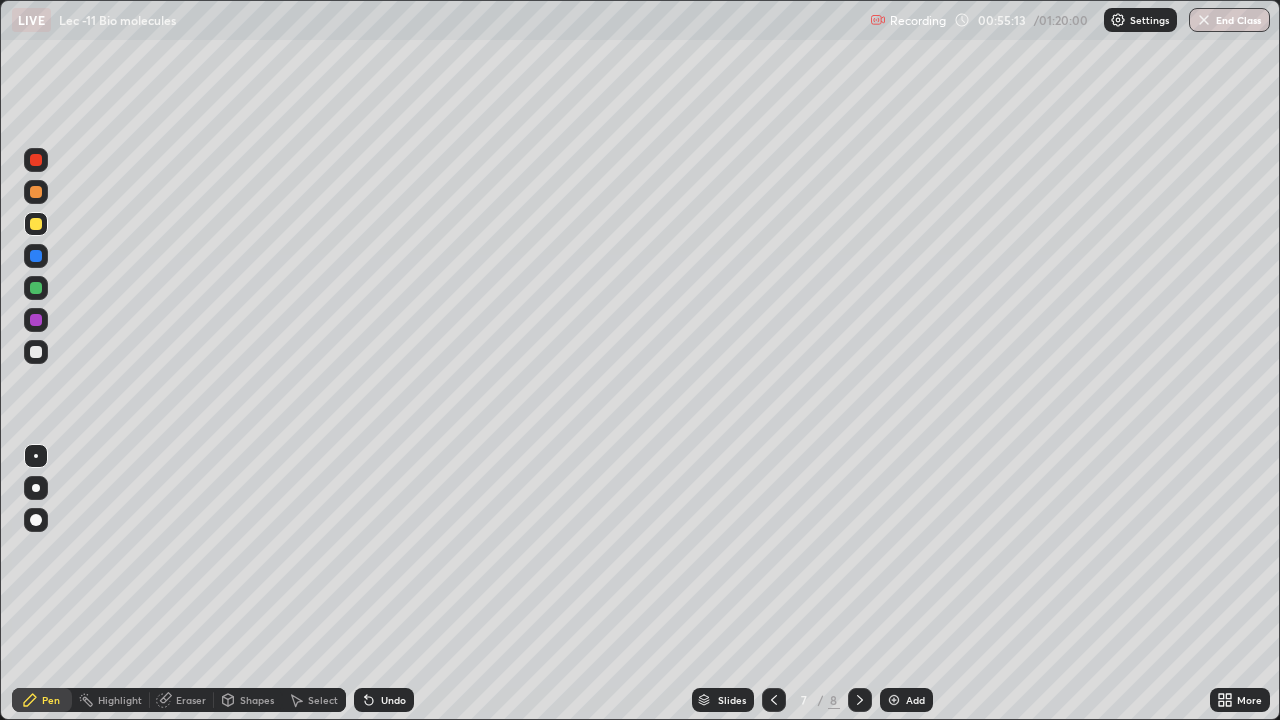 click 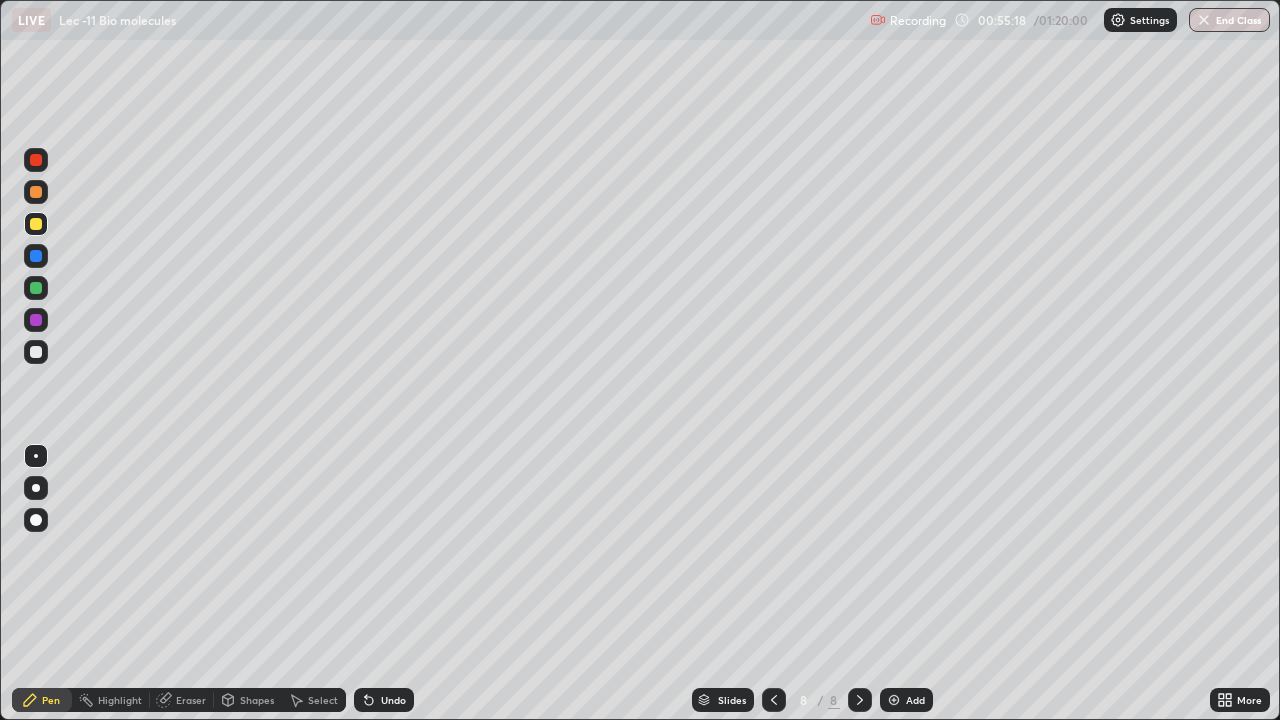 click 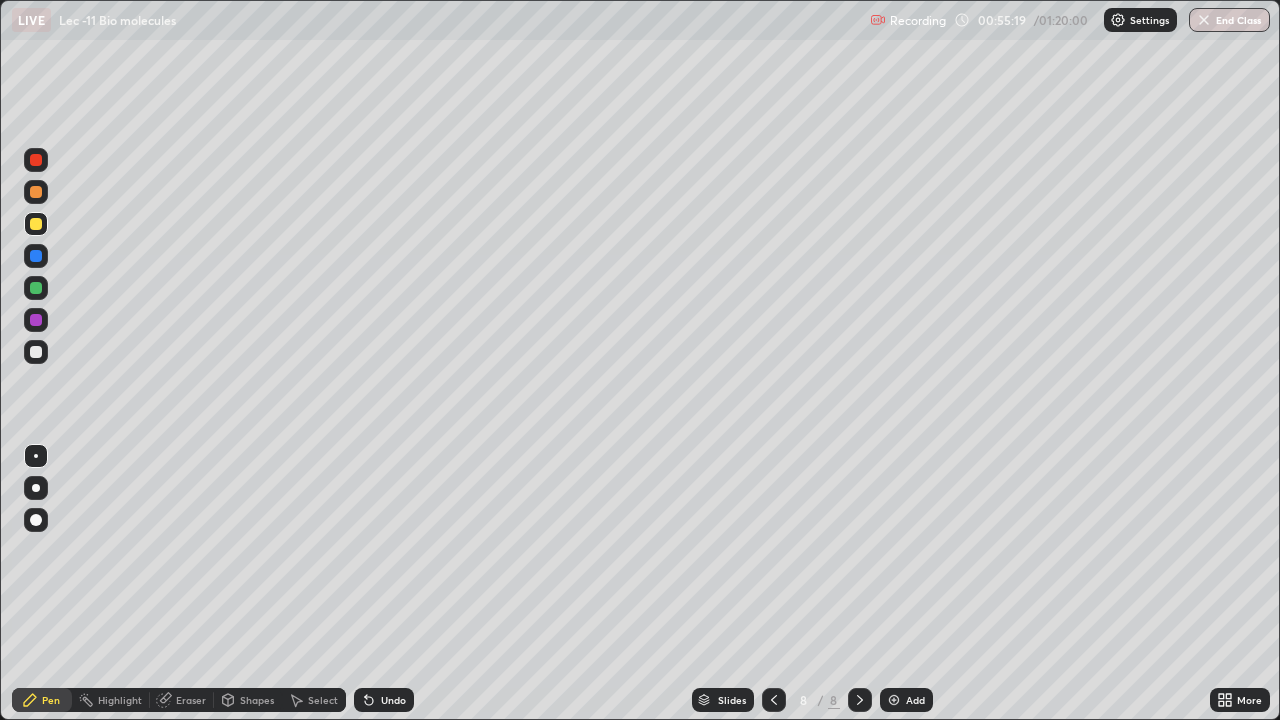 click 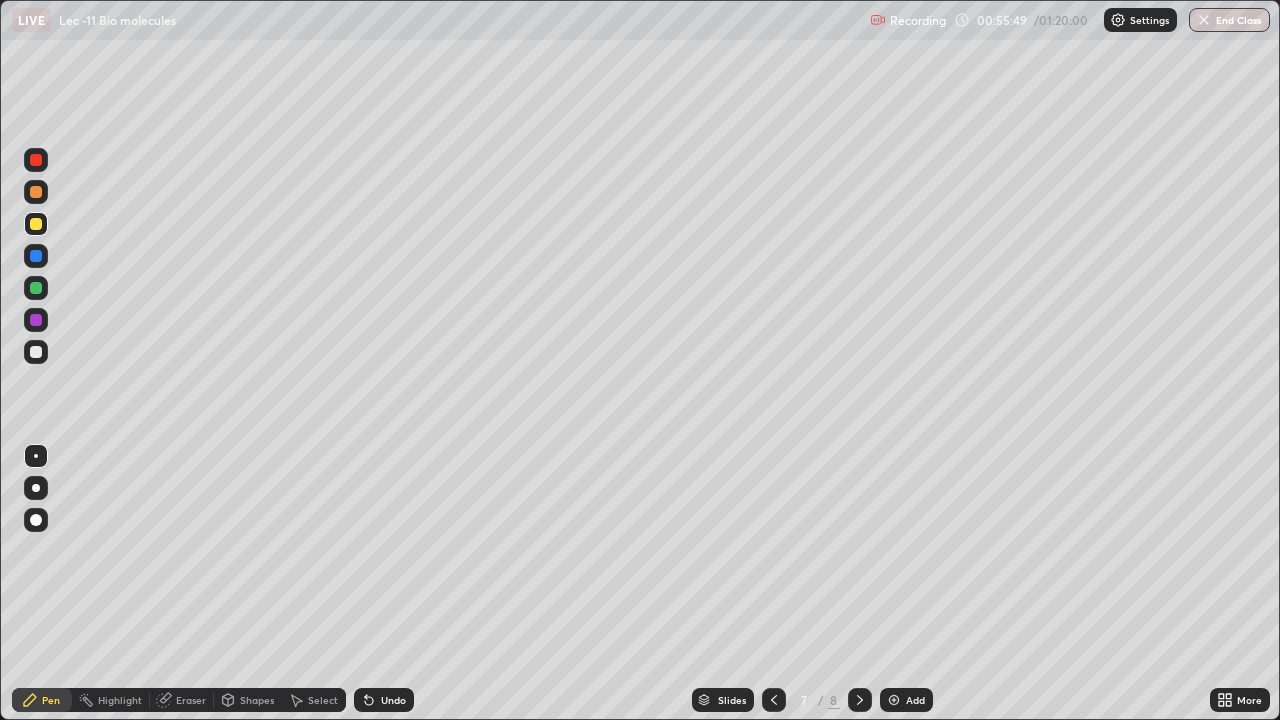 click on "Eraser" at bounding box center [182, 700] 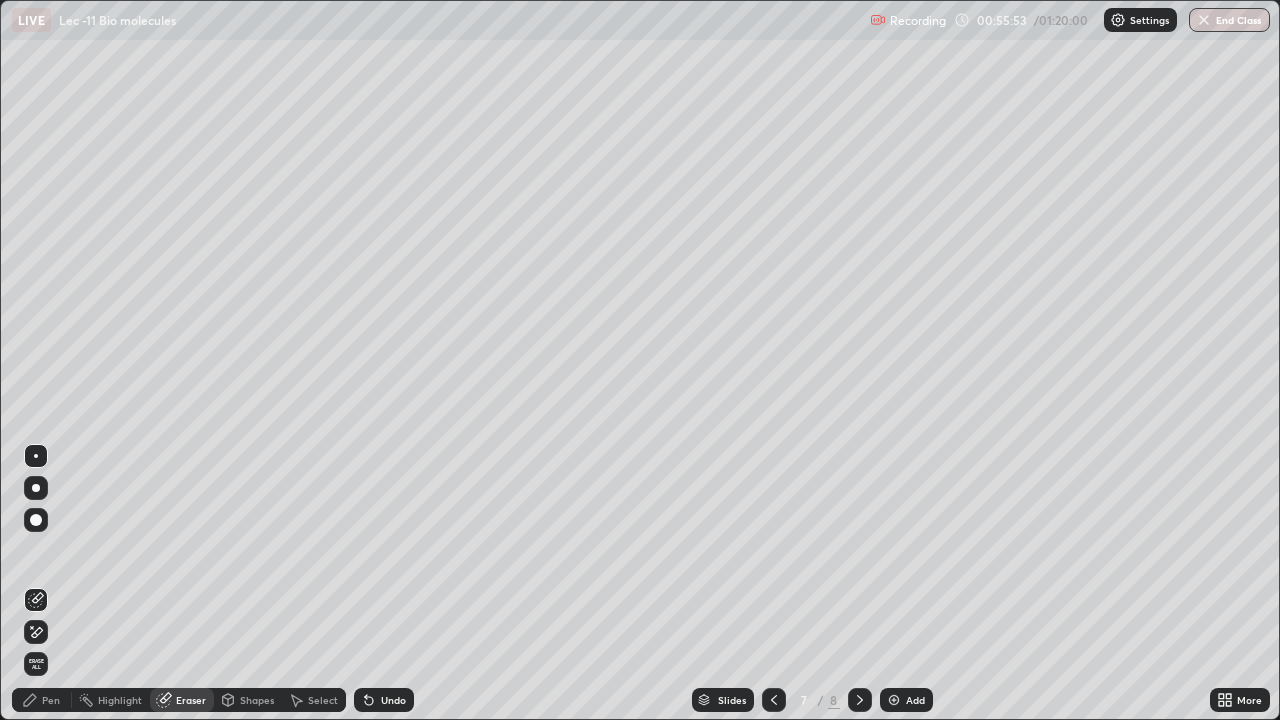 click on "Pen" at bounding box center (42, 700) 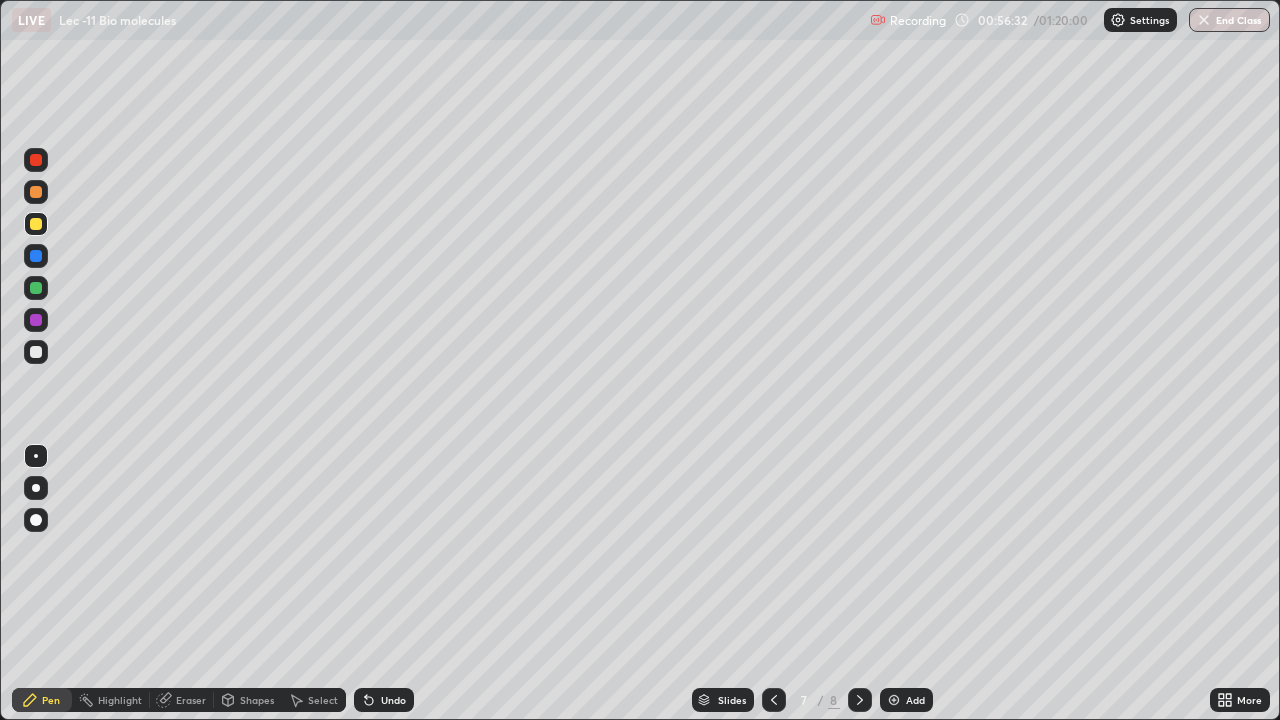 click at bounding box center [894, 700] 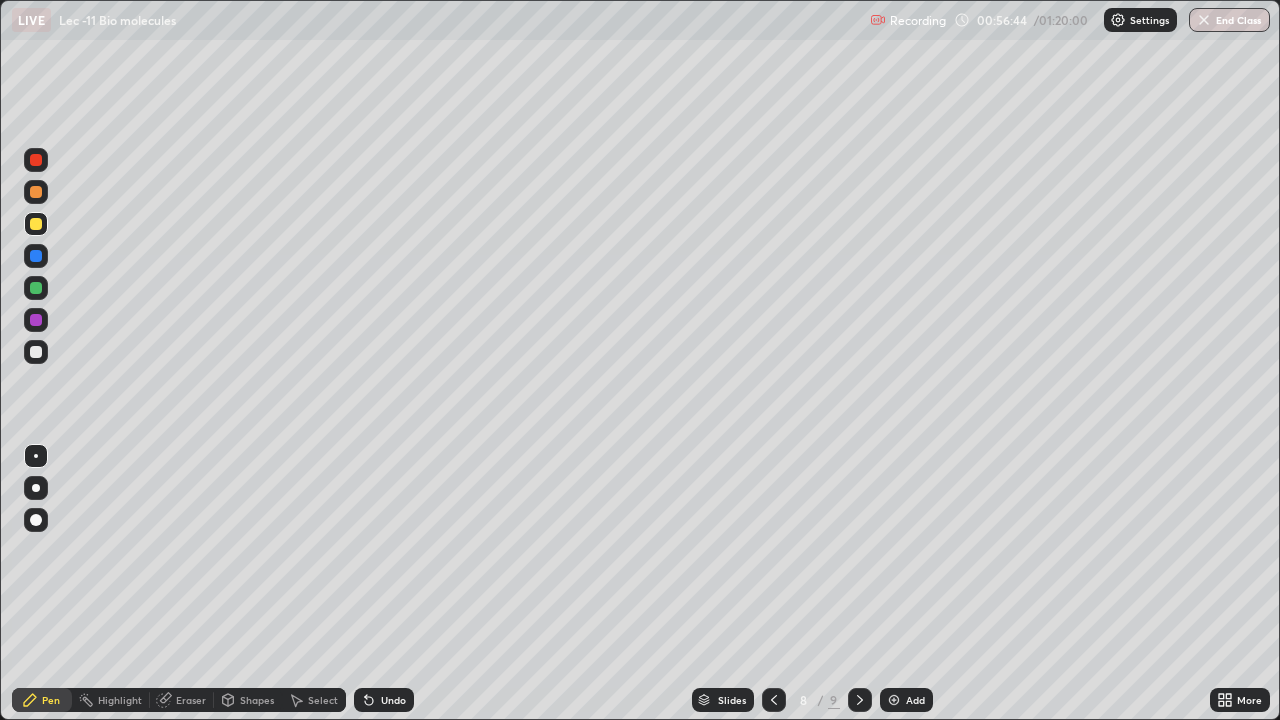 click at bounding box center (36, 352) 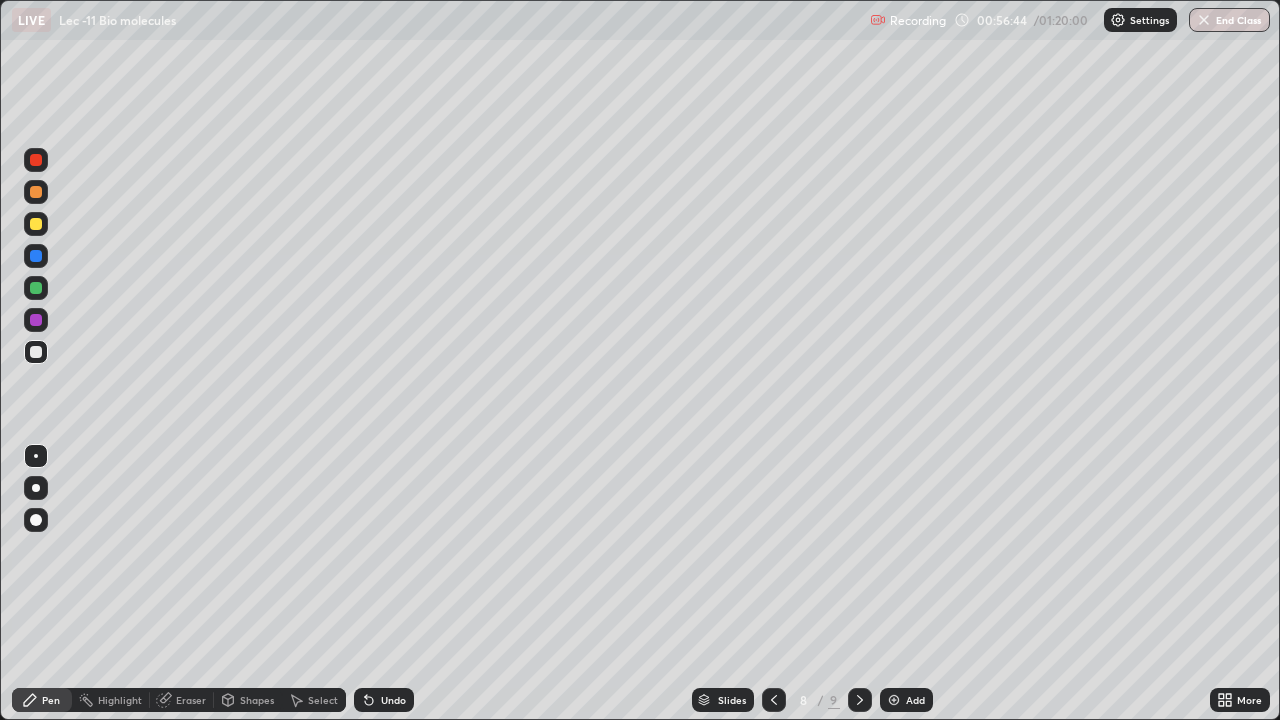 click at bounding box center [36, 488] 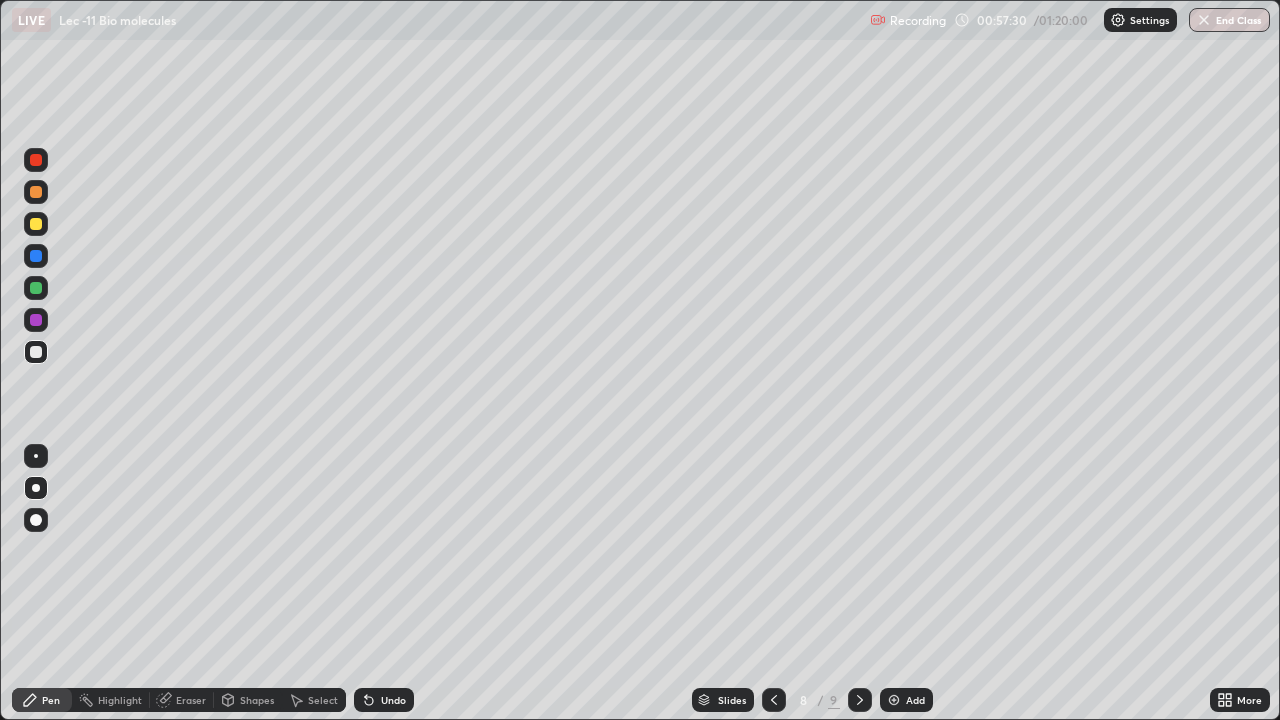 click on "Undo" at bounding box center [384, 700] 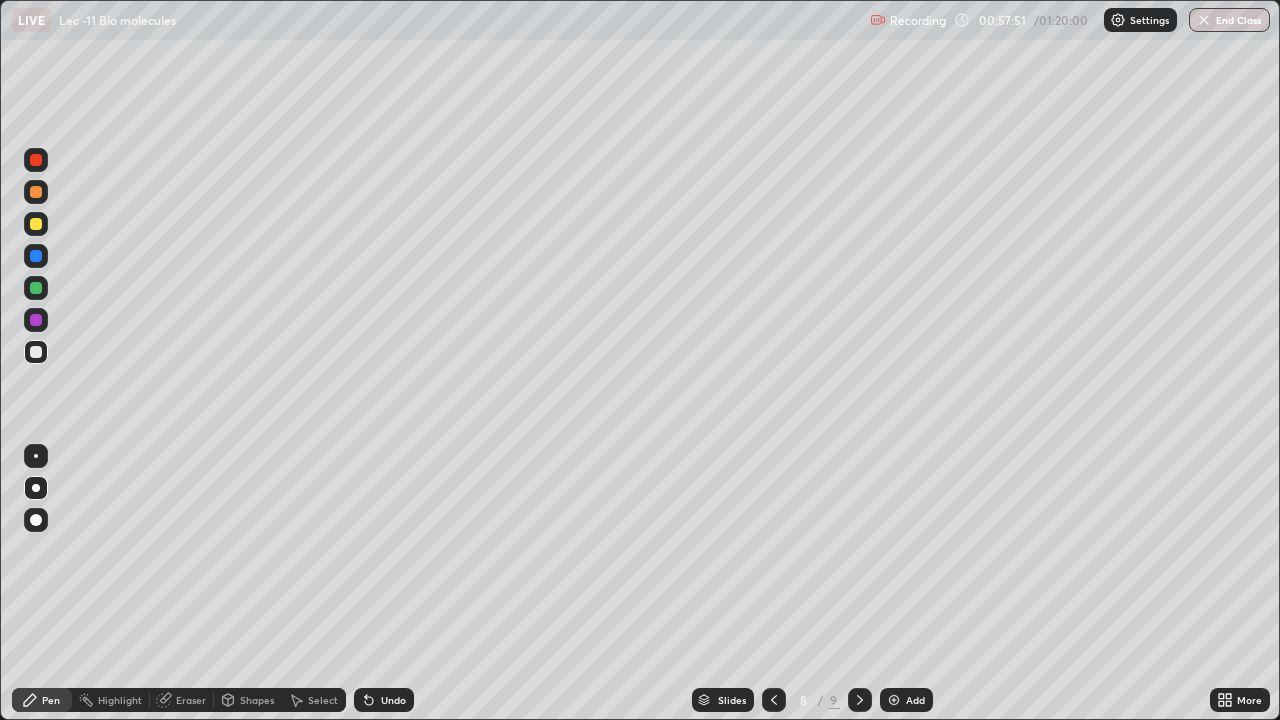 click on "Eraser" at bounding box center (182, 700) 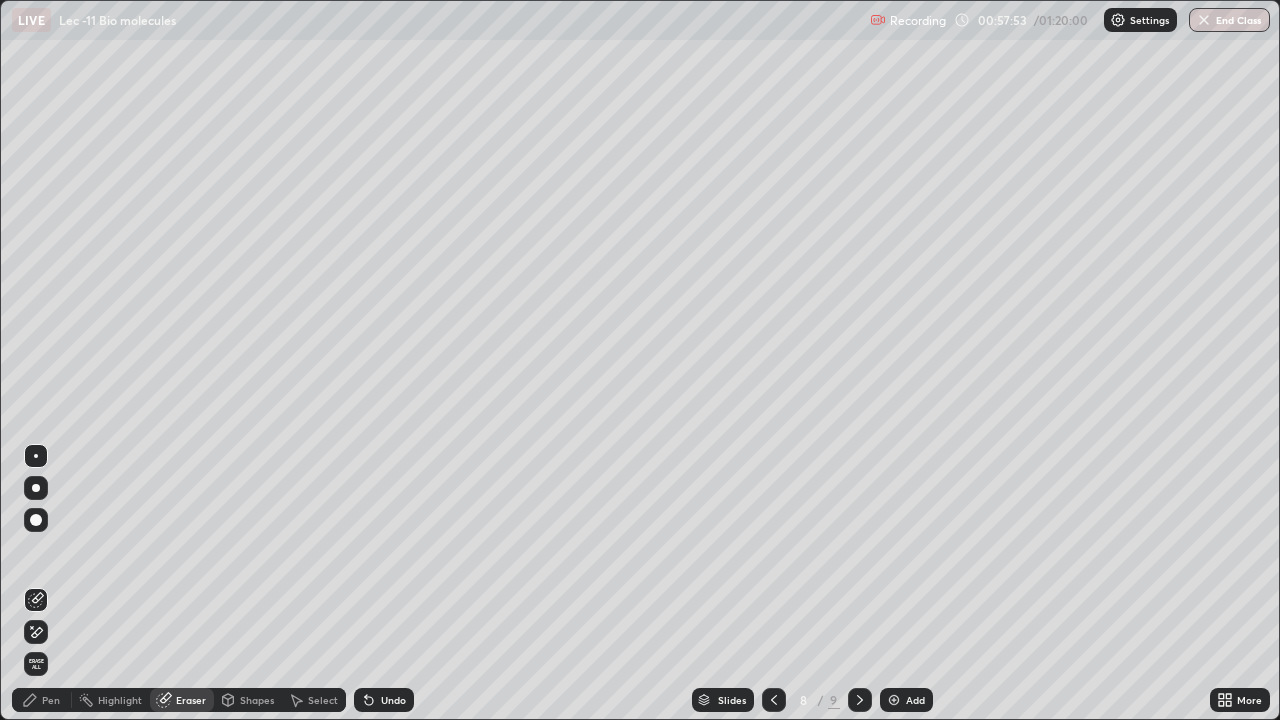 click on "Pen" at bounding box center (42, 700) 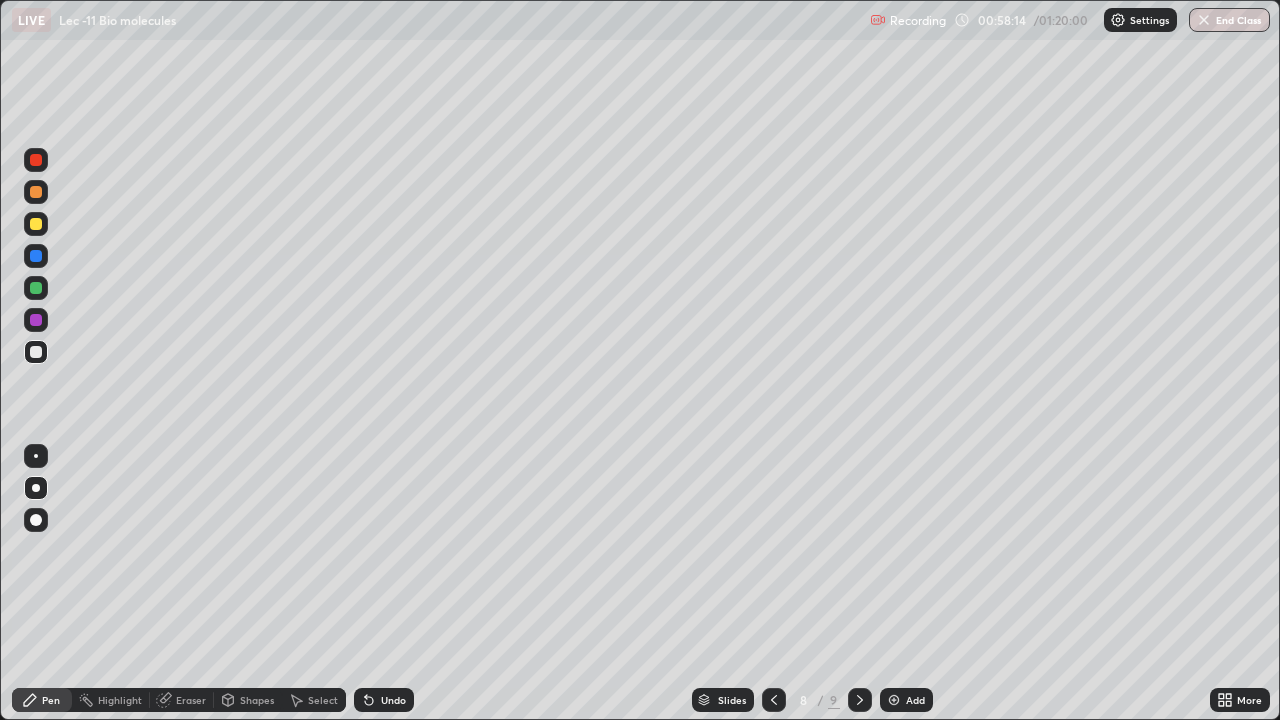 click on "Select" at bounding box center (323, 700) 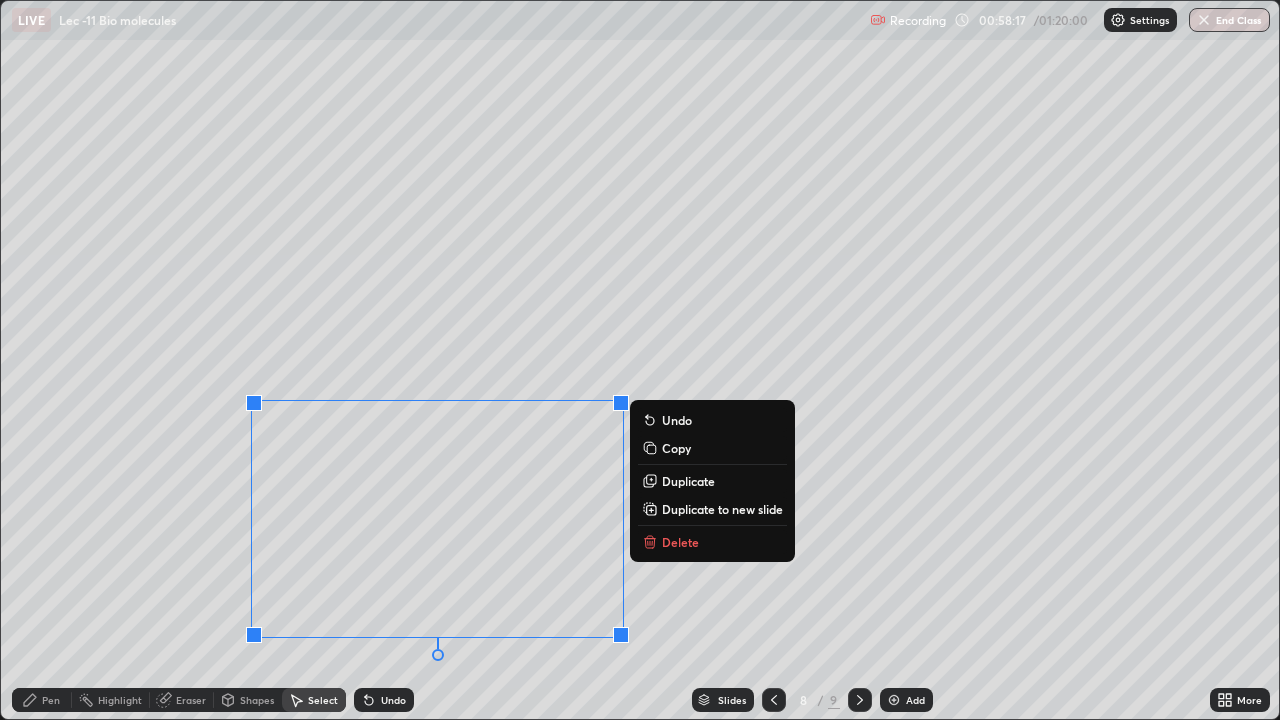 click on "Duplicate" at bounding box center [688, 481] 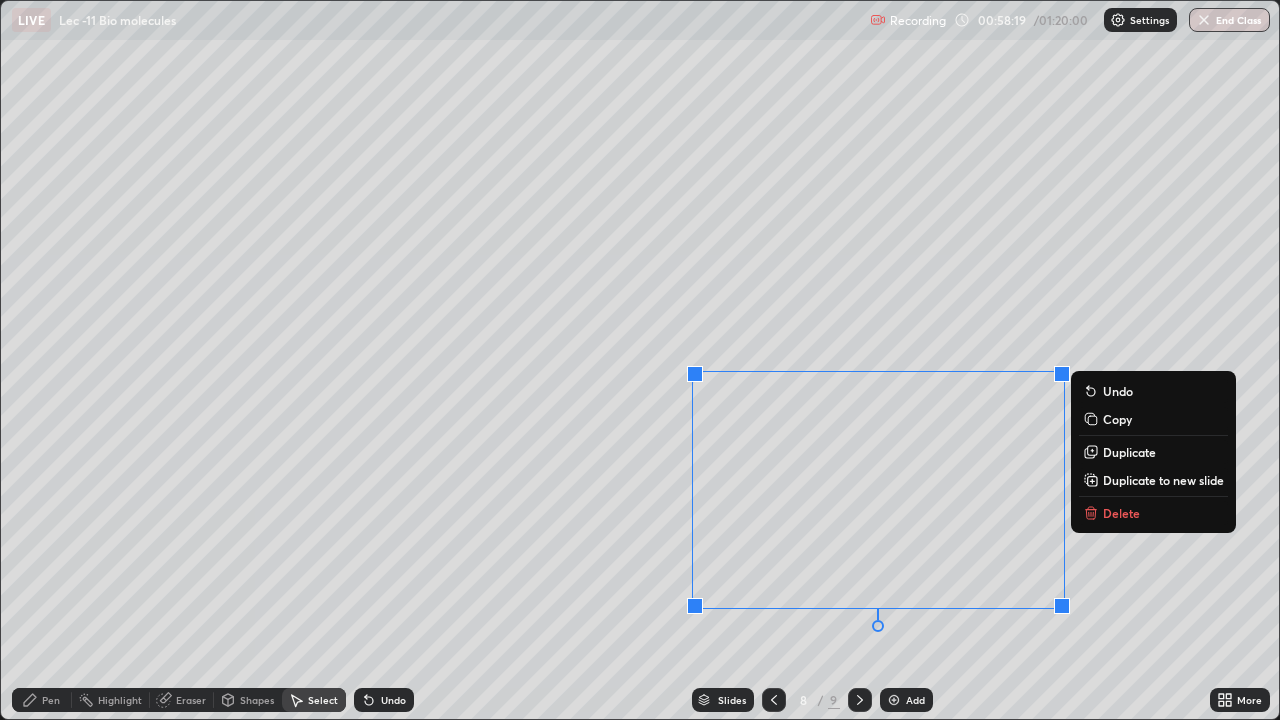 click on "0 ° Undo Copy Duplicate Duplicate to new slide Delete" at bounding box center [640, 360] 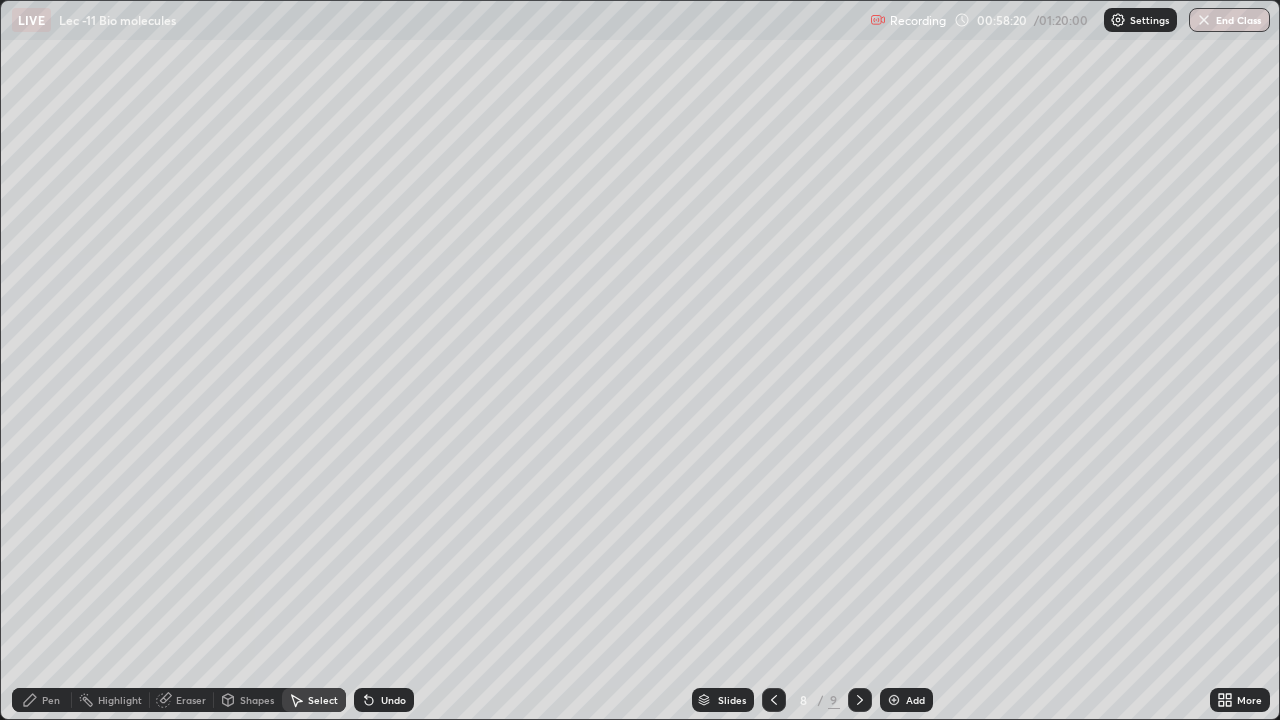 click on "Pen" at bounding box center (42, 700) 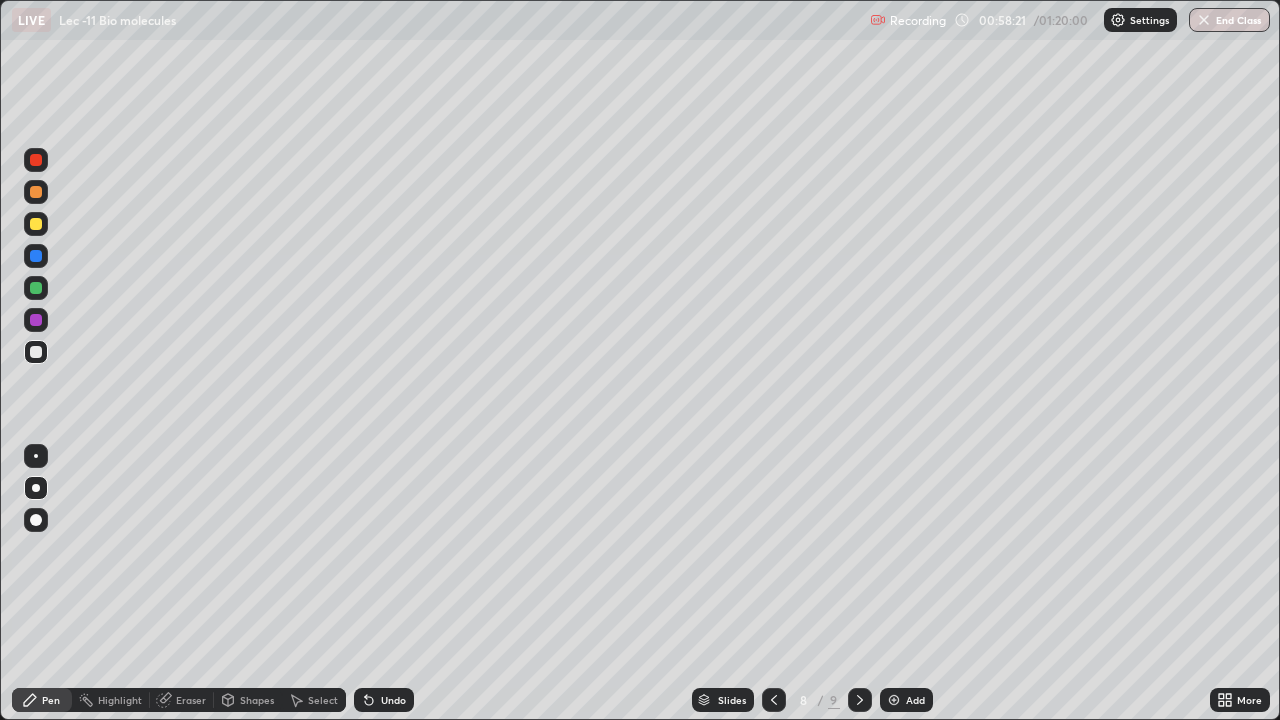 click at bounding box center [36, 224] 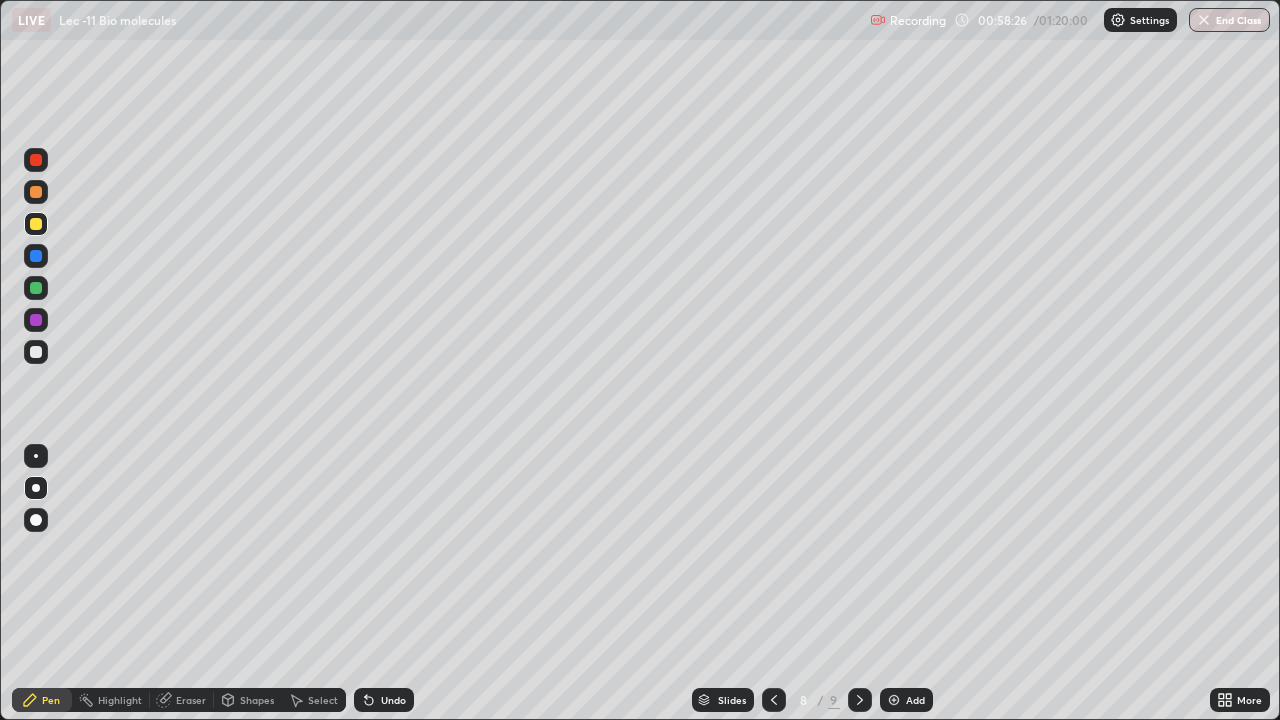 click on "Undo" at bounding box center [393, 700] 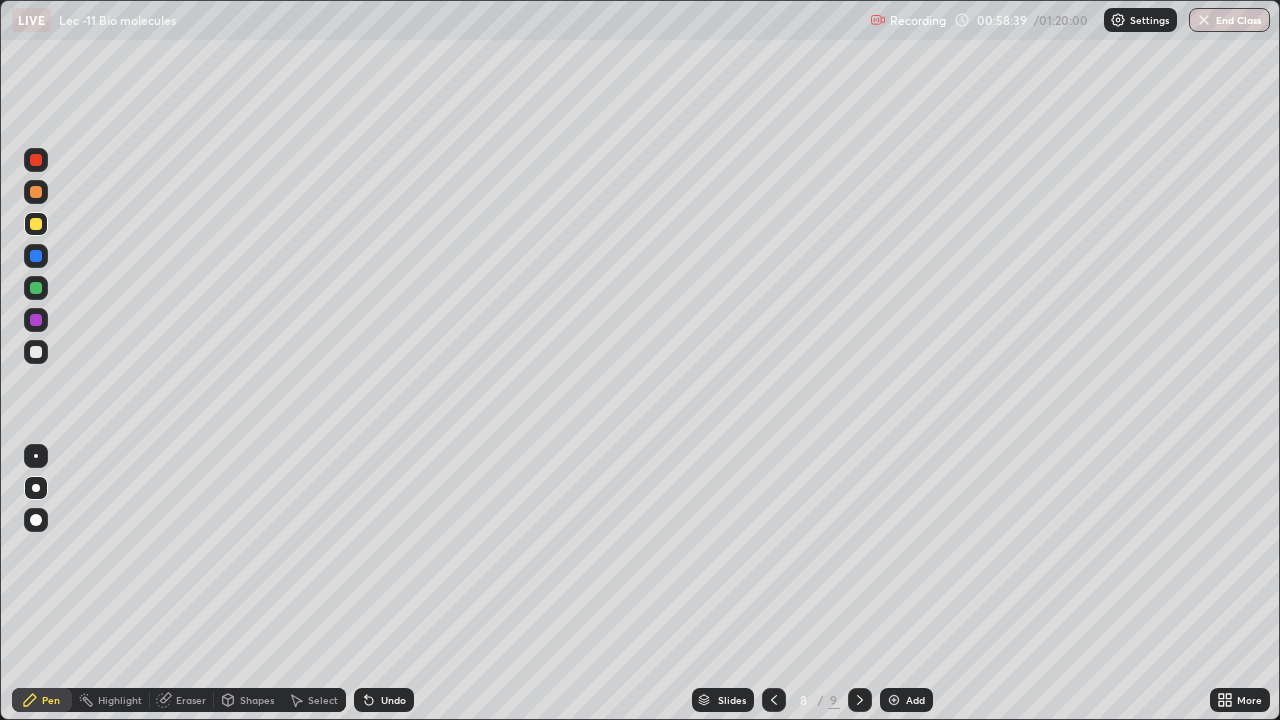 click at bounding box center [36, 352] 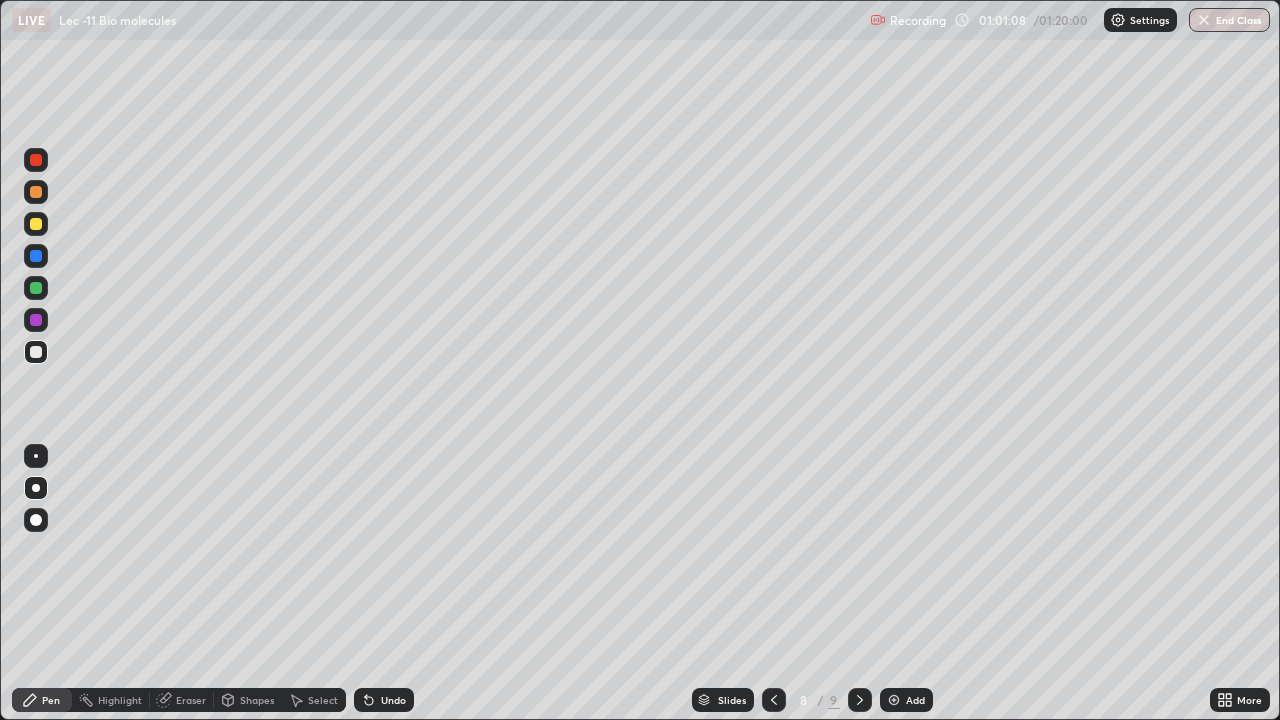 click at bounding box center (894, 700) 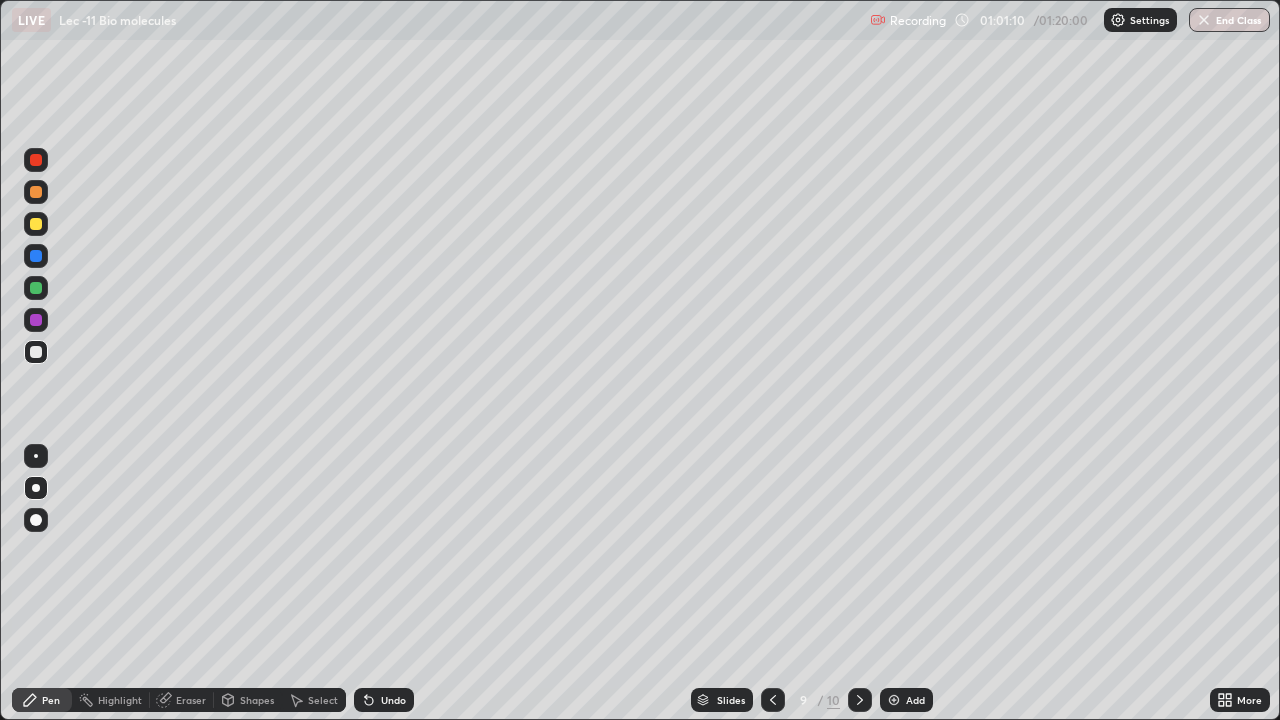 click 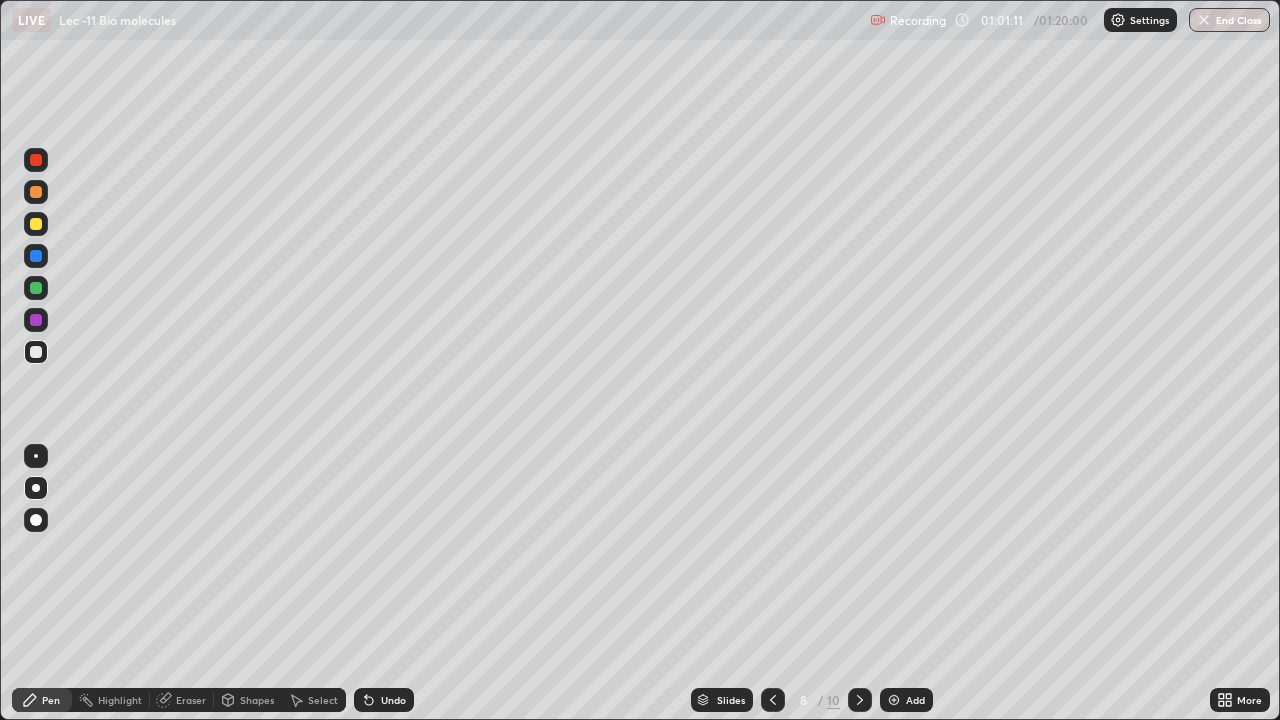 click at bounding box center [860, 700] 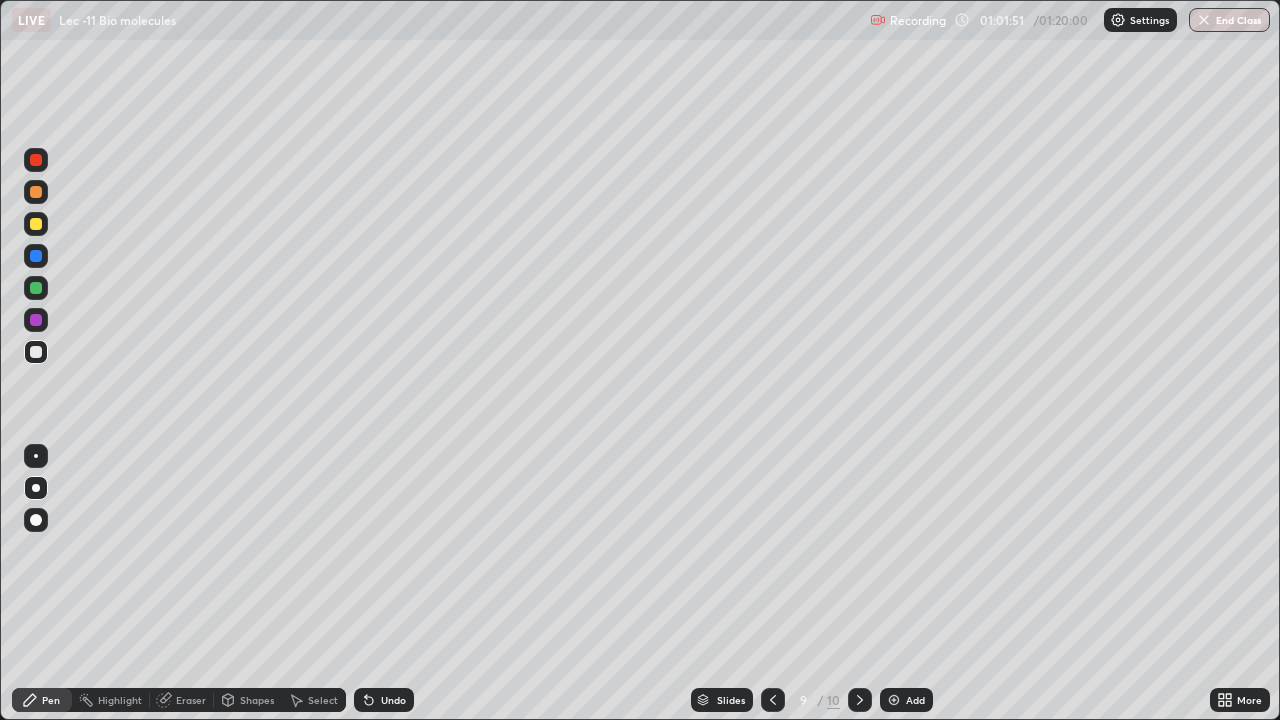 click on "Eraser" at bounding box center [191, 700] 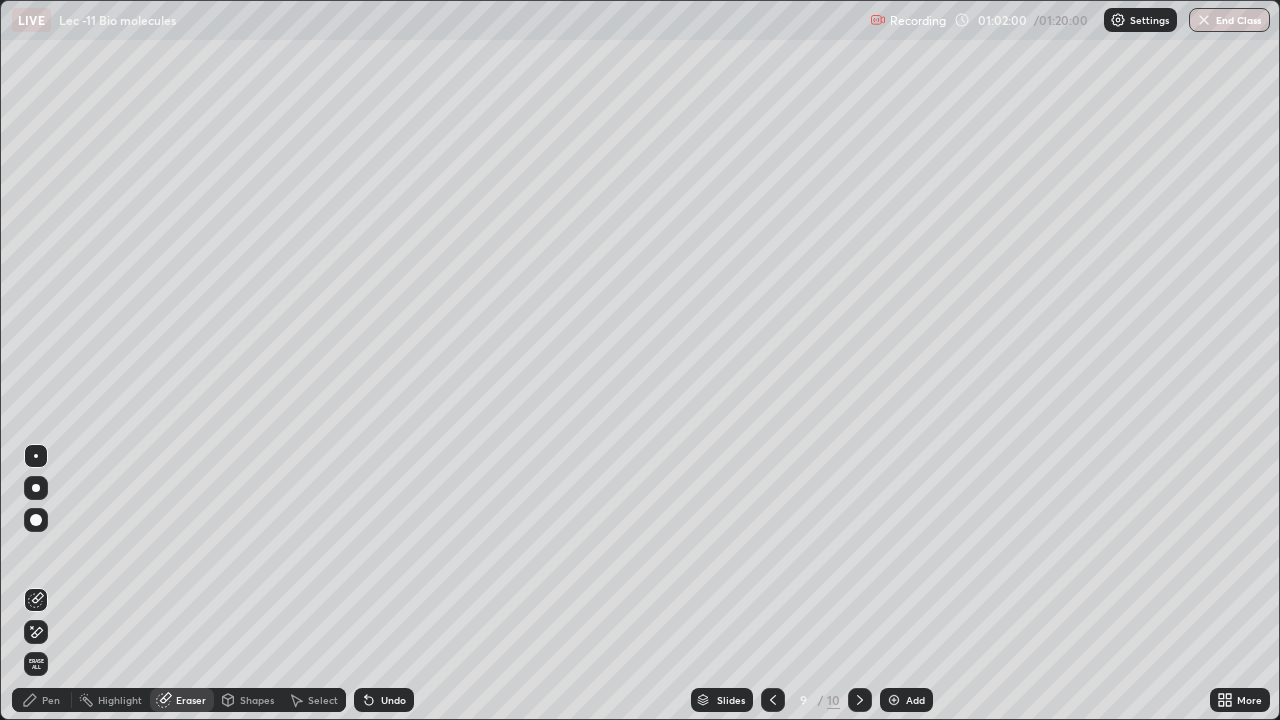 click on "Pen" at bounding box center (51, 700) 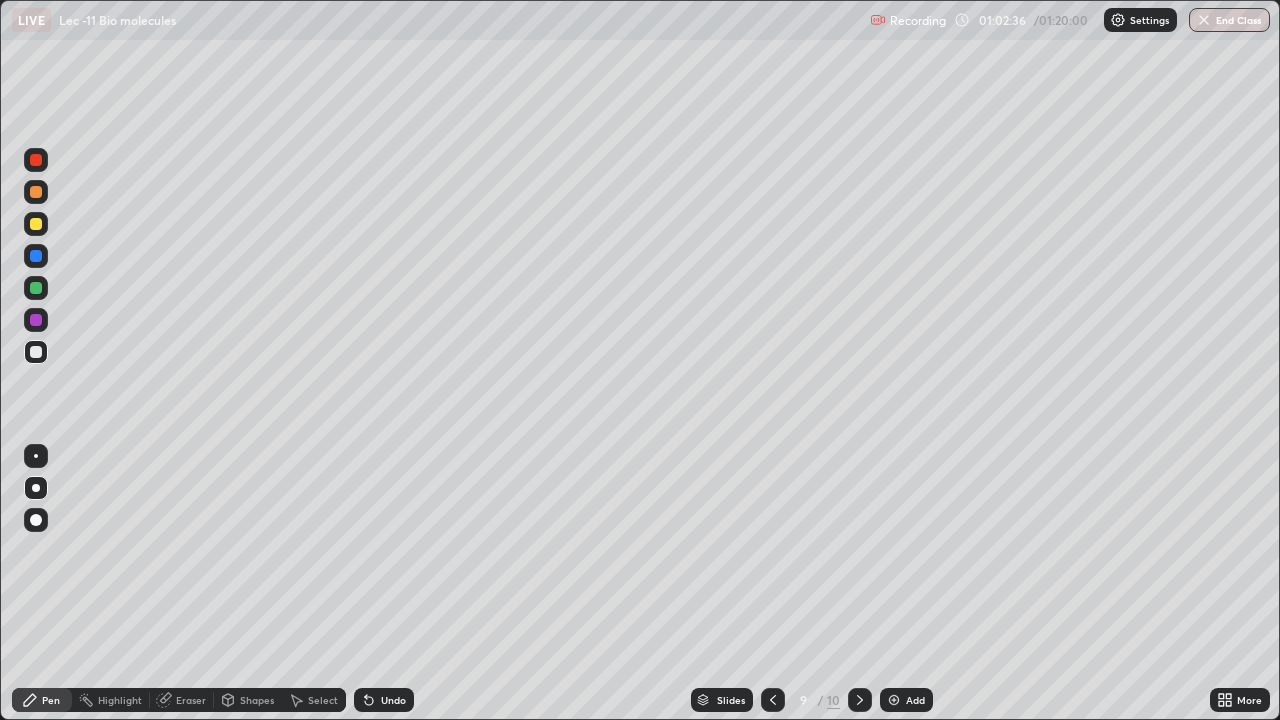 click at bounding box center [36, 224] 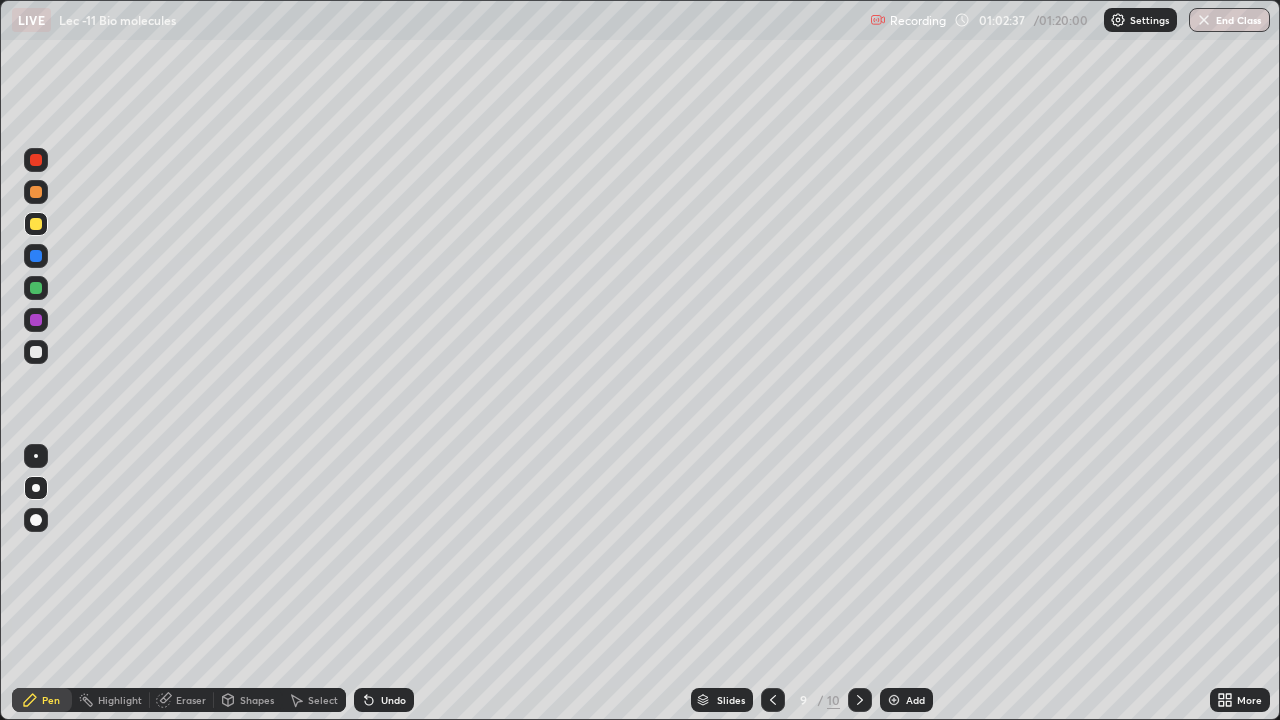 click at bounding box center [36, 456] 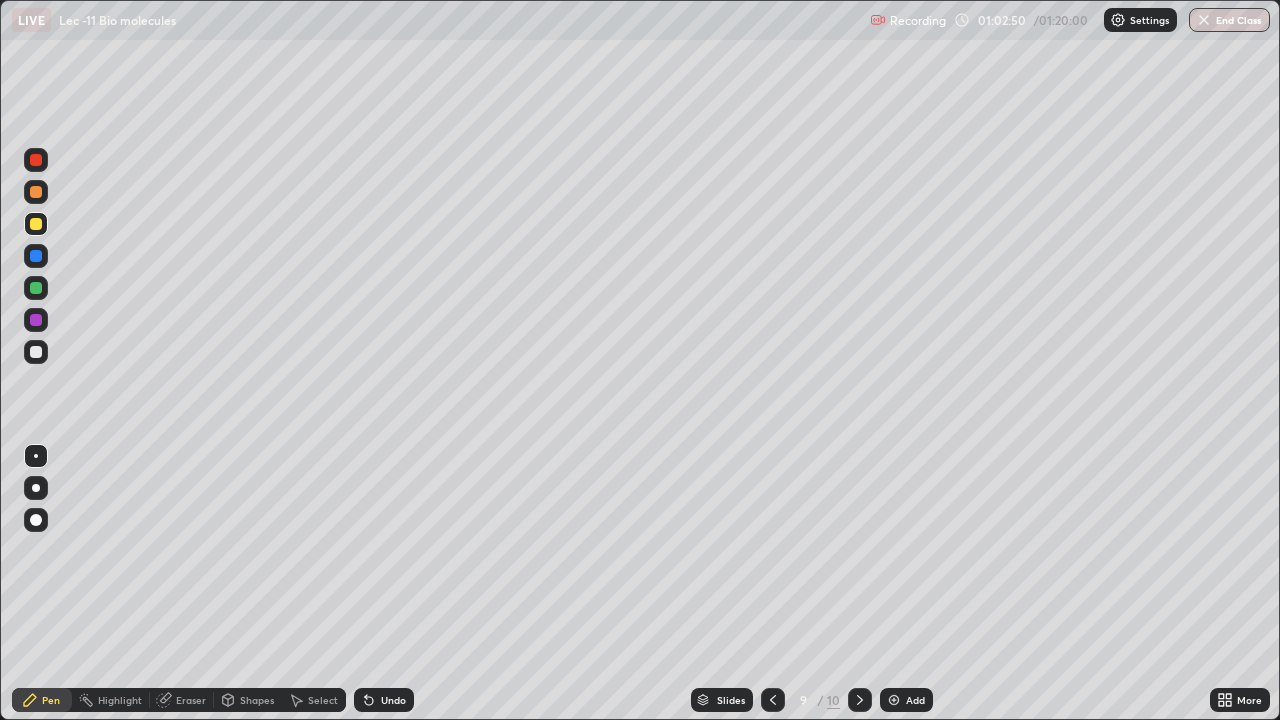 click at bounding box center [36, 352] 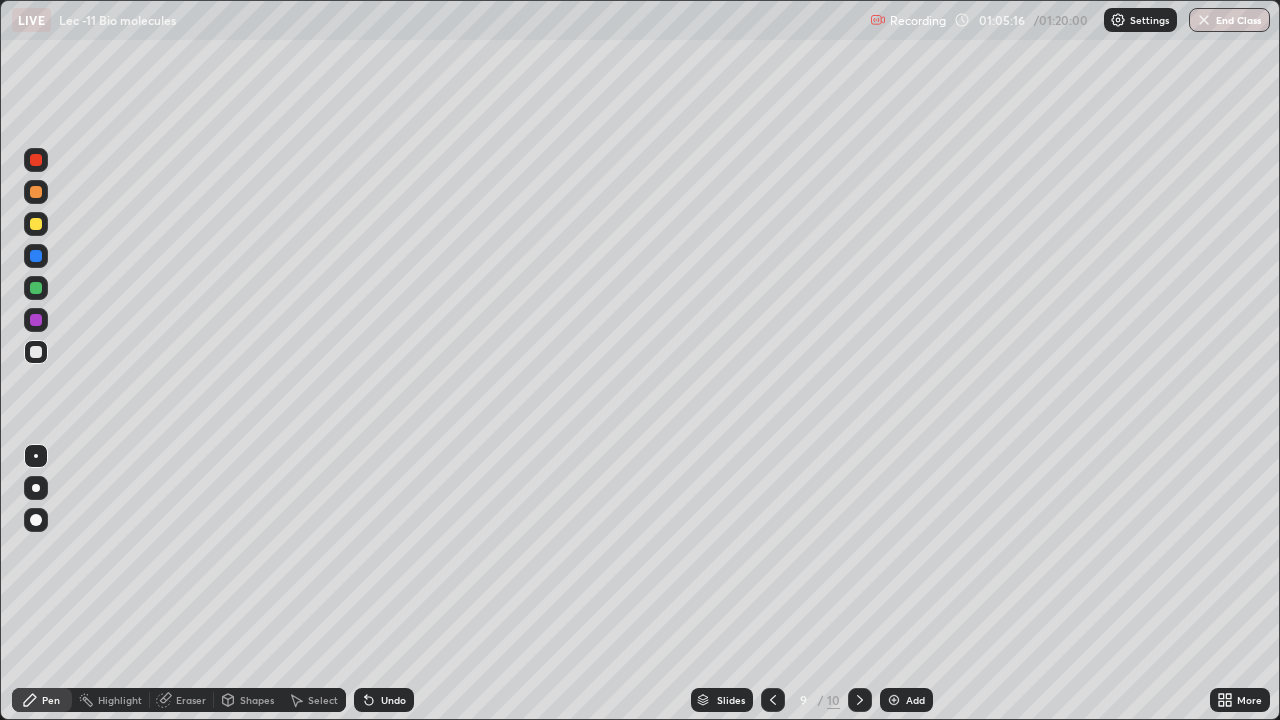 click at bounding box center (860, 700) 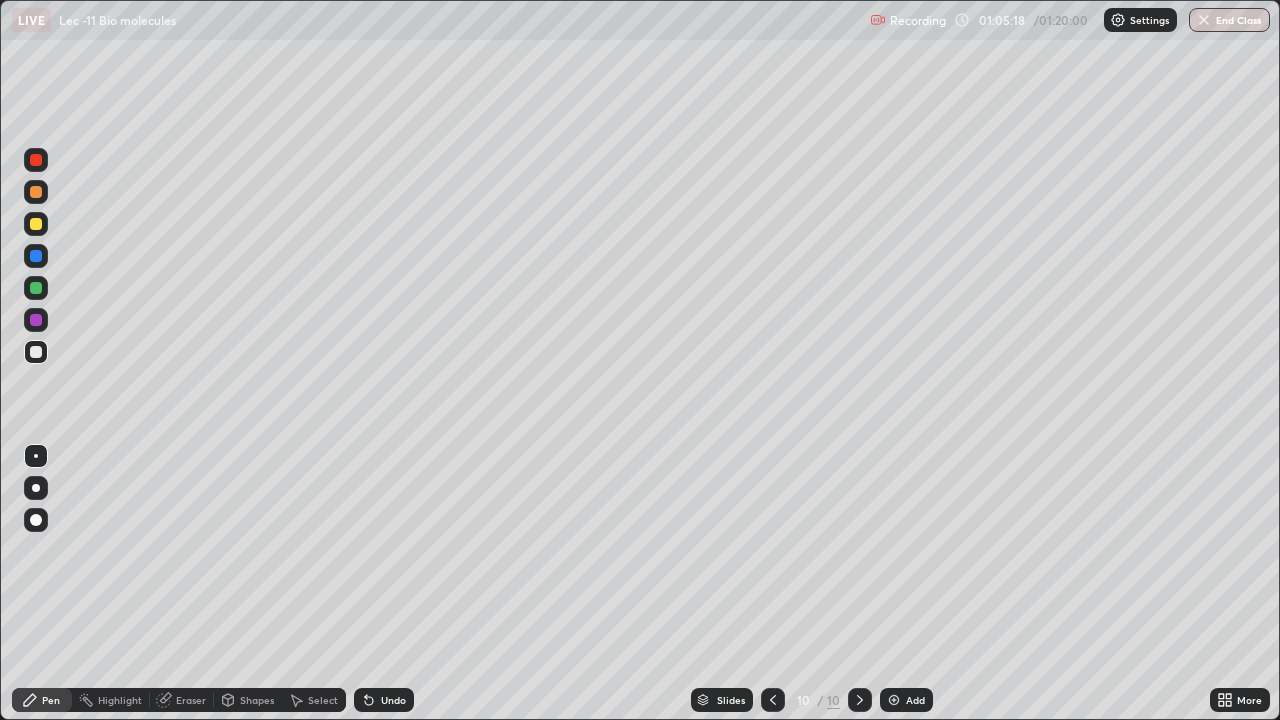 click on "Add" at bounding box center [906, 700] 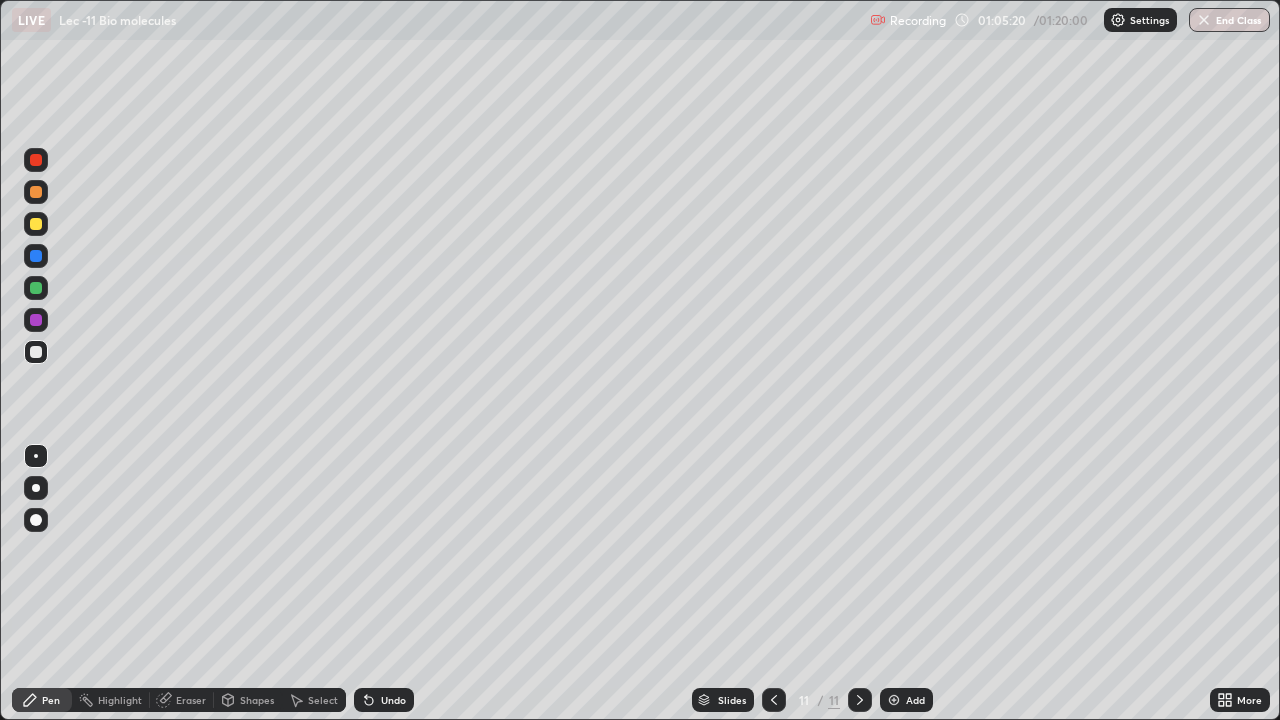 click at bounding box center [36, 224] 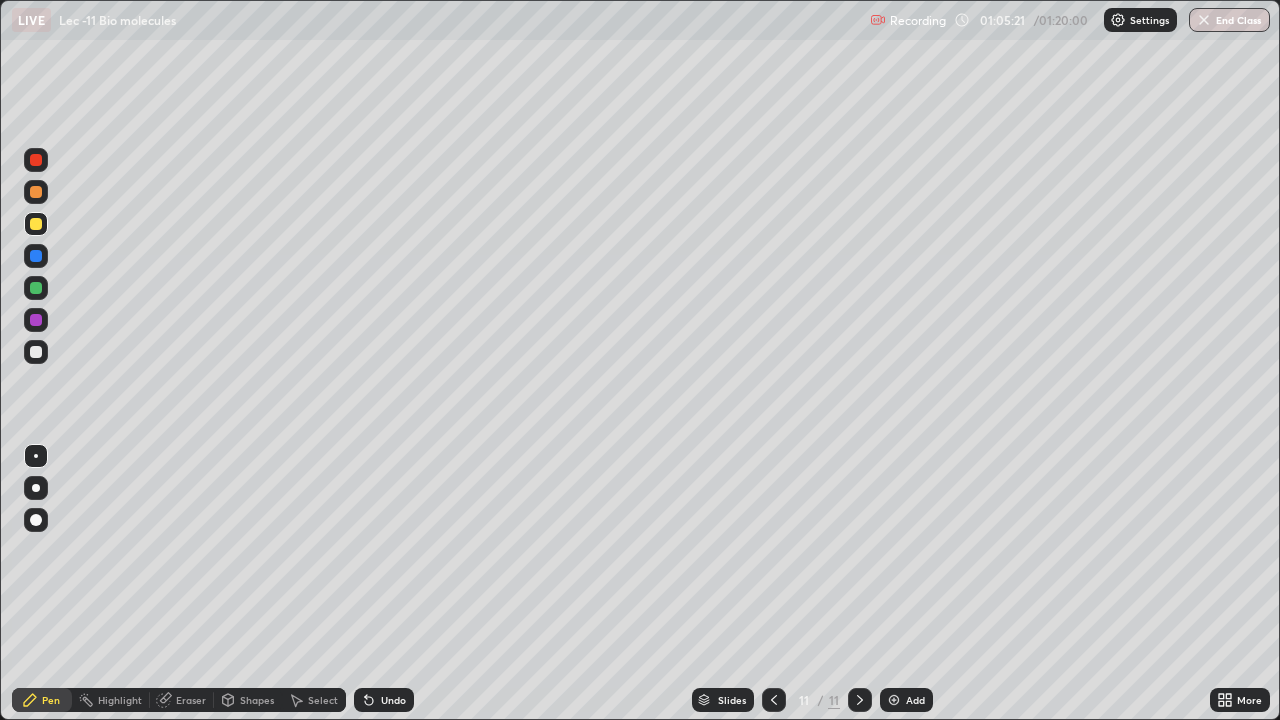 click at bounding box center (36, 520) 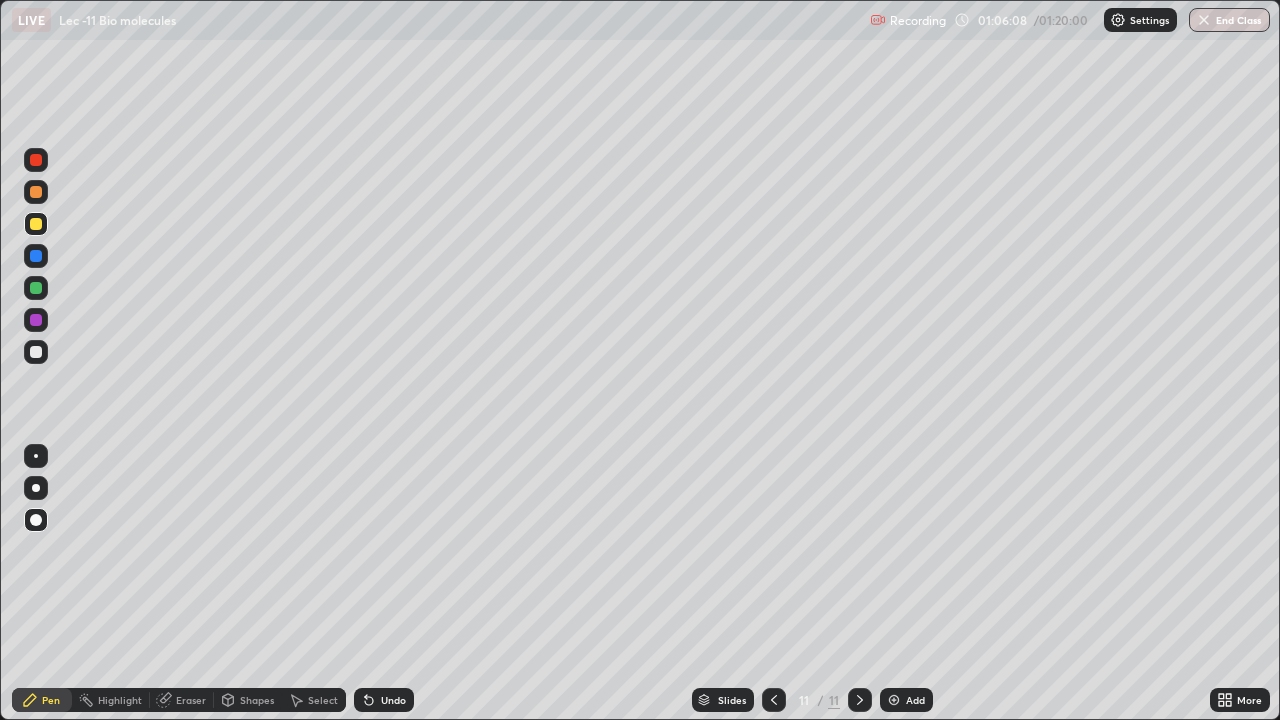 click at bounding box center [36, 456] 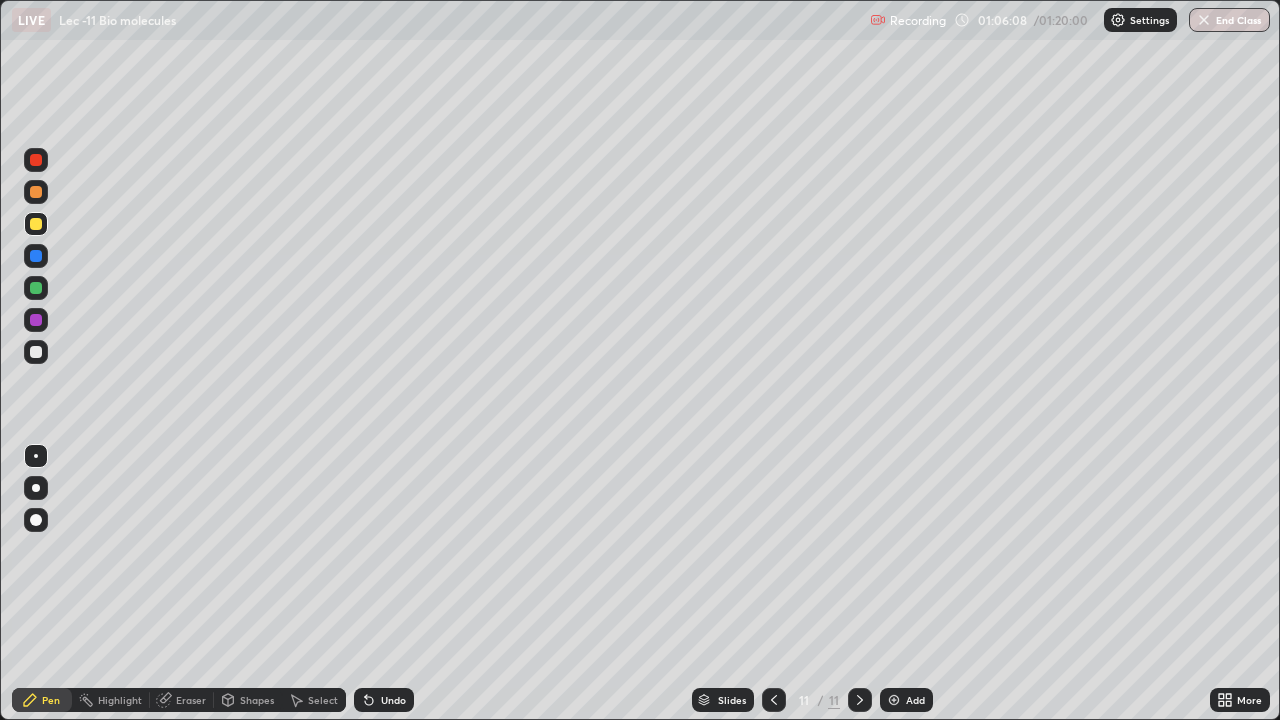click at bounding box center [36, 456] 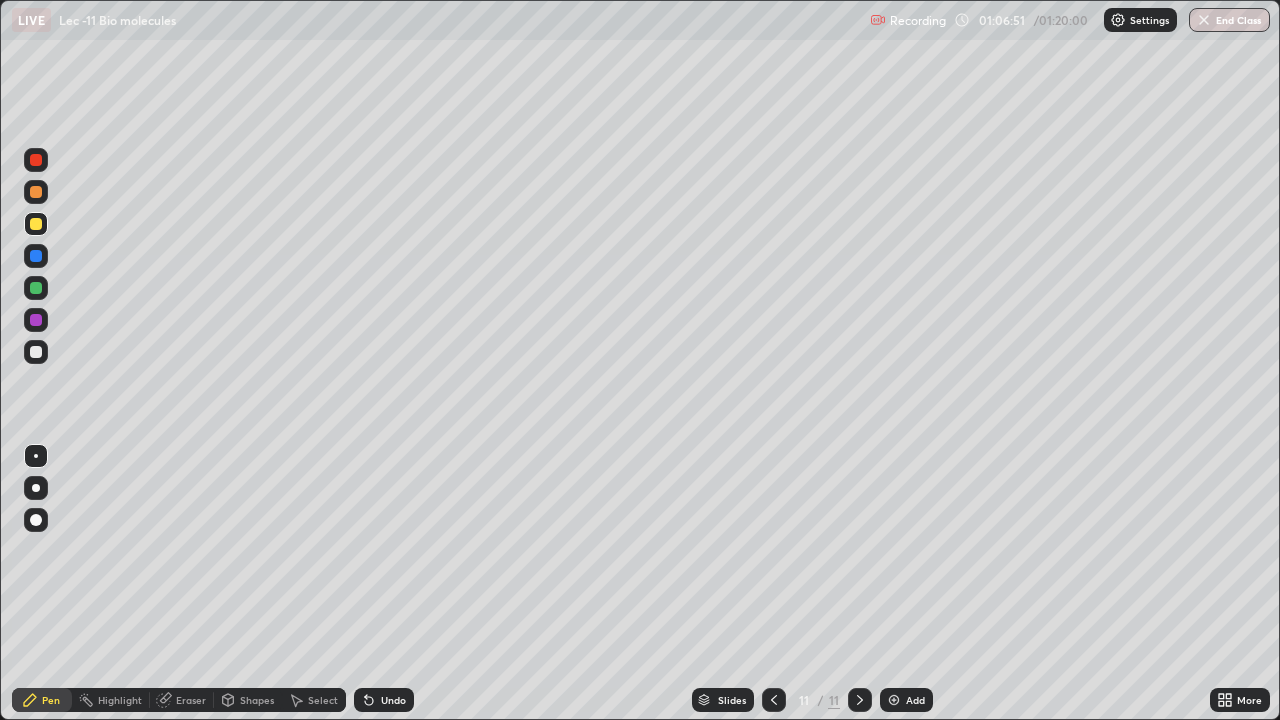 click at bounding box center (36, 352) 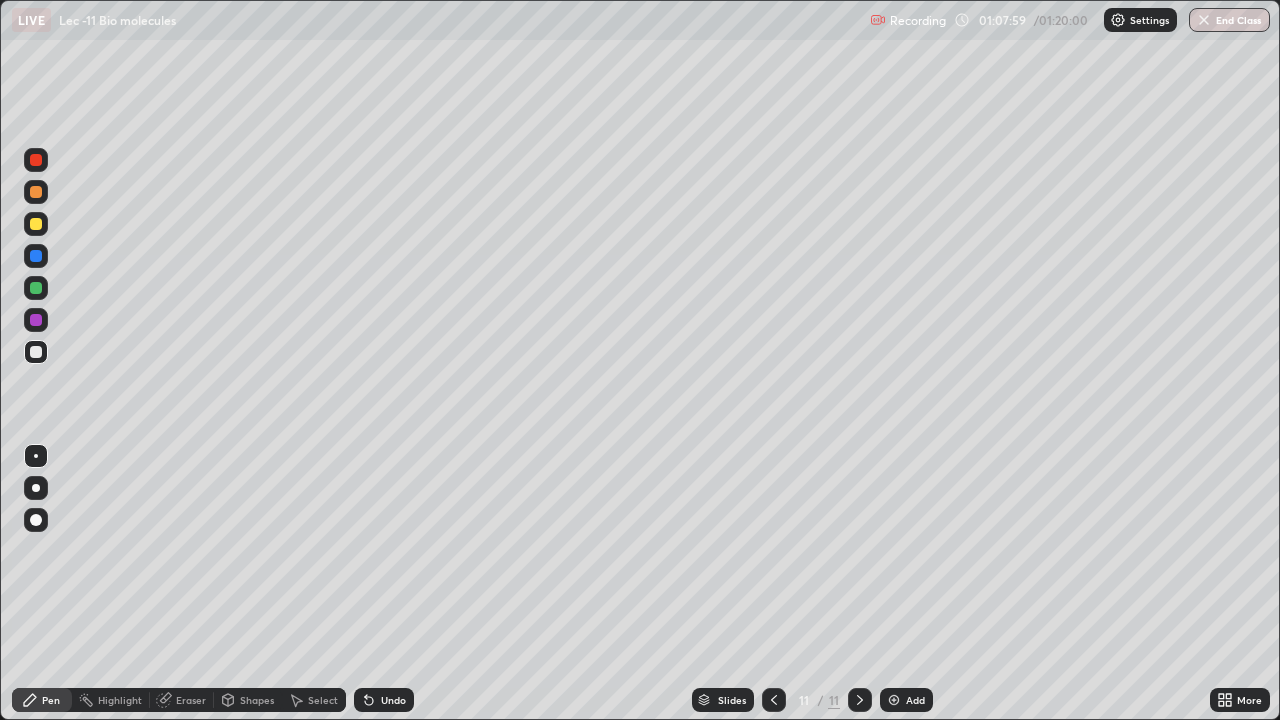 click on "Shapes" at bounding box center [248, 700] 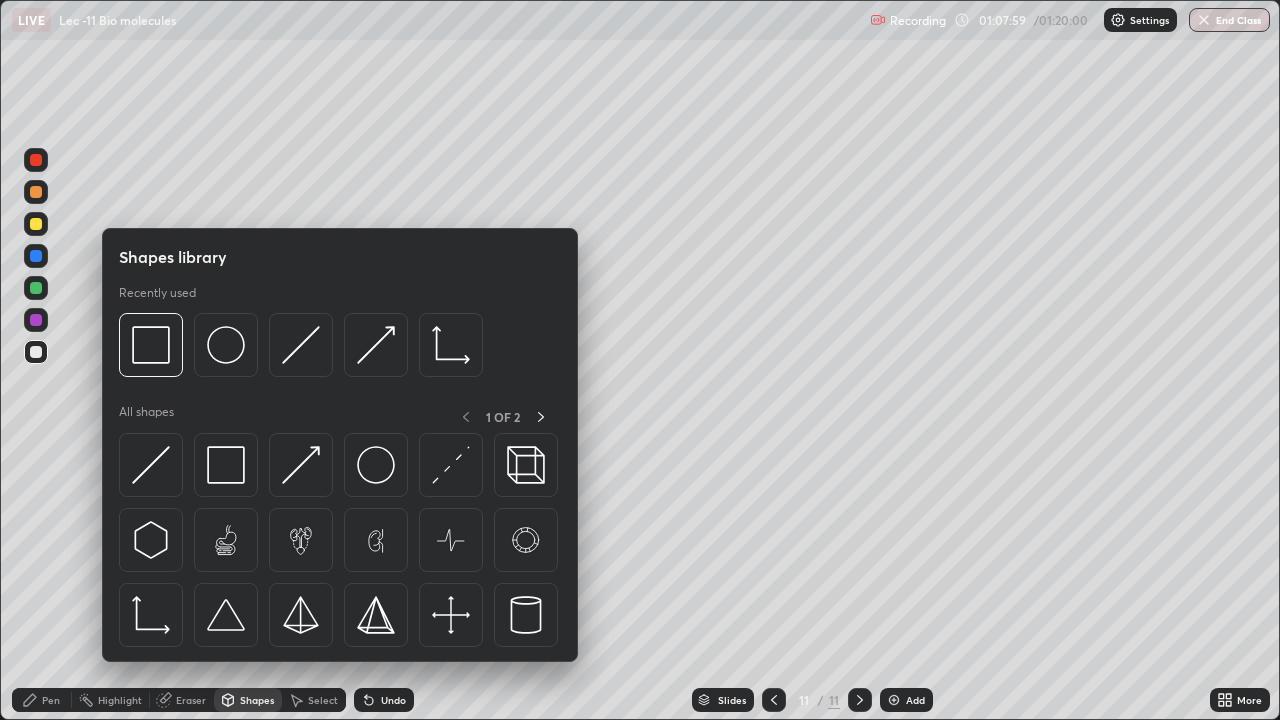click on "Eraser" at bounding box center [191, 700] 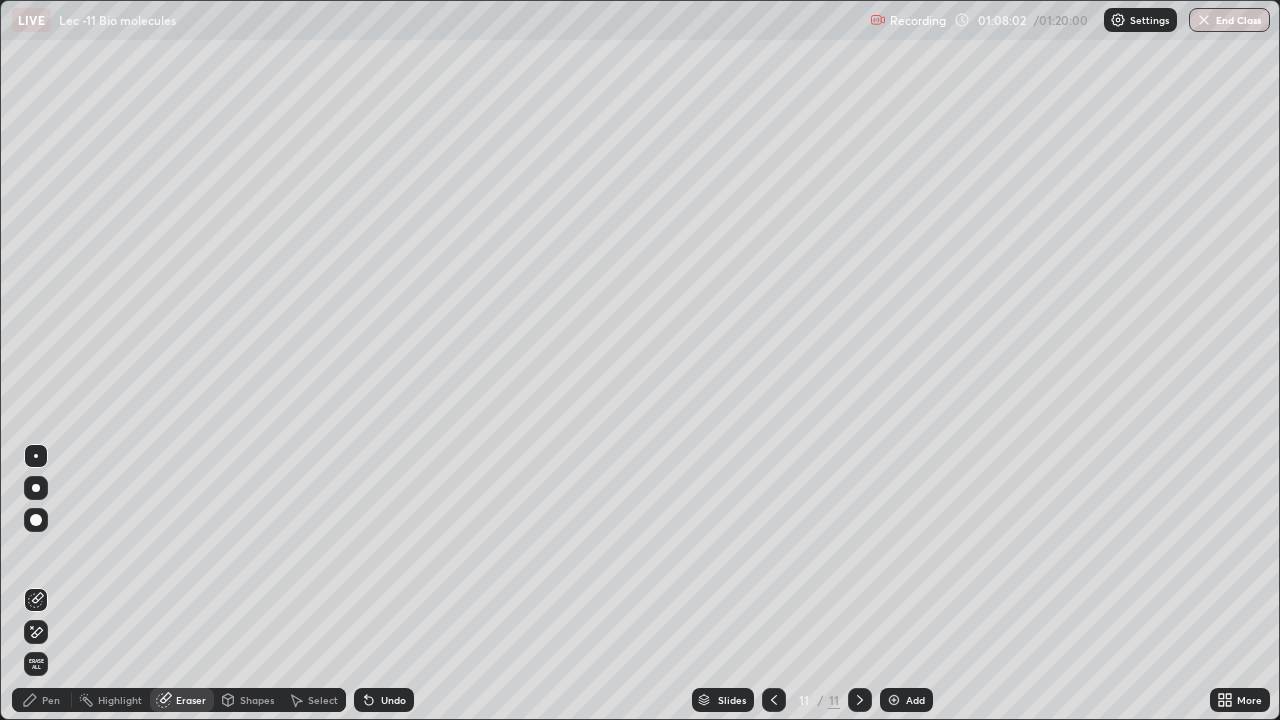 click on "Pen" at bounding box center (51, 700) 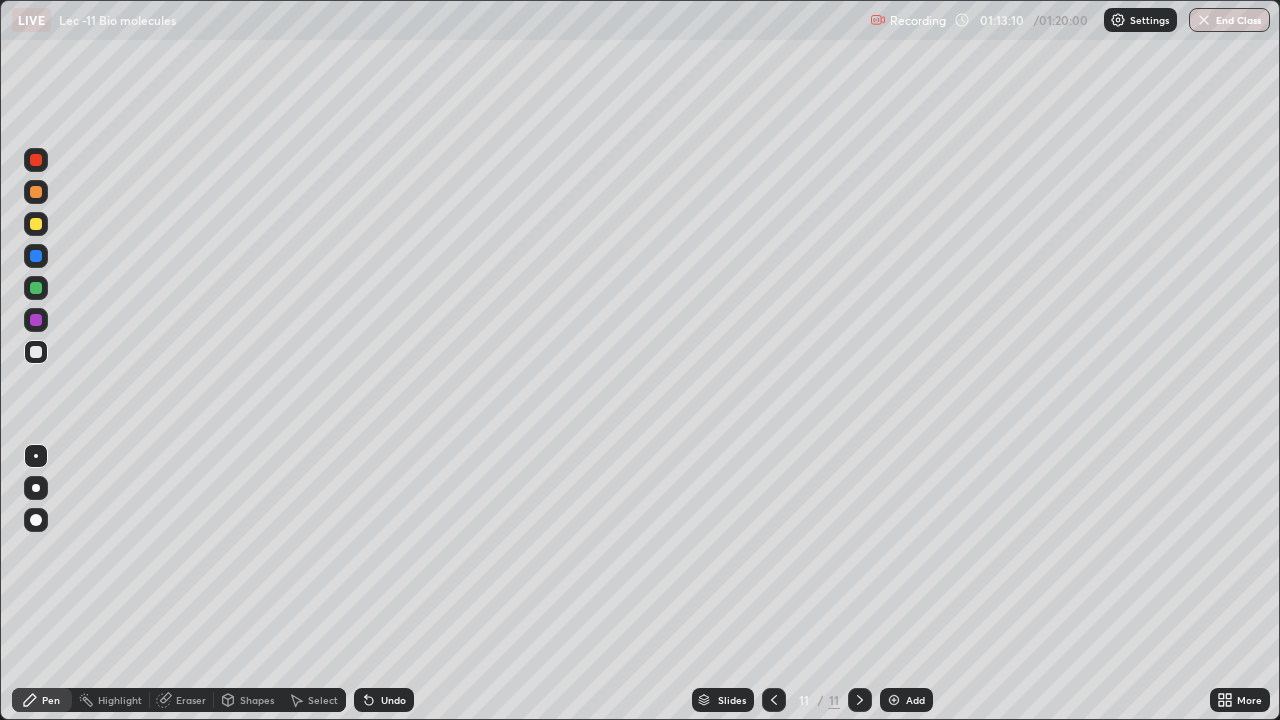 click at bounding box center (894, 700) 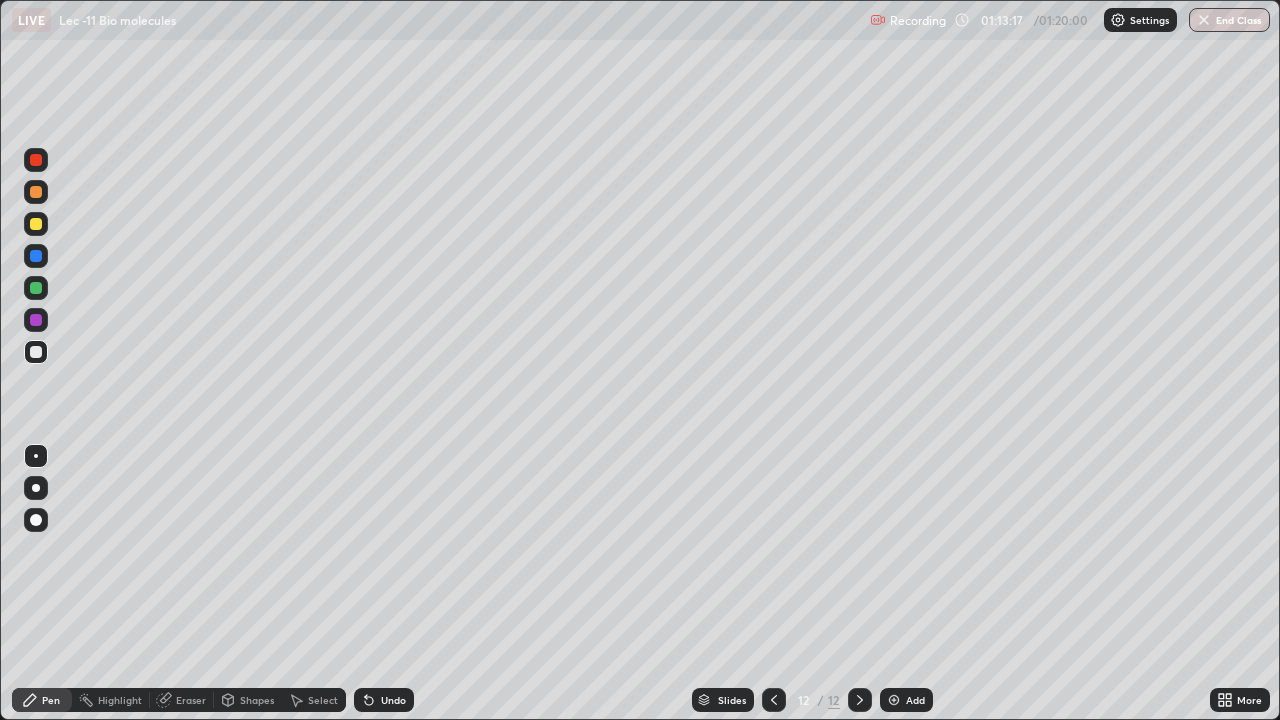 click at bounding box center [36, 224] 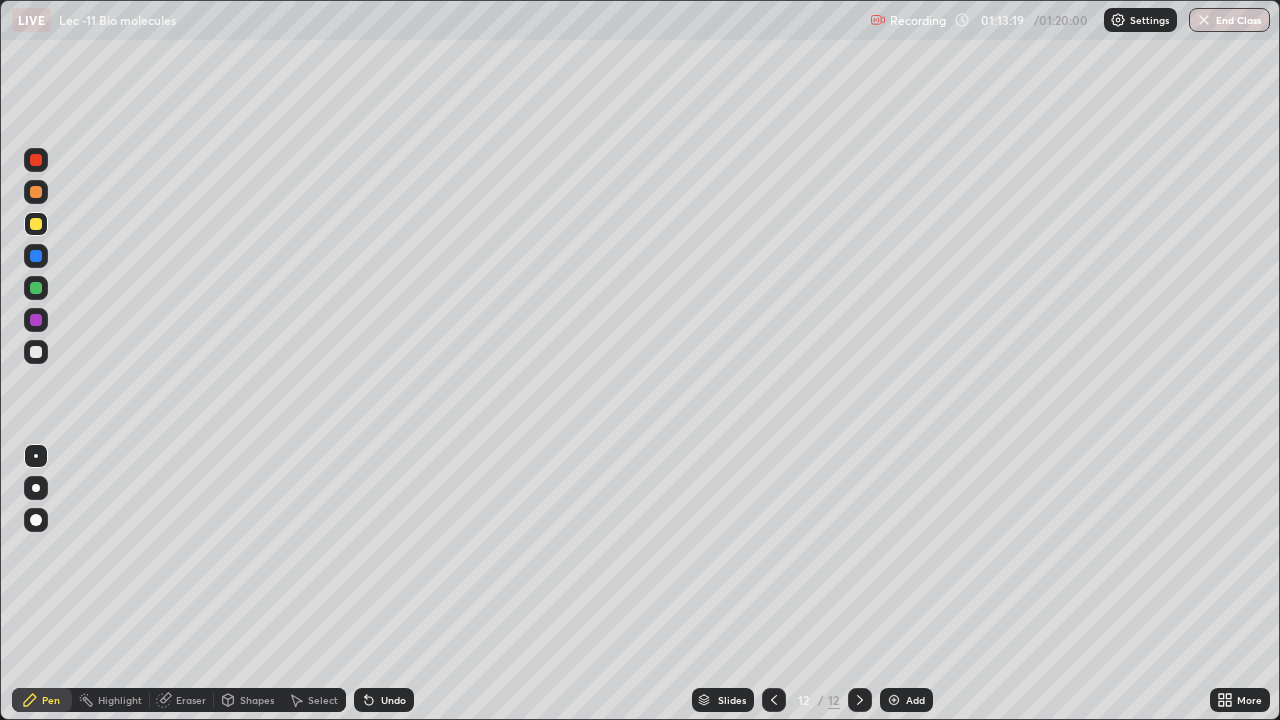 click at bounding box center [36, 520] 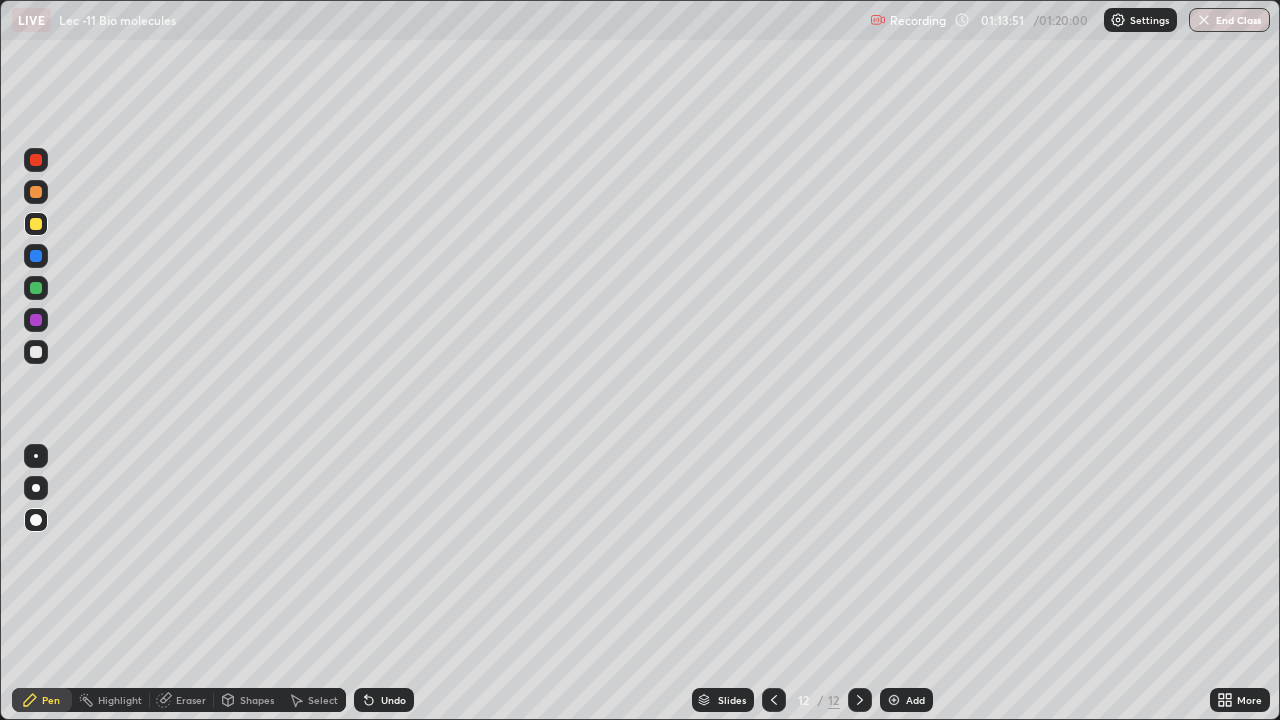 click at bounding box center (36, 352) 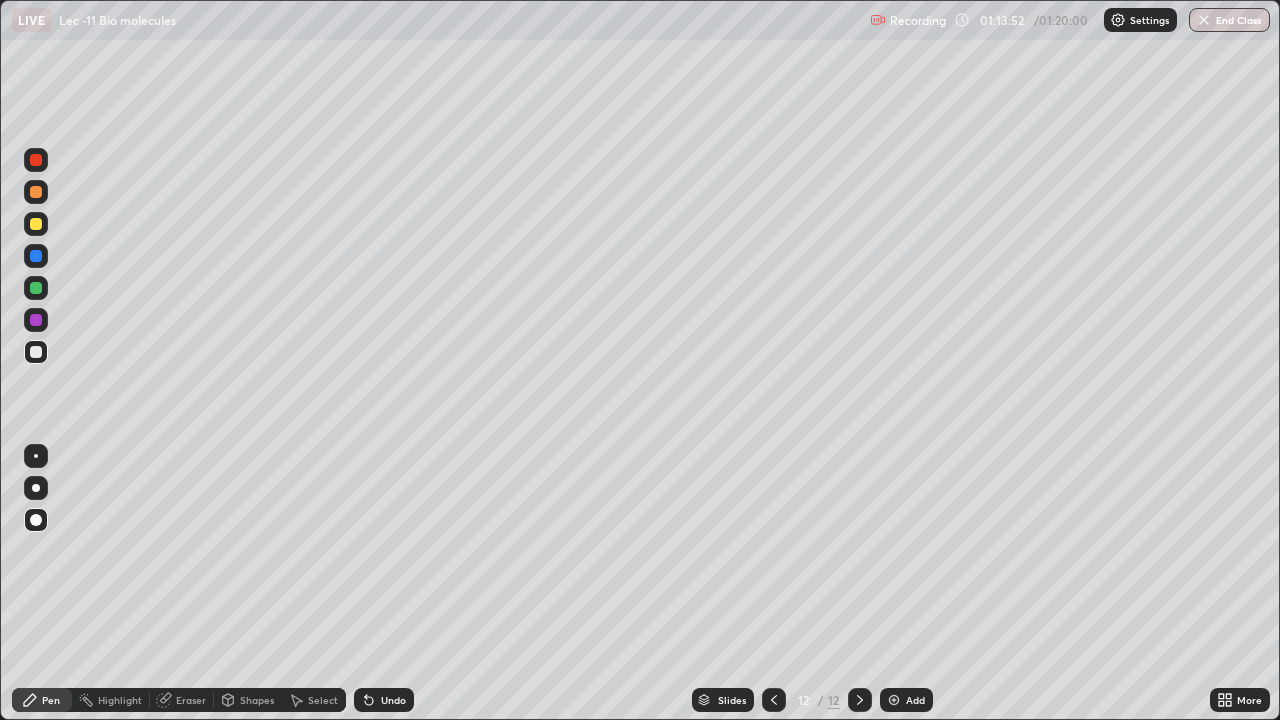 click at bounding box center (36, 456) 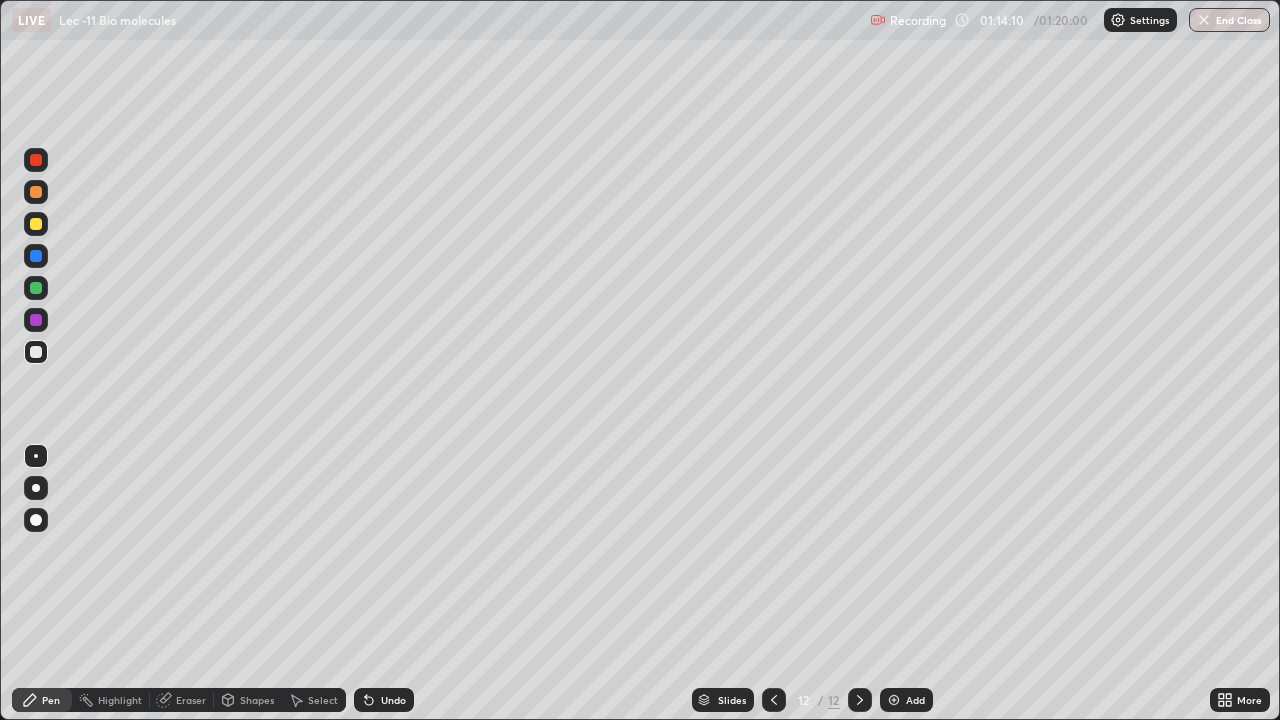 click 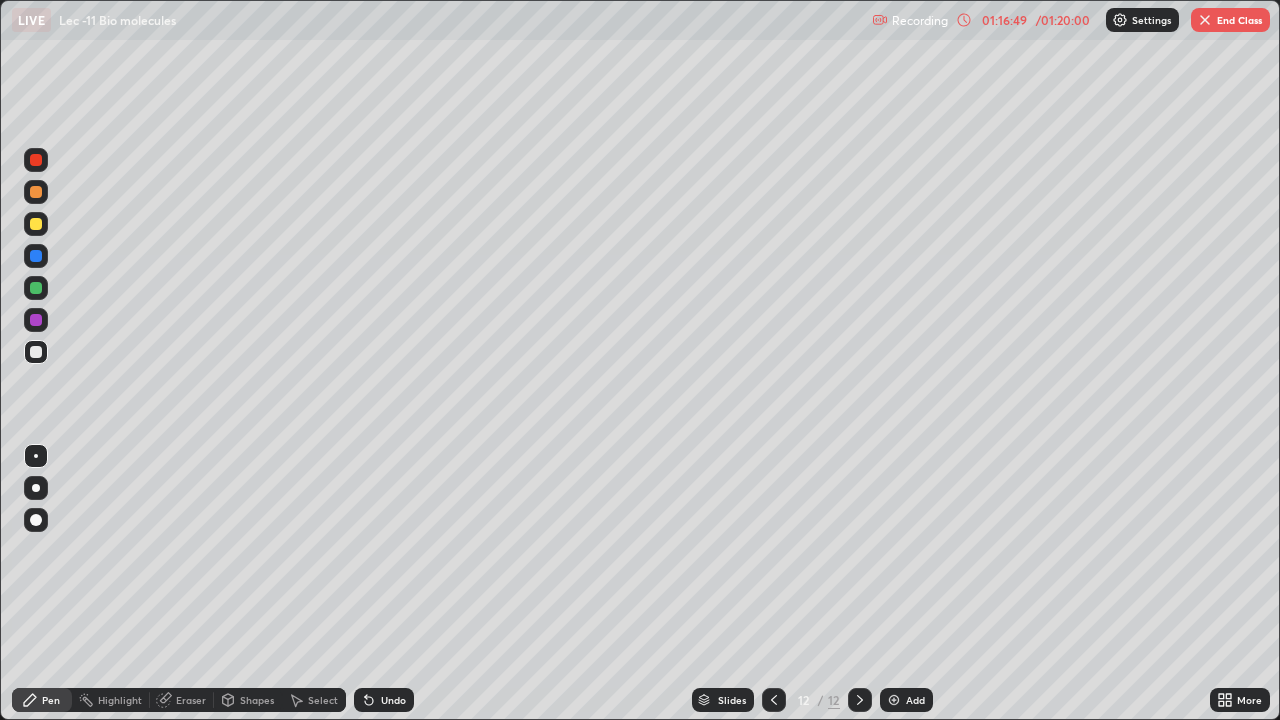 click on "Eraser" at bounding box center (182, 700) 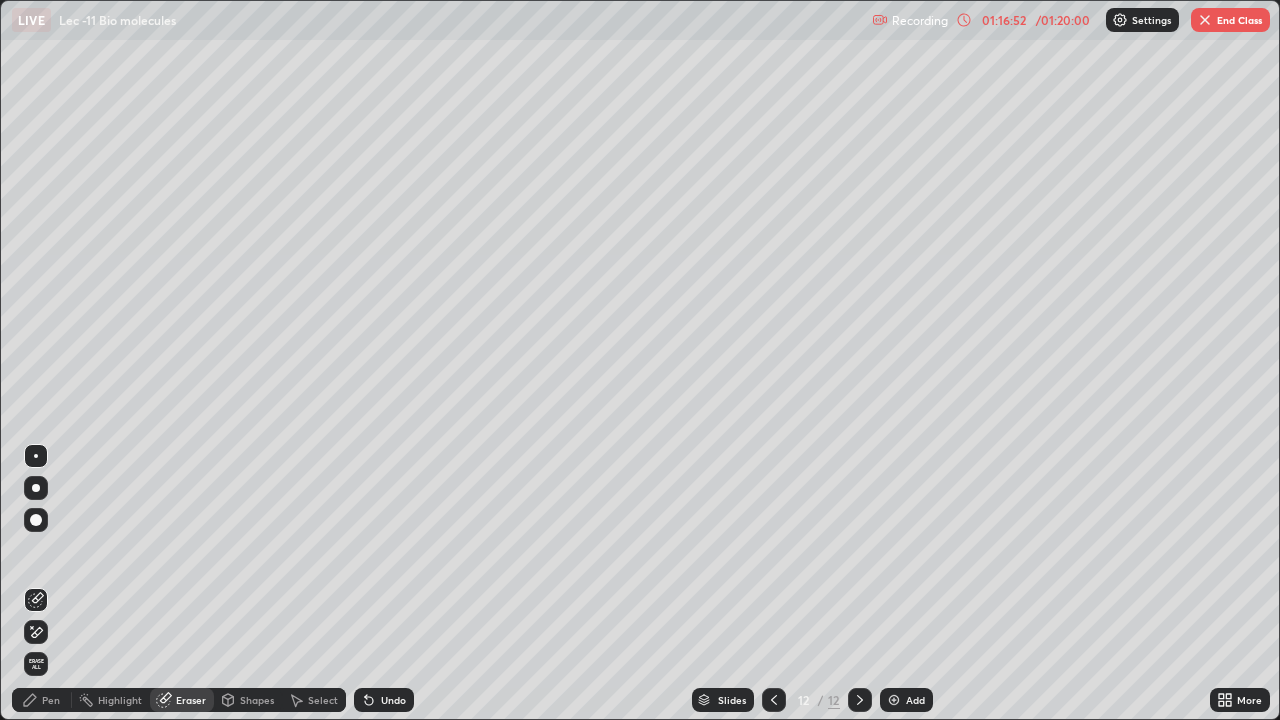 click on "Pen" at bounding box center (51, 700) 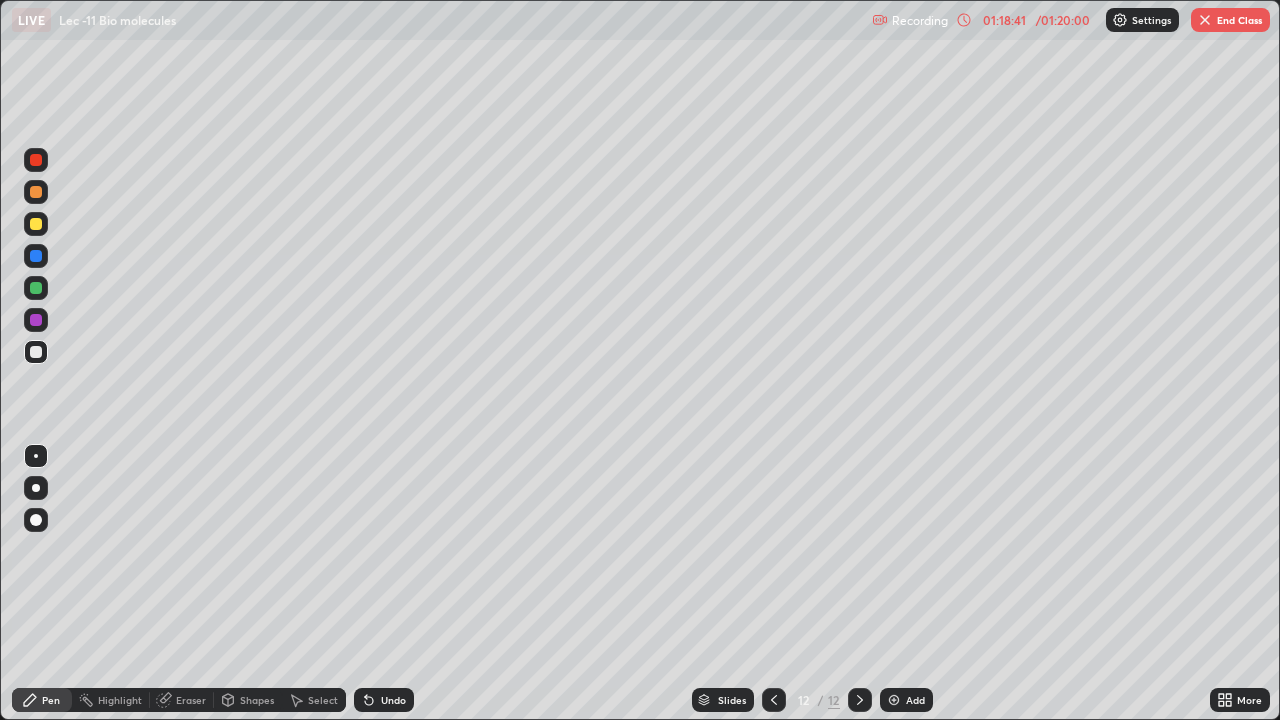 click on "Eraser" at bounding box center [191, 700] 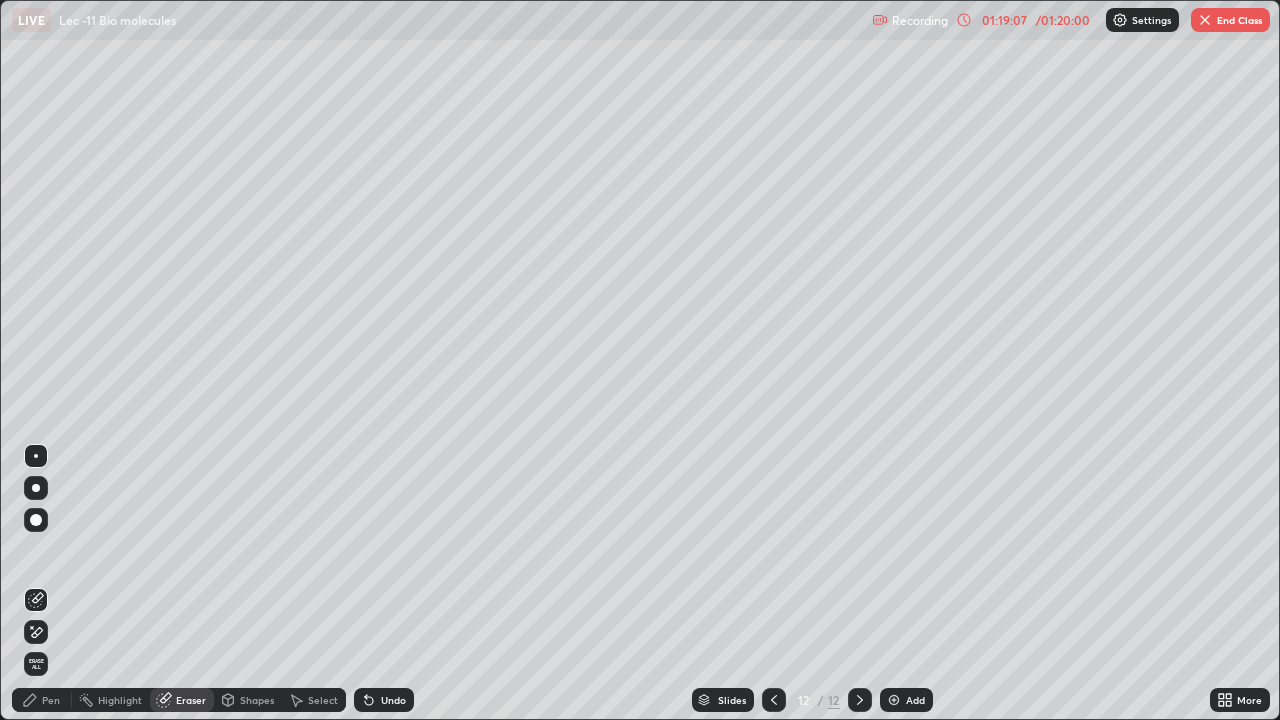 click on "End Class" at bounding box center [1230, 20] 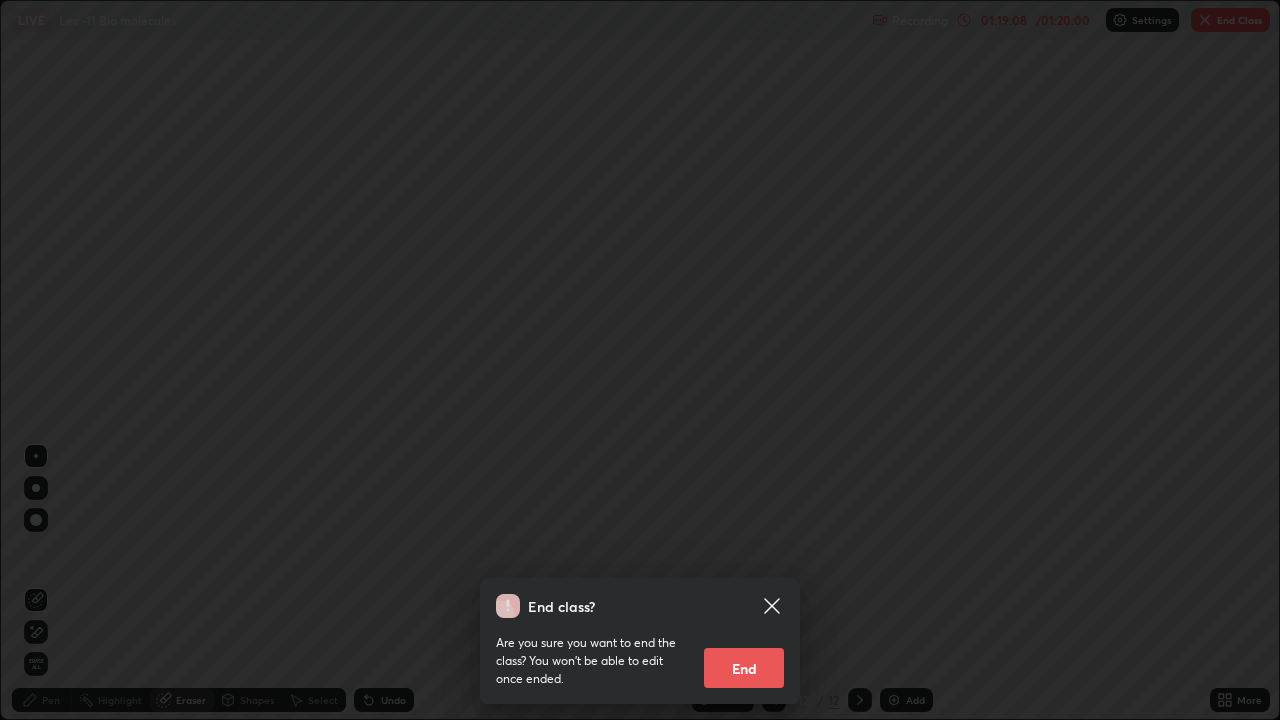 click on "End" at bounding box center (744, 668) 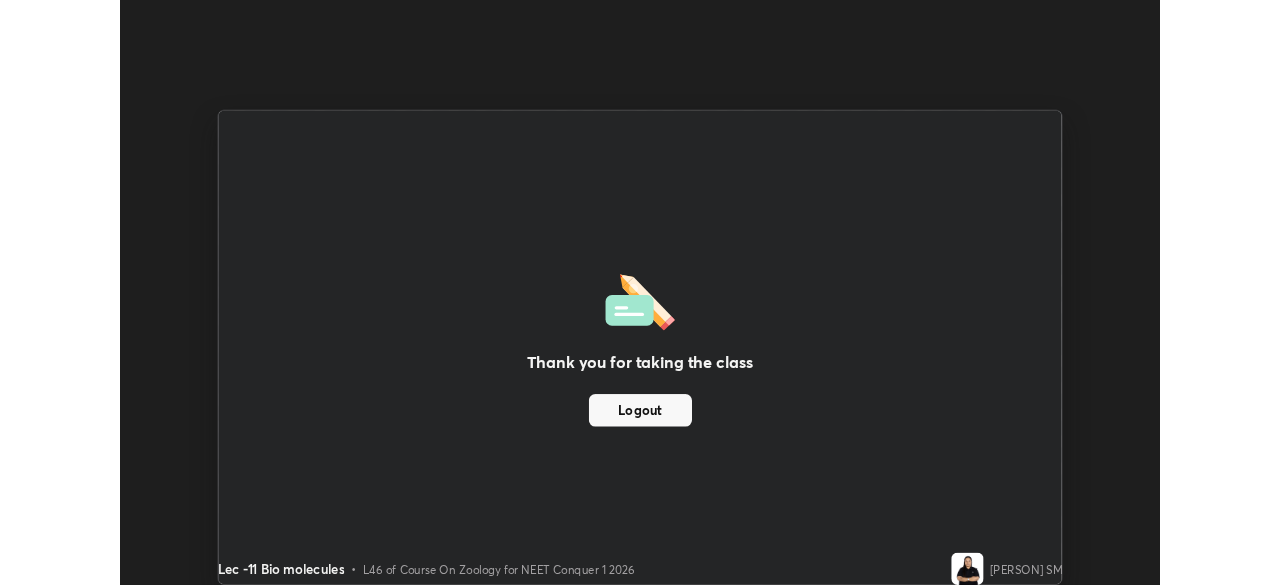 scroll, scrollTop: 585, scrollLeft: 1280, axis: both 